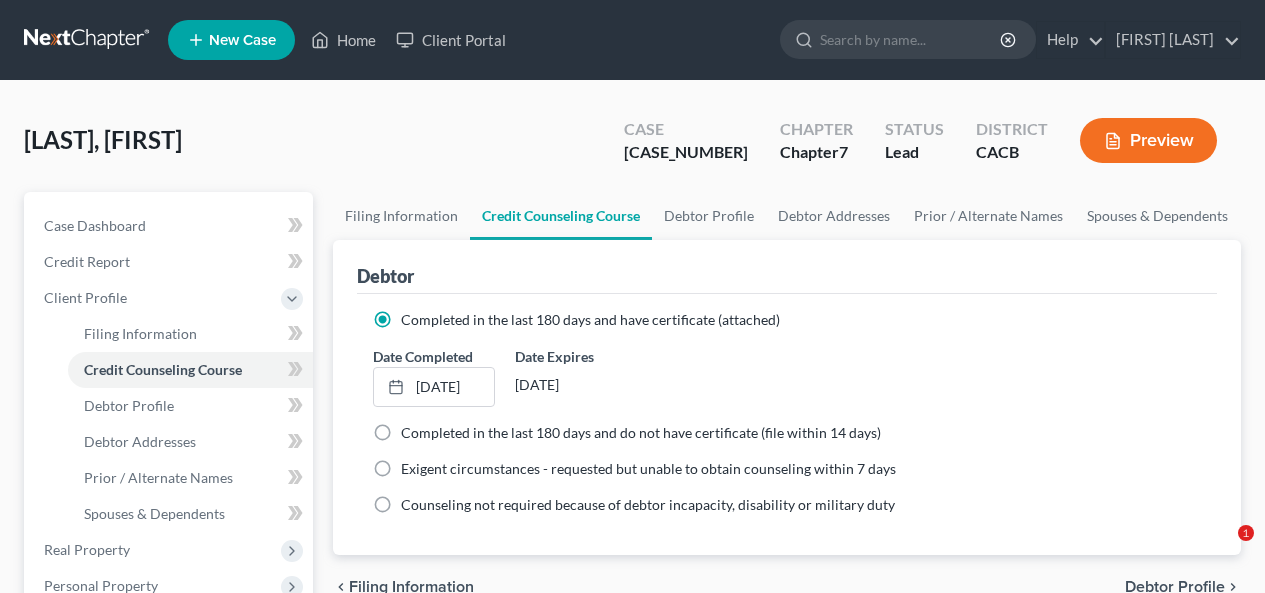 scroll, scrollTop: 0, scrollLeft: 0, axis: both 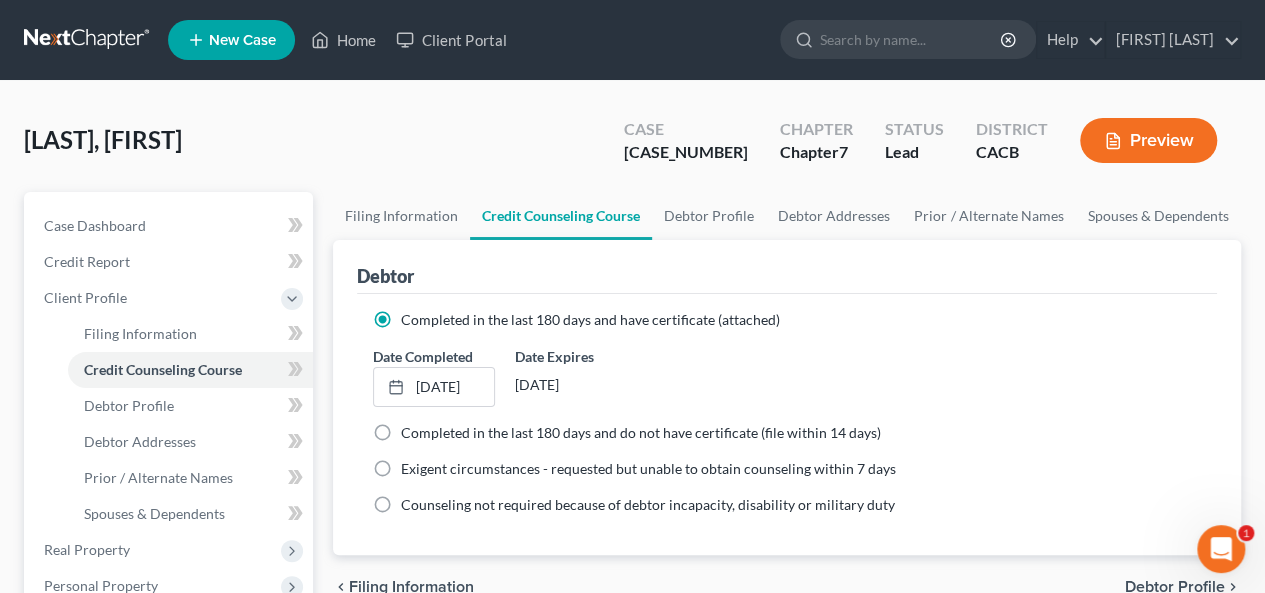 click on "Date Completed
[DATE]
close
Date
[DATE]
Time
[TIME]
chevron_left
June 2025
chevron_right
Su M Tu W Th F Sa
1 2 3 4 5 6 7
8 9 10 11 12 13 14
15 16 17 18 19 20 21
22 23 24 25 26 27 28
29 30 1 2 3 4 5
Clear
Date Expires [DATE]" at bounding box center (787, 376) 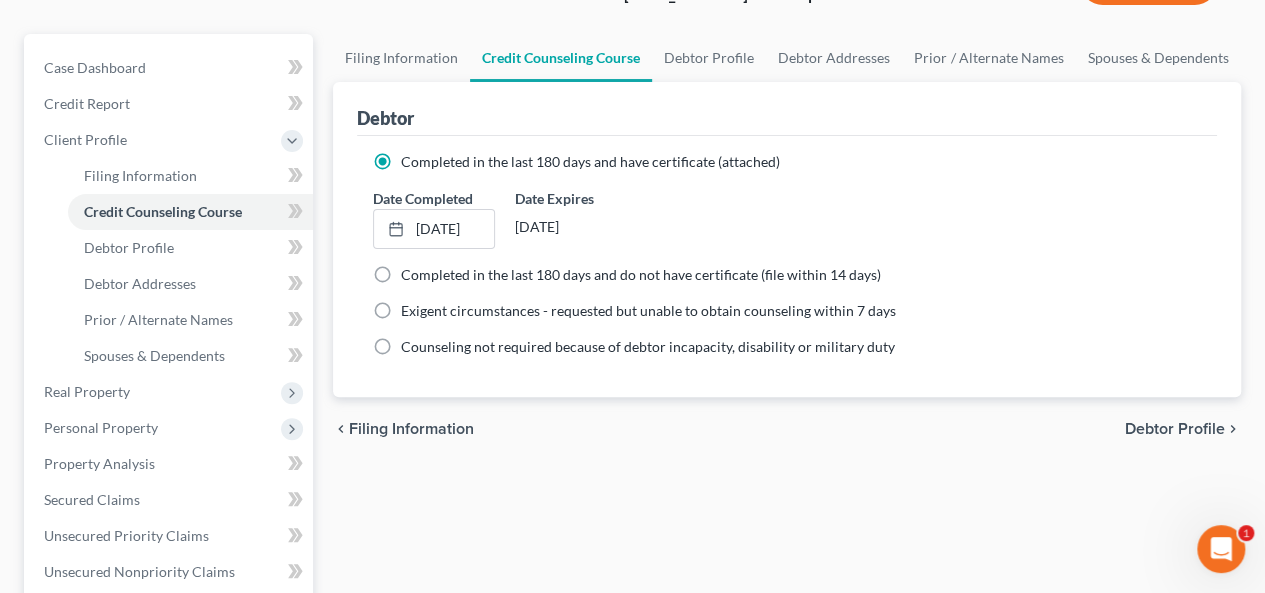 scroll, scrollTop: 200, scrollLeft: 0, axis: vertical 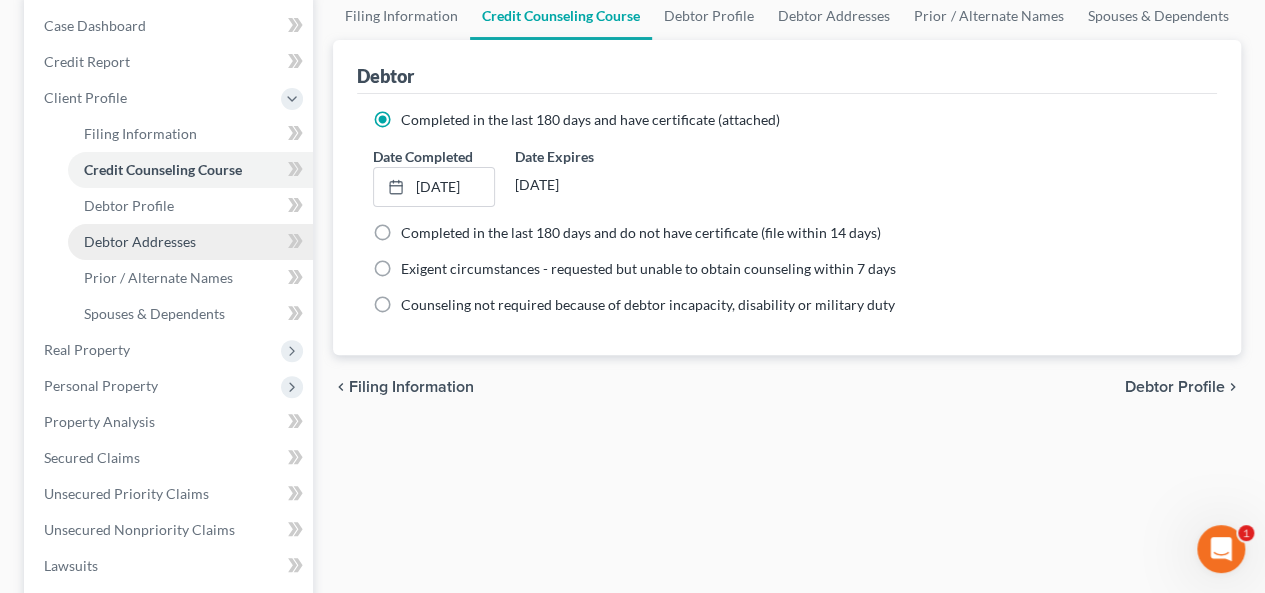 click on "Debtor Addresses" at bounding box center (190, 242) 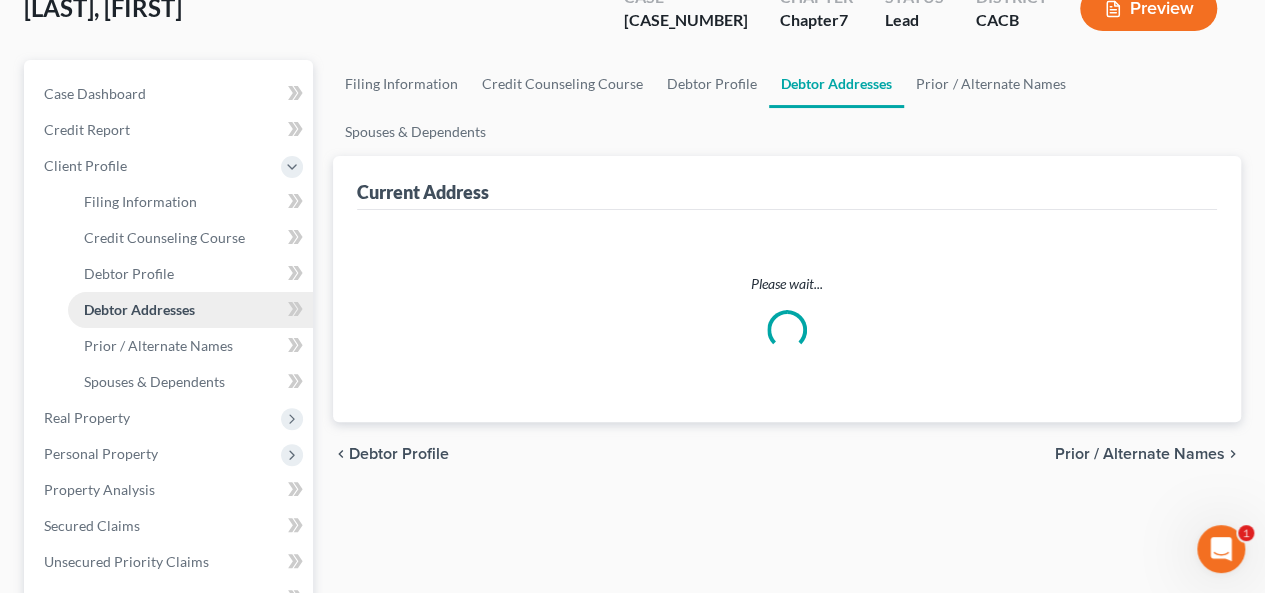 scroll, scrollTop: 0, scrollLeft: 0, axis: both 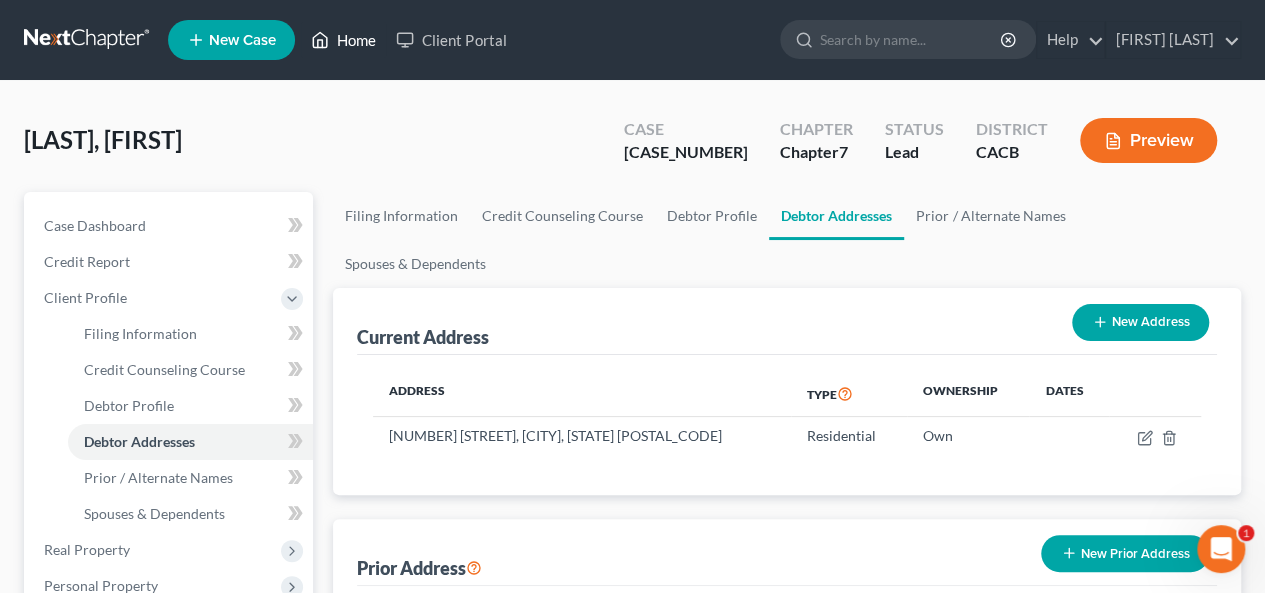 click on "Home" at bounding box center [343, 40] 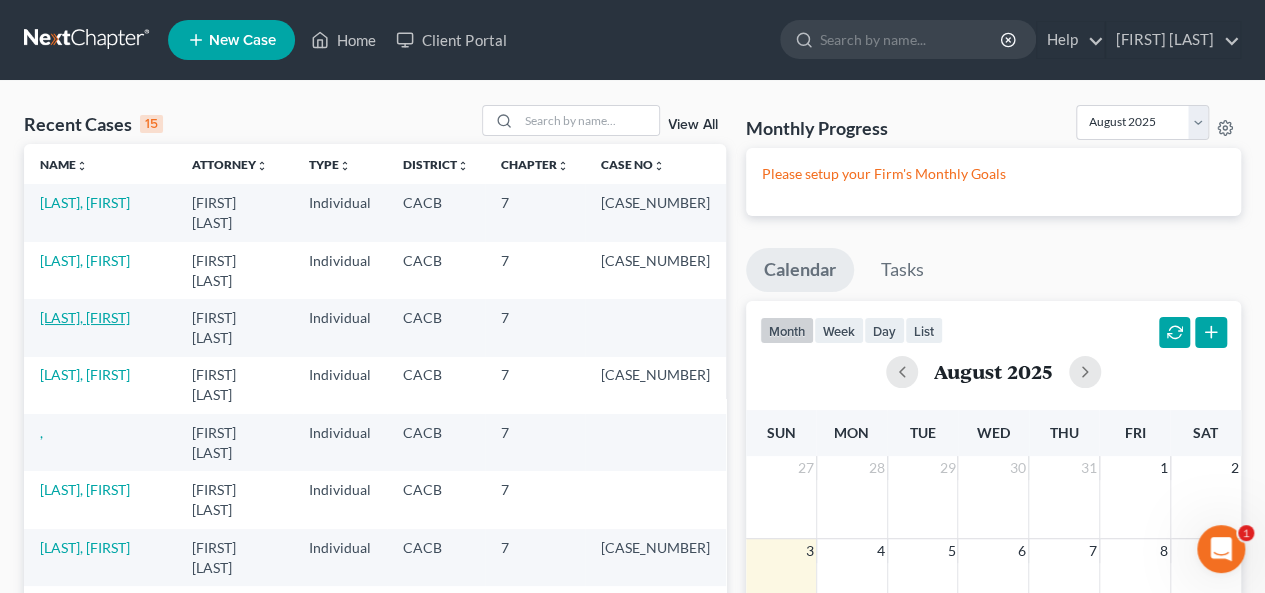 click on "[LAST], [FIRST]" at bounding box center [85, 317] 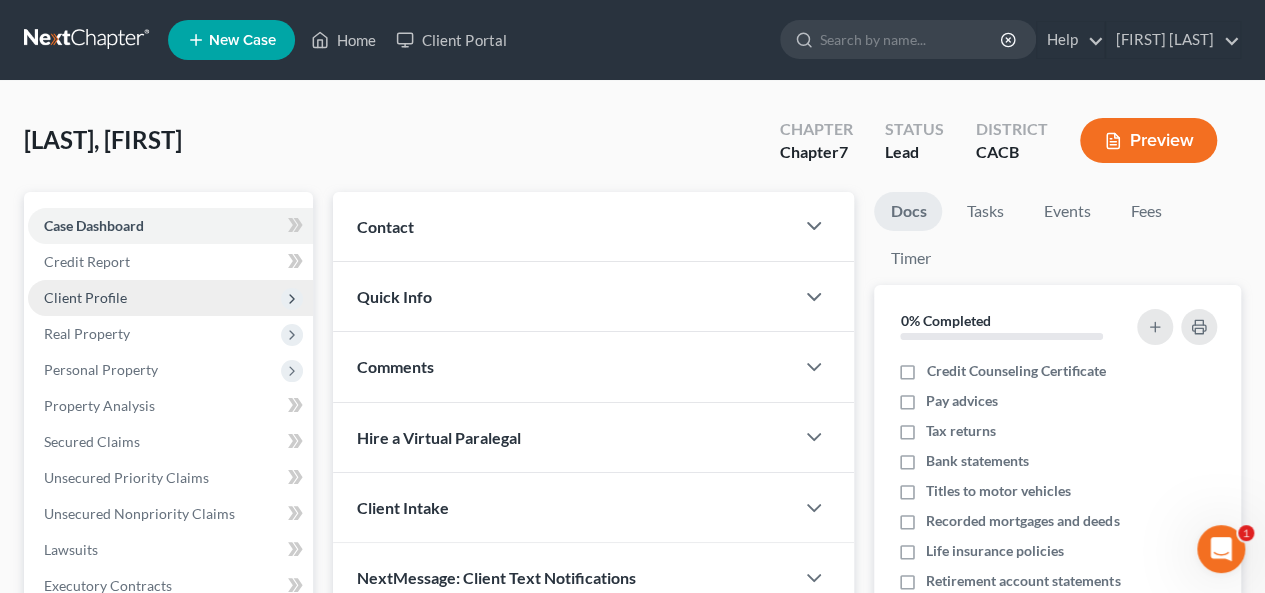 click on "Client Profile" at bounding box center (170, 298) 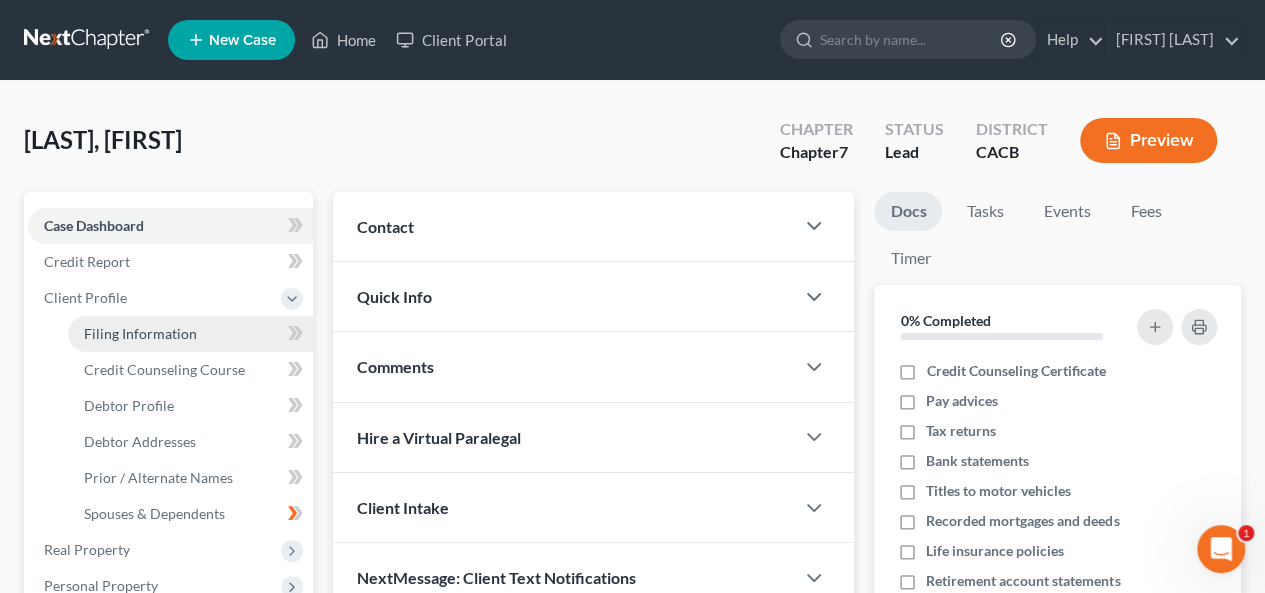 click on "Filing Information" at bounding box center (140, 333) 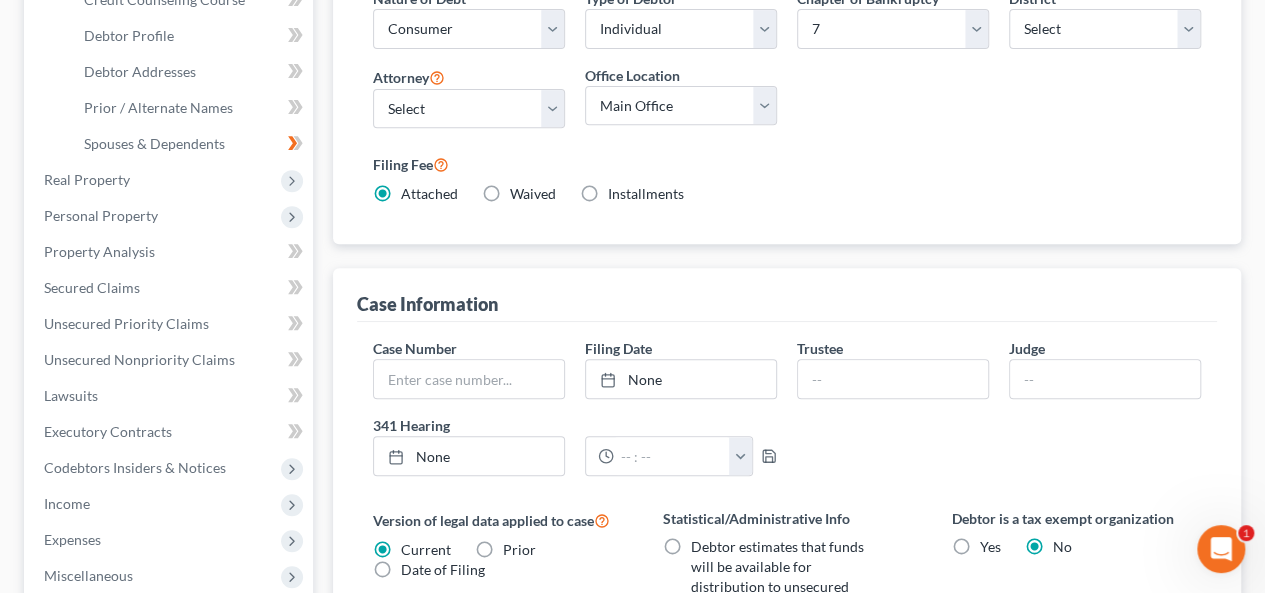 scroll, scrollTop: 324, scrollLeft: 0, axis: vertical 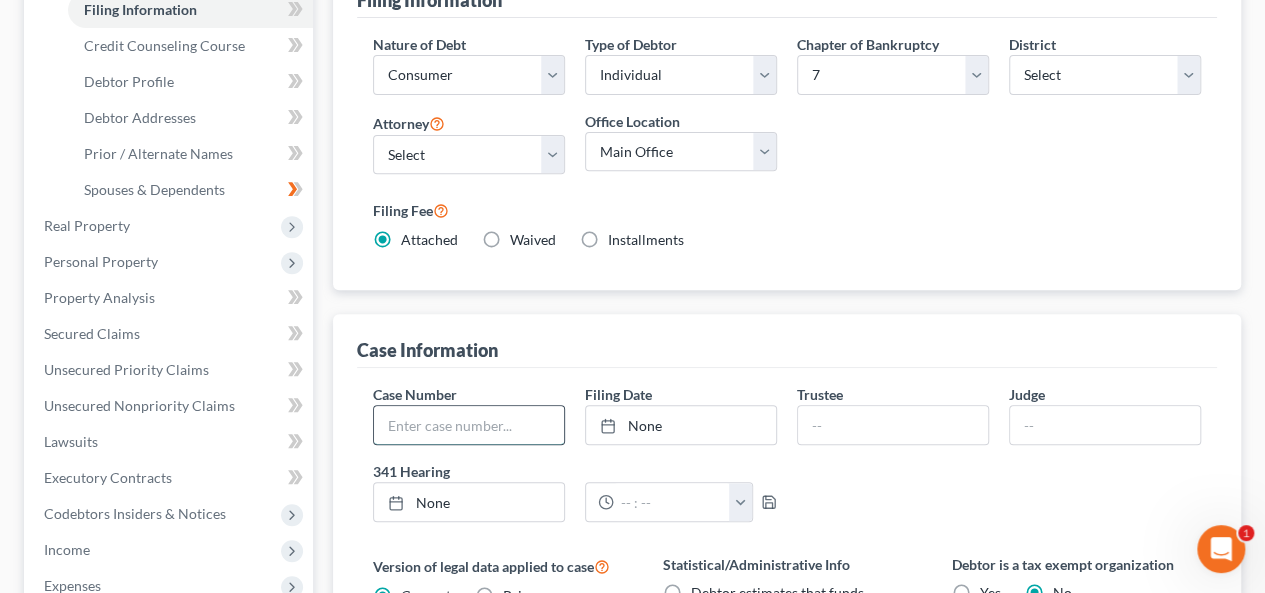 click at bounding box center (469, 425) 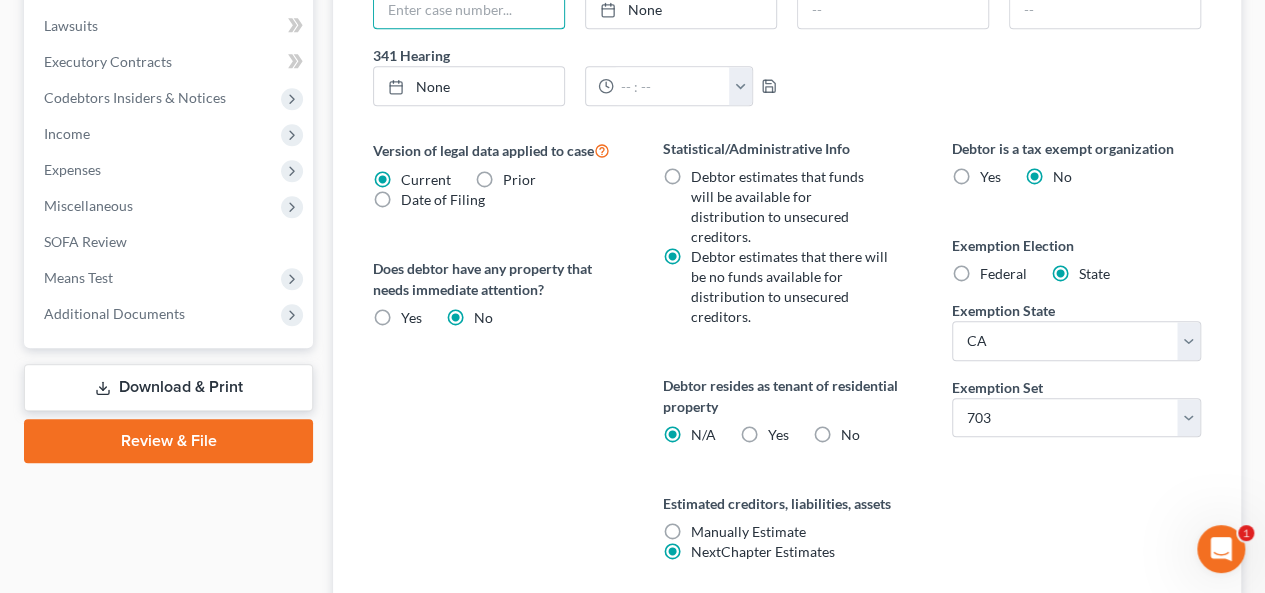 scroll, scrollTop: 824, scrollLeft: 0, axis: vertical 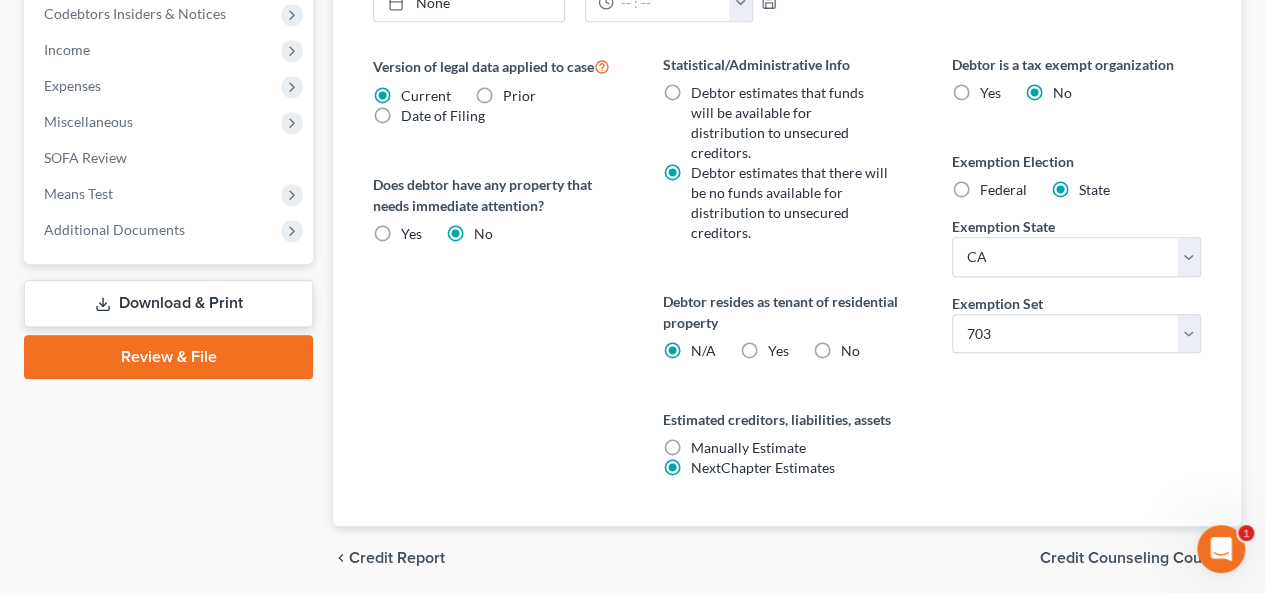 click on "Credit Counseling Course" at bounding box center [1132, 558] 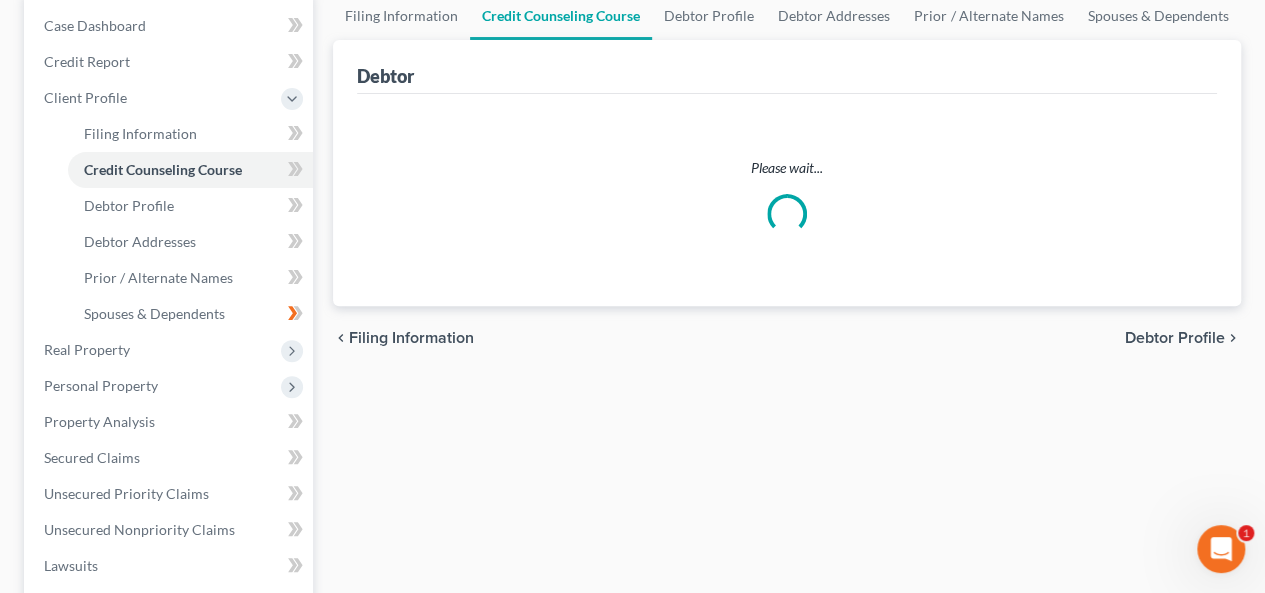 scroll, scrollTop: 0, scrollLeft: 0, axis: both 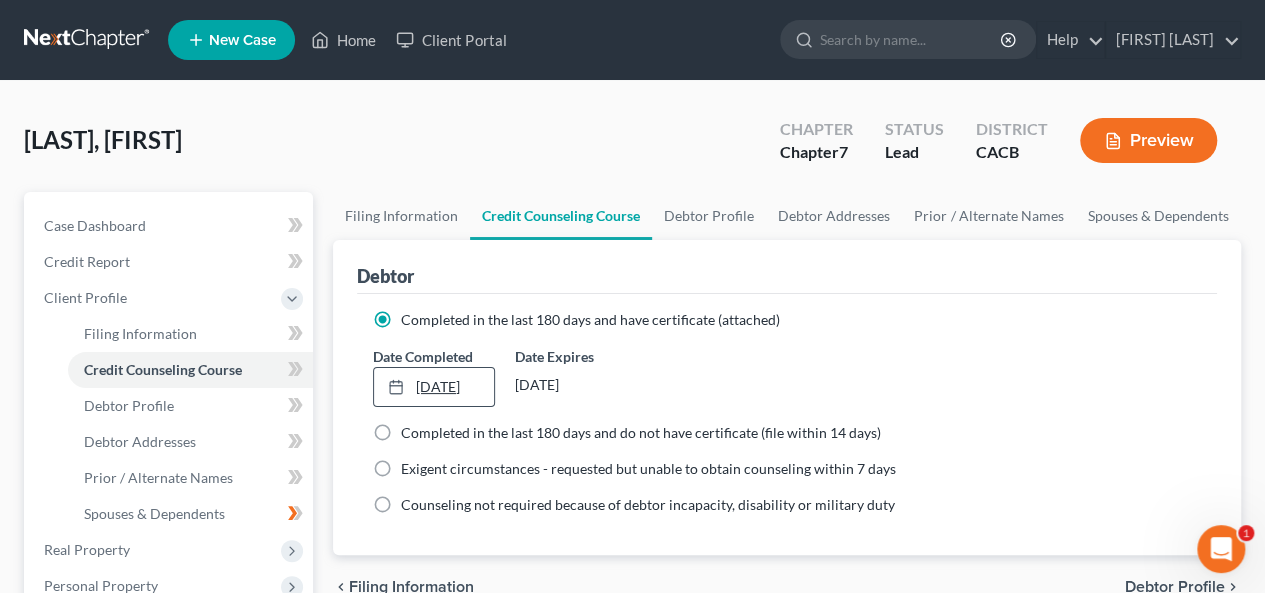 click 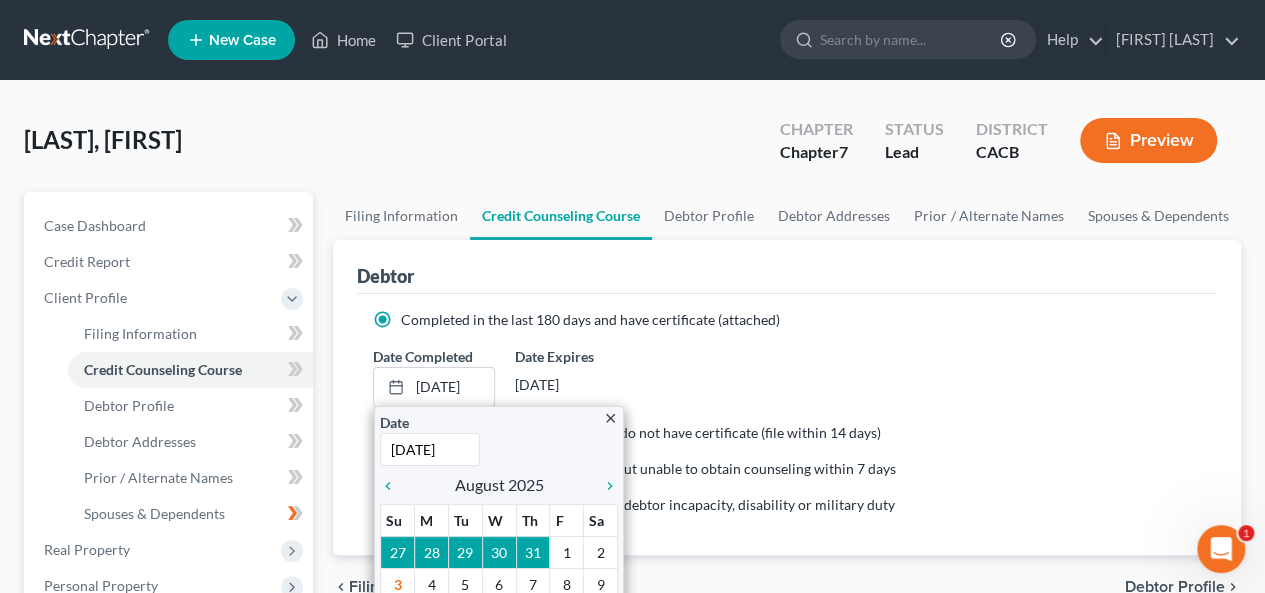 drag, startPoint x: 388, startPoint y: 477, endPoint x: 702, endPoint y: 357, distance: 336.14877 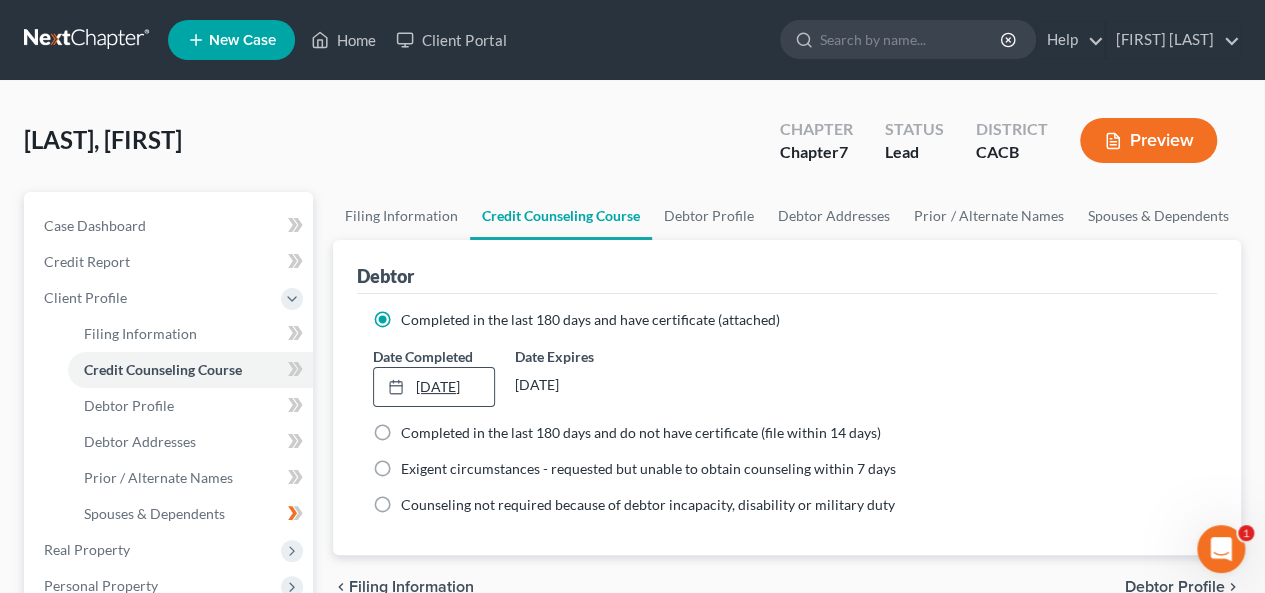 click 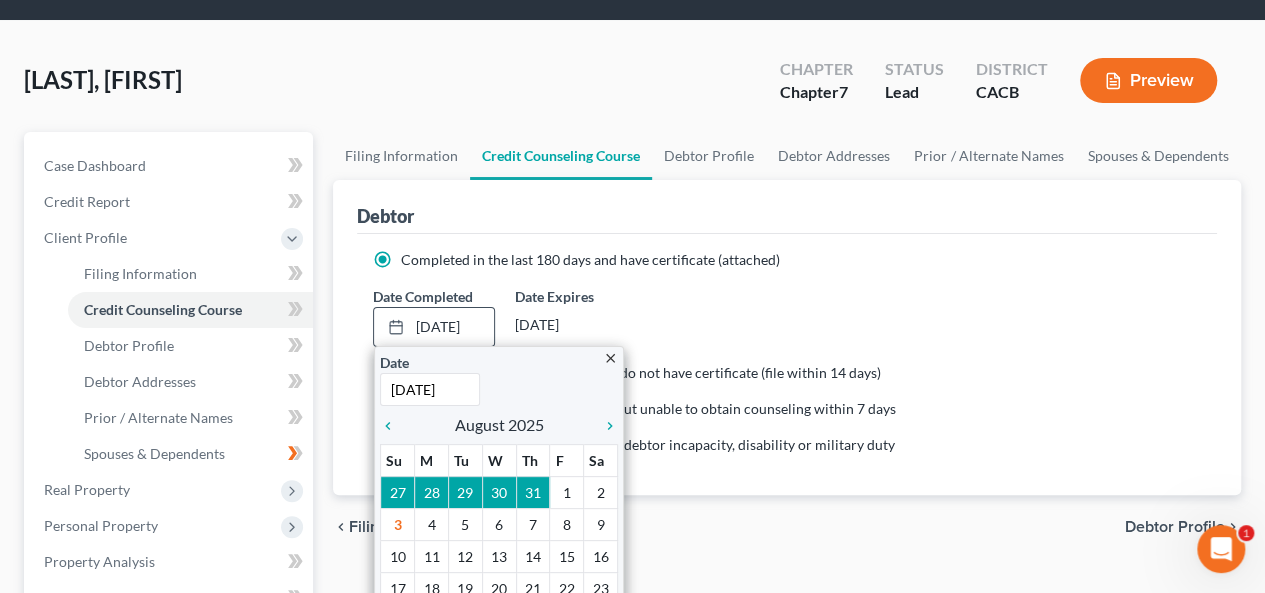 scroll, scrollTop: 100, scrollLeft: 0, axis: vertical 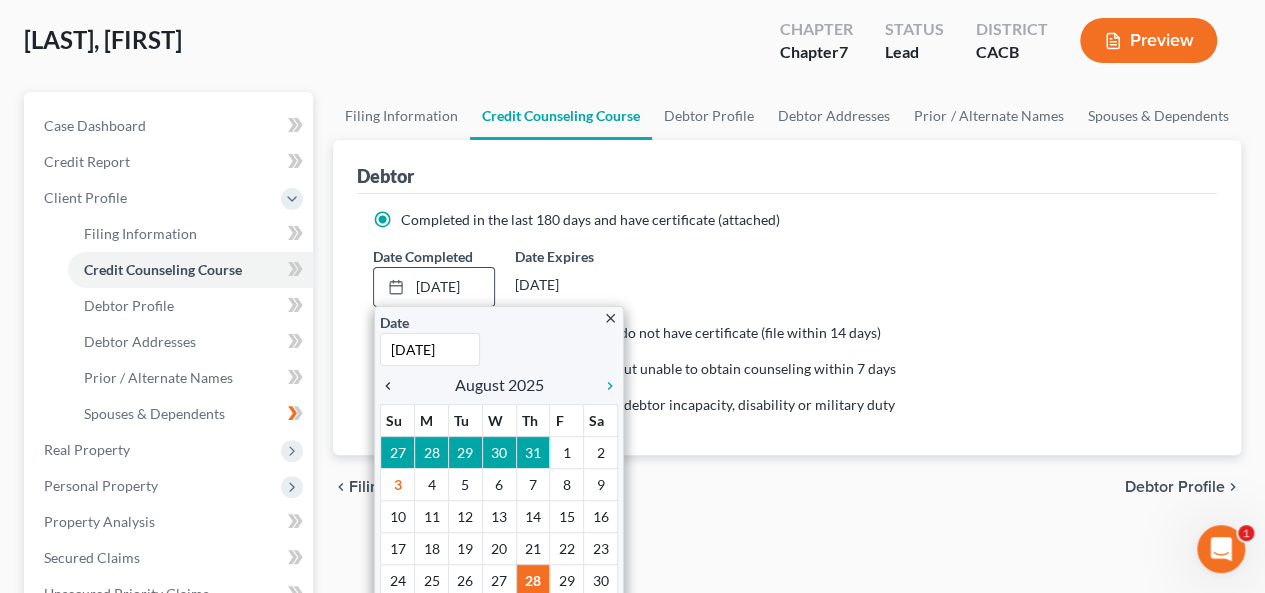 click on "chevron_left" at bounding box center [393, 386] 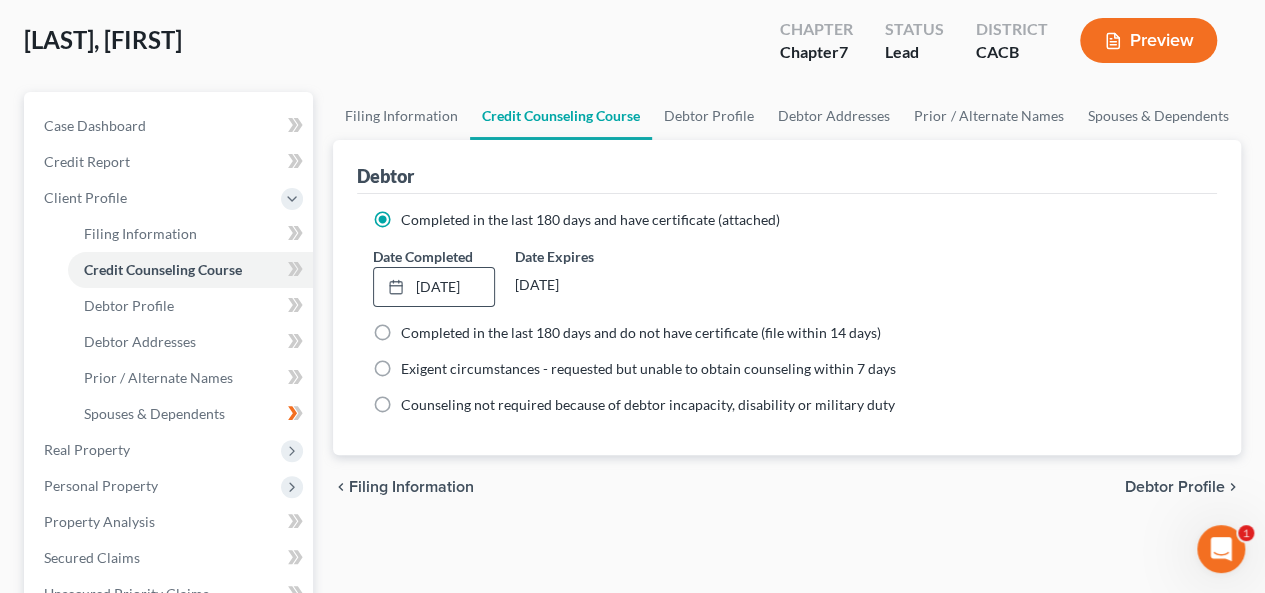 click on "Debtor Profile" at bounding box center [1175, 487] 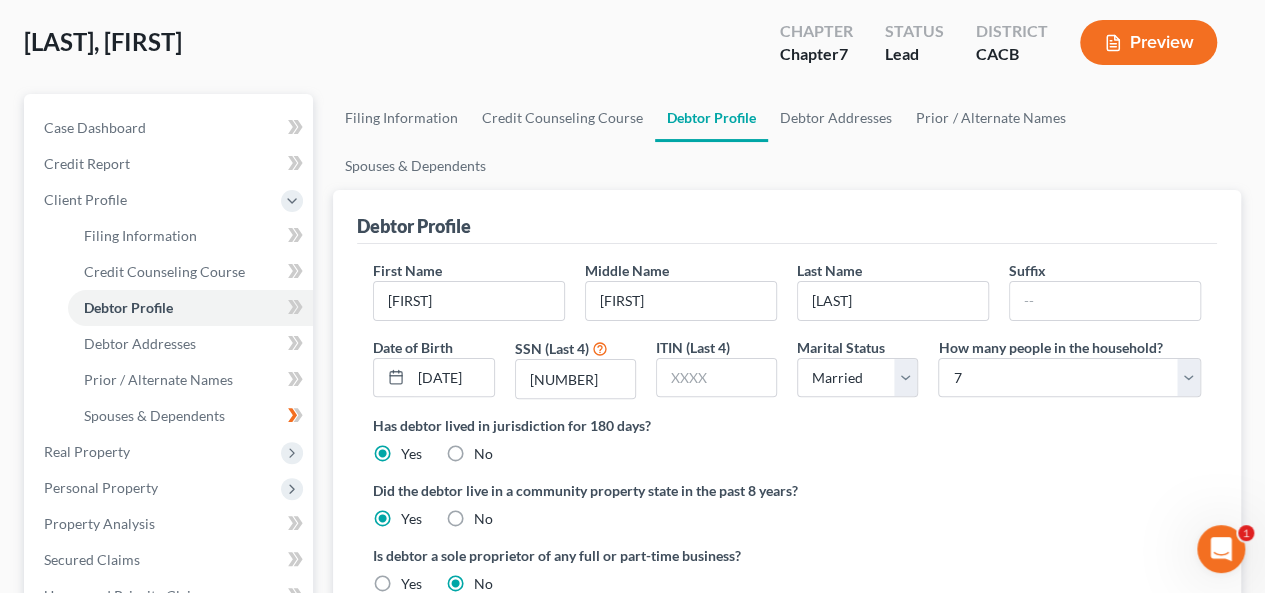 radio on "true" 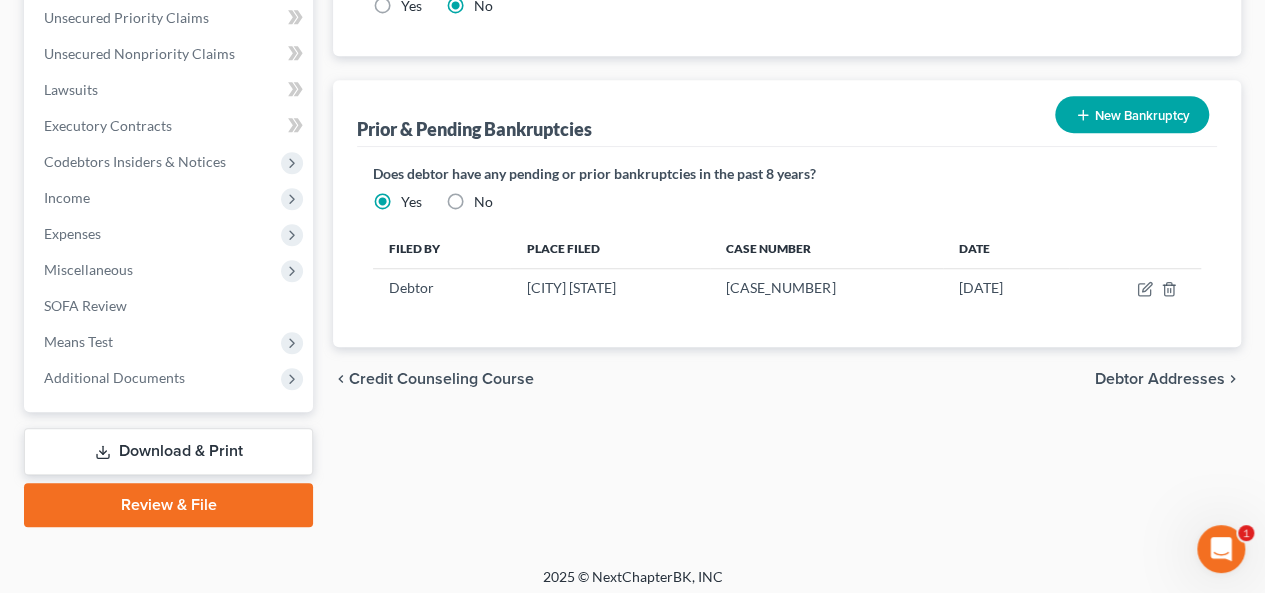 scroll, scrollTop: 683, scrollLeft: 0, axis: vertical 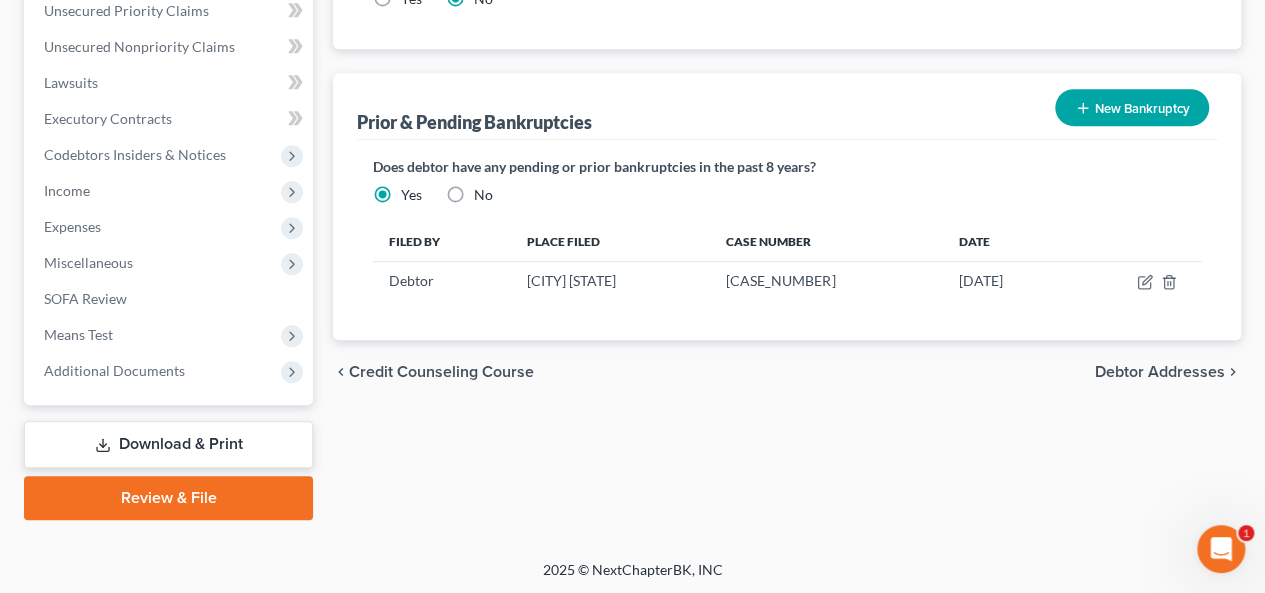 click on "Debtor Addresses" at bounding box center [1160, 372] 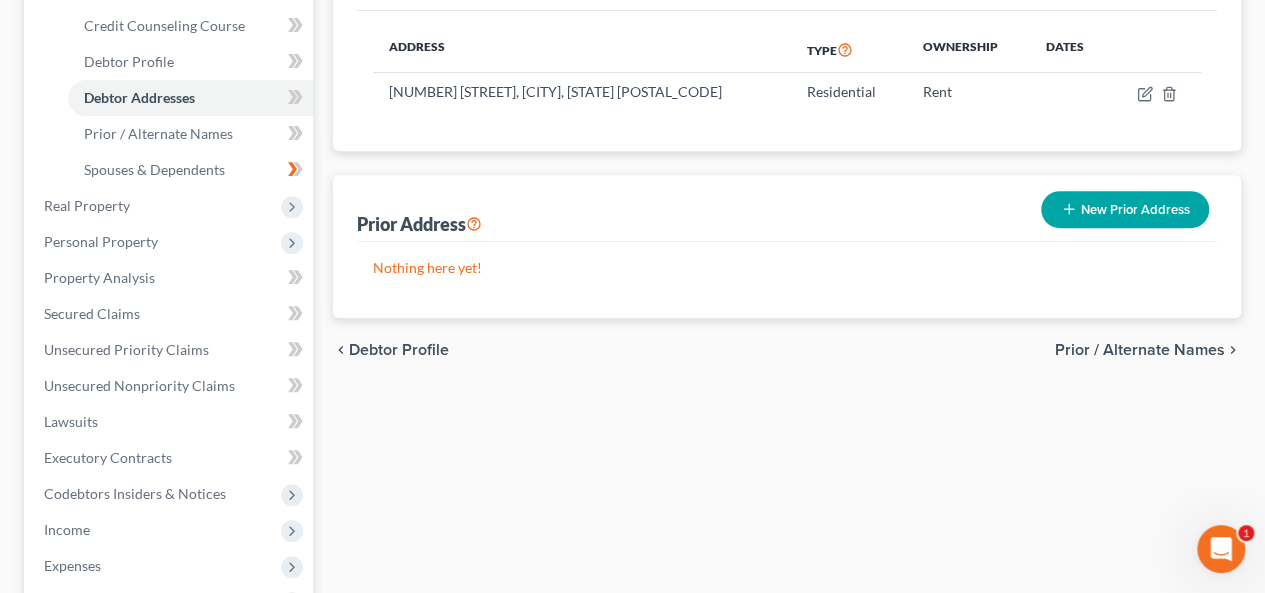 scroll, scrollTop: 400, scrollLeft: 0, axis: vertical 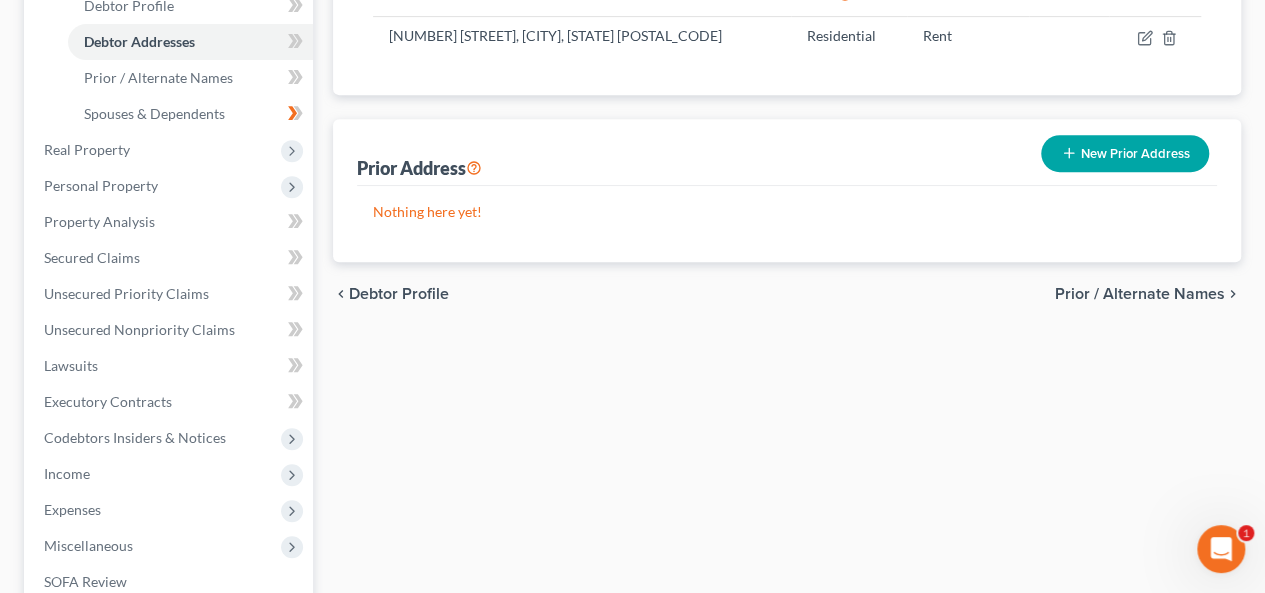 click on "Prior / Alternate Names" at bounding box center (1140, 294) 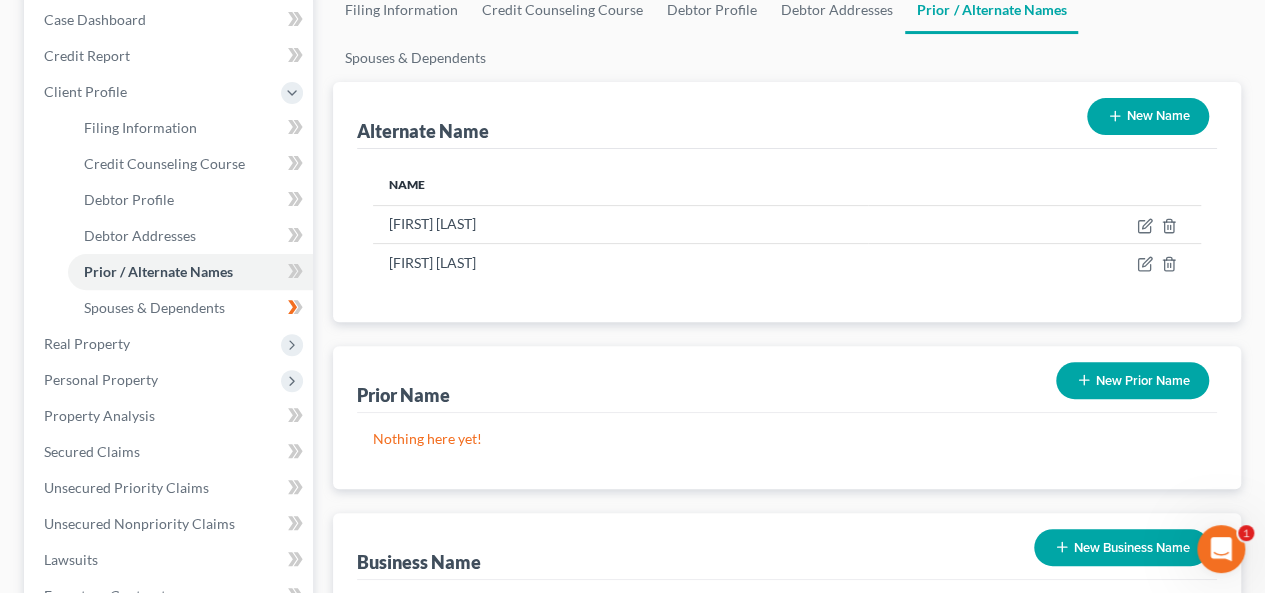 scroll, scrollTop: 0, scrollLeft: 0, axis: both 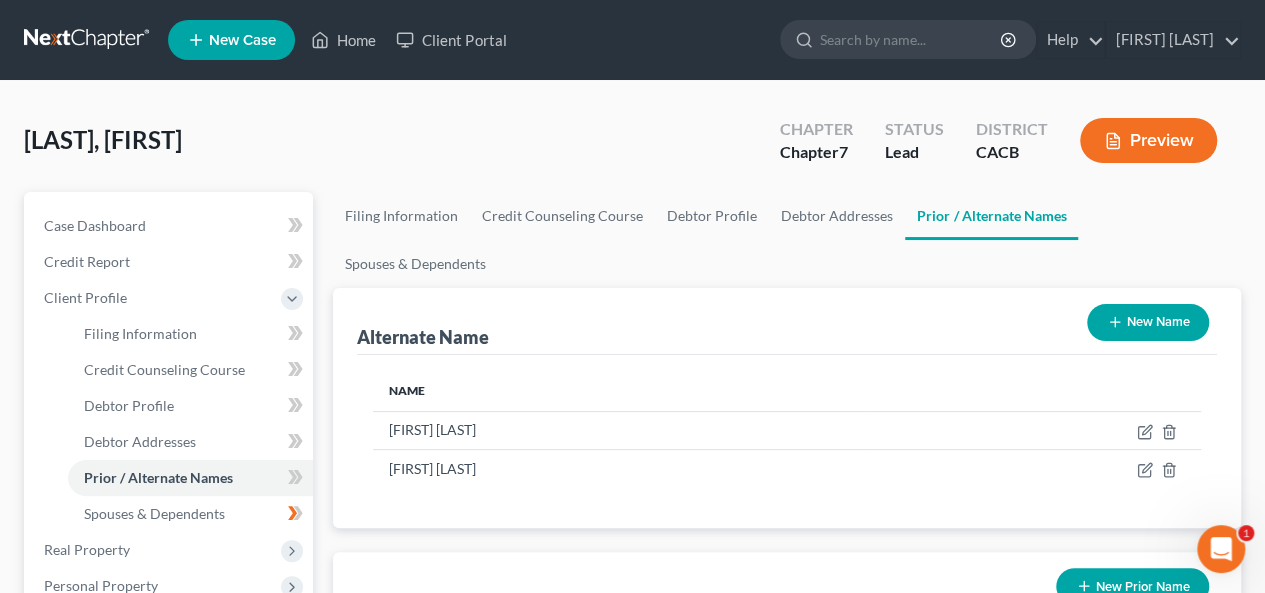 click on "New Name" at bounding box center [1148, 322] 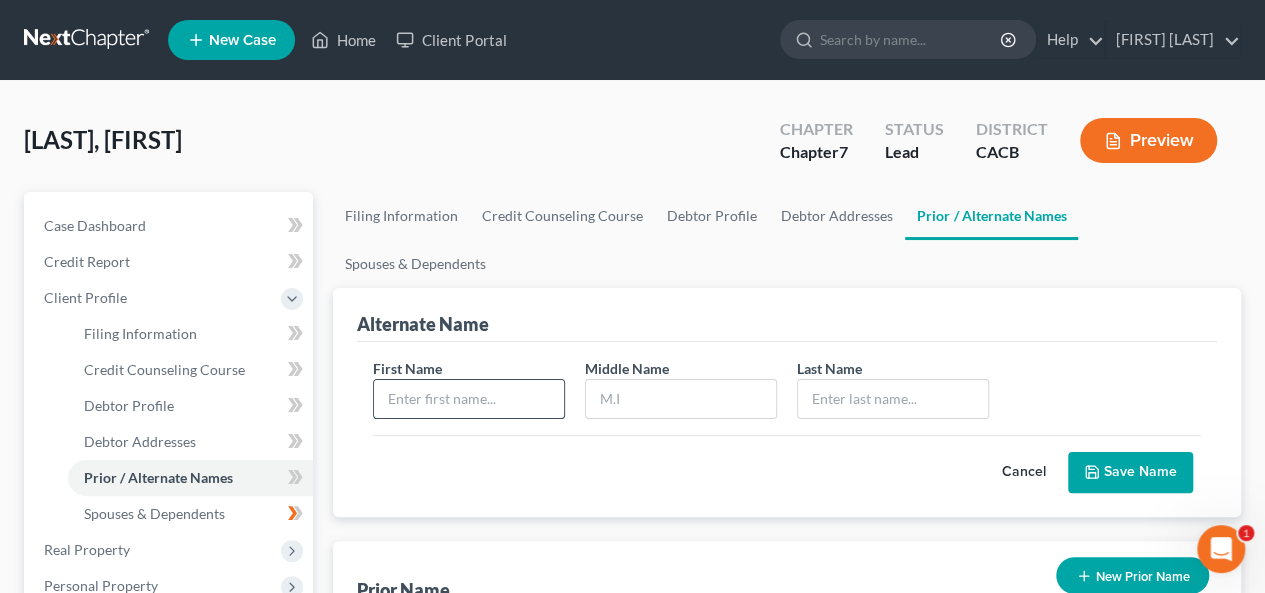 drag, startPoint x: 468, startPoint y: 361, endPoint x: 460, endPoint y: 352, distance: 12.0415945 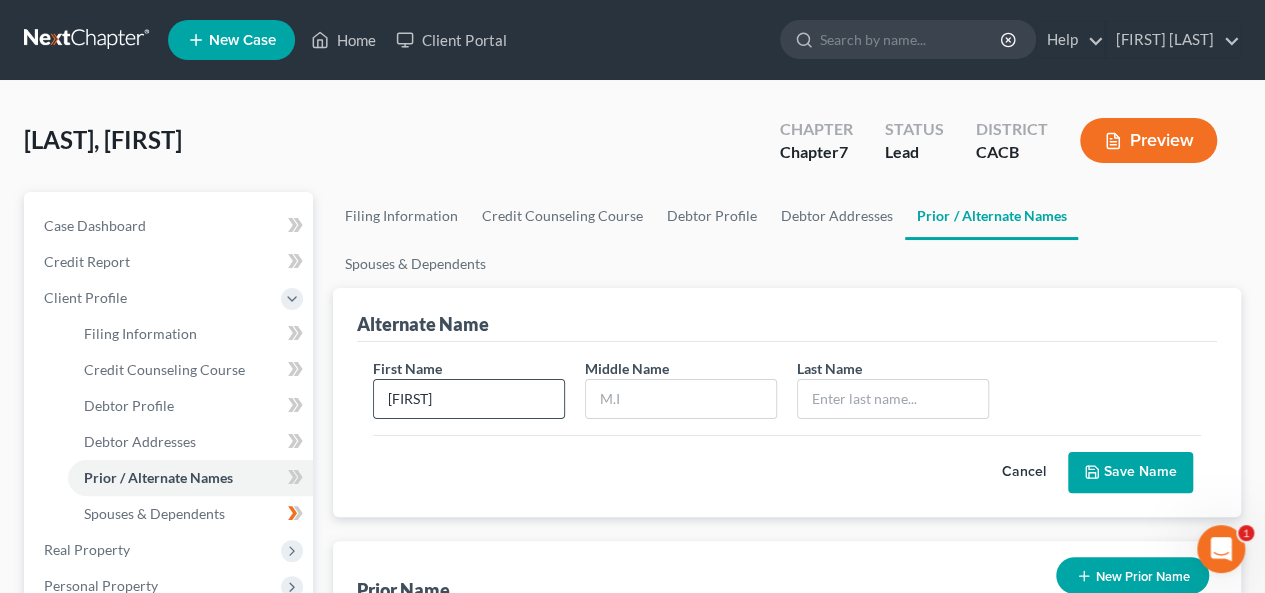 type on "[FIRST]" 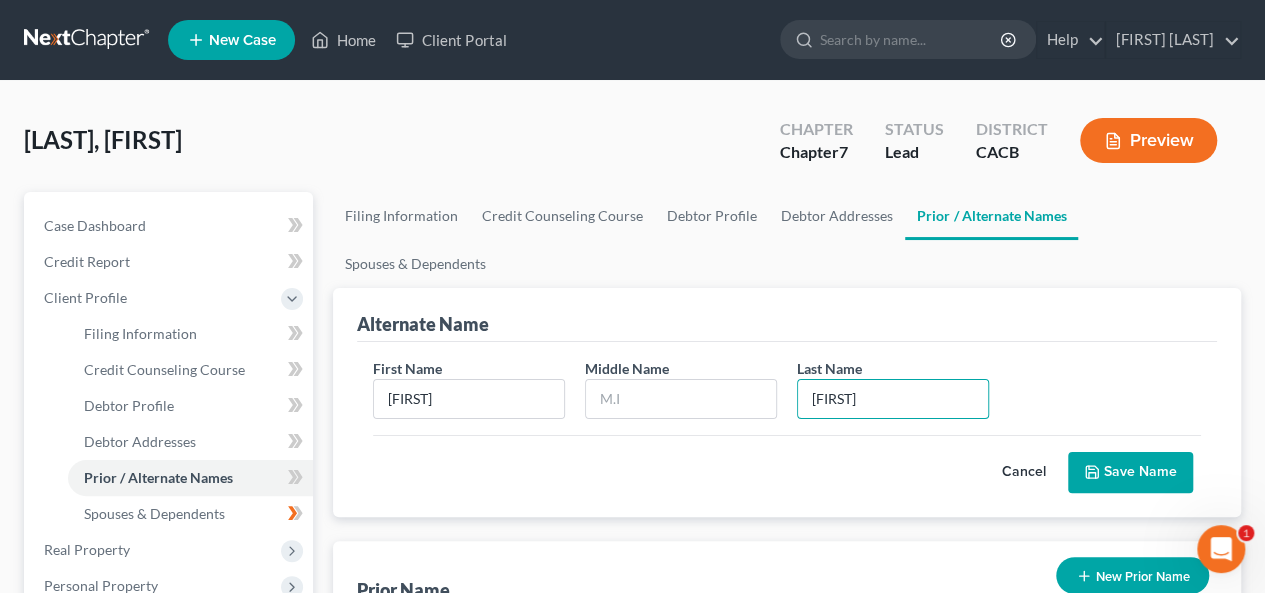type on "[FIRST]" 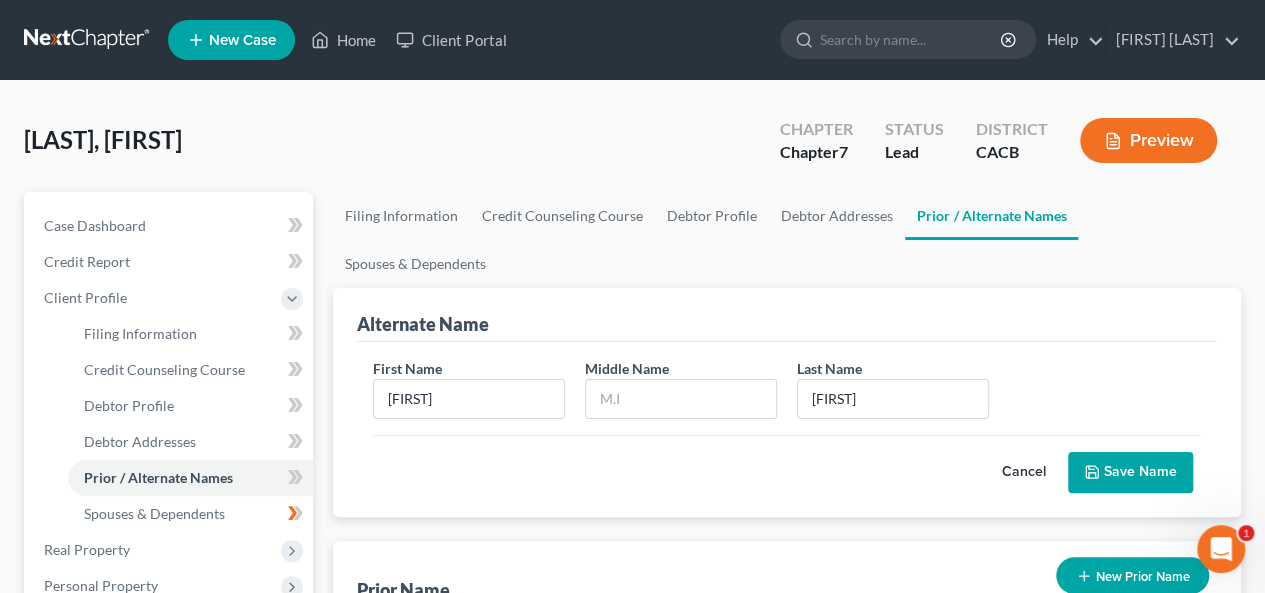 drag, startPoint x: 1148, startPoint y: 419, endPoint x: 1149, endPoint y: 405, distance: 14.035668 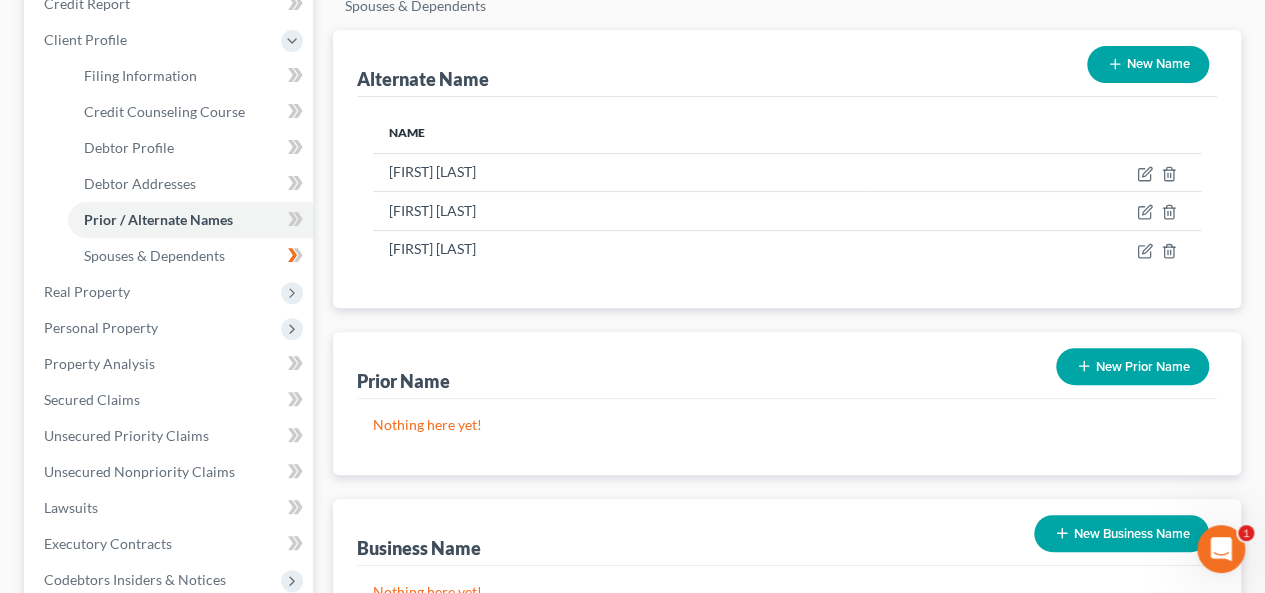 scroll, scrollTop: 300, scrollLeft: 0, axis: vertical 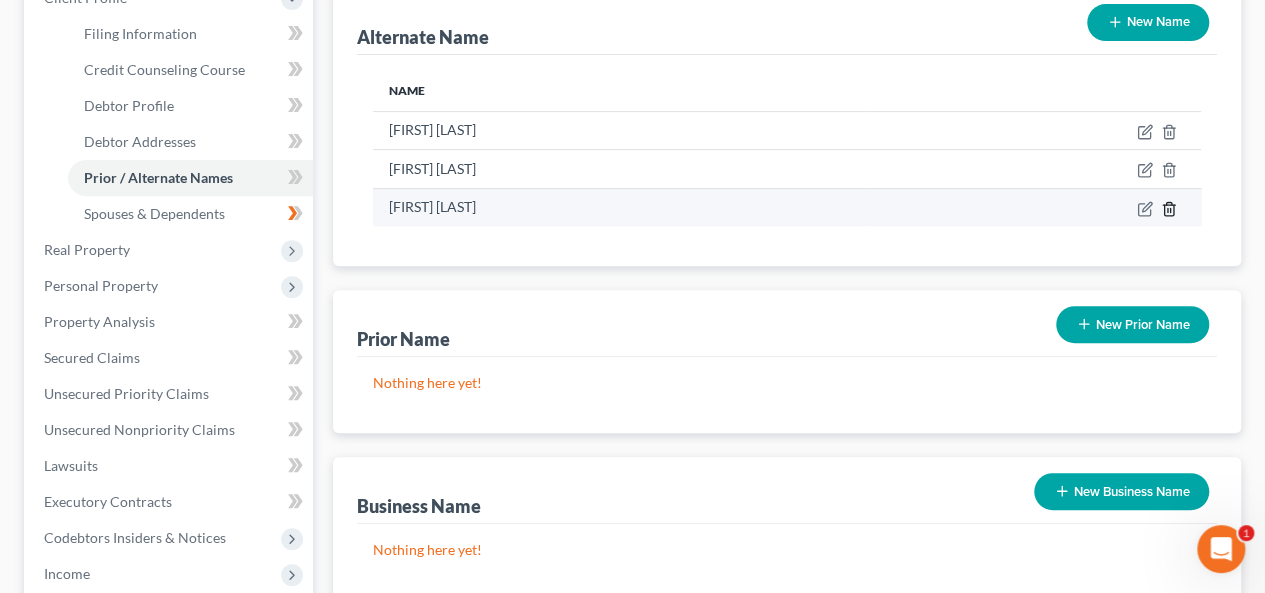 click 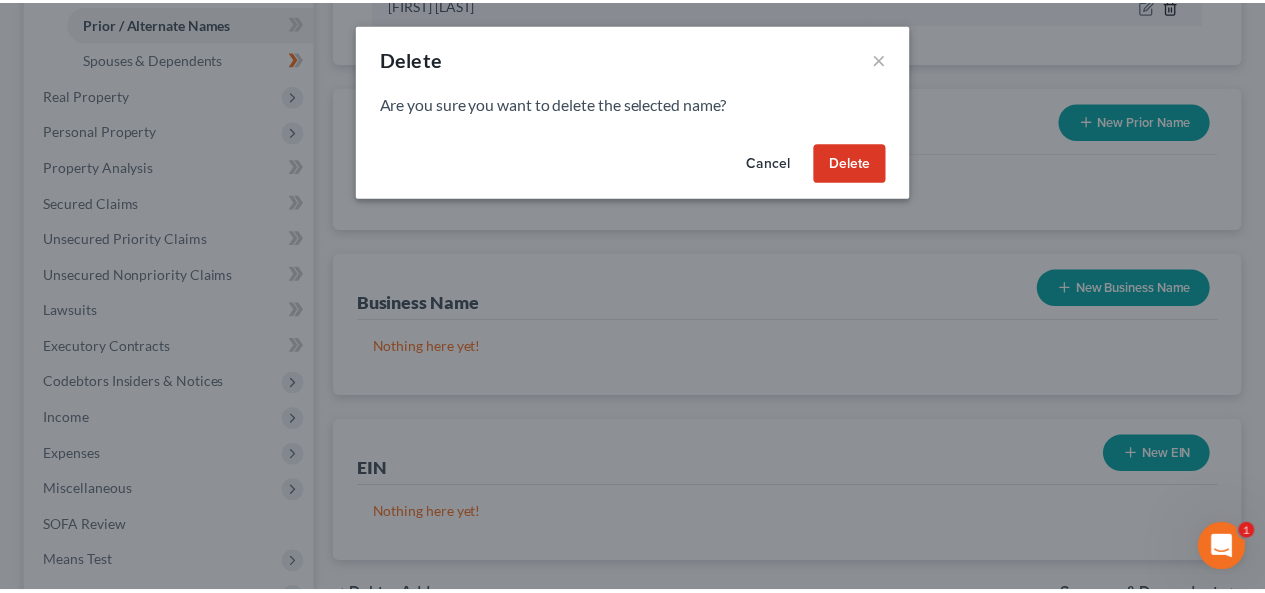 scroll, scrollTop: 600, scrollLeft: 0, axis: vertical 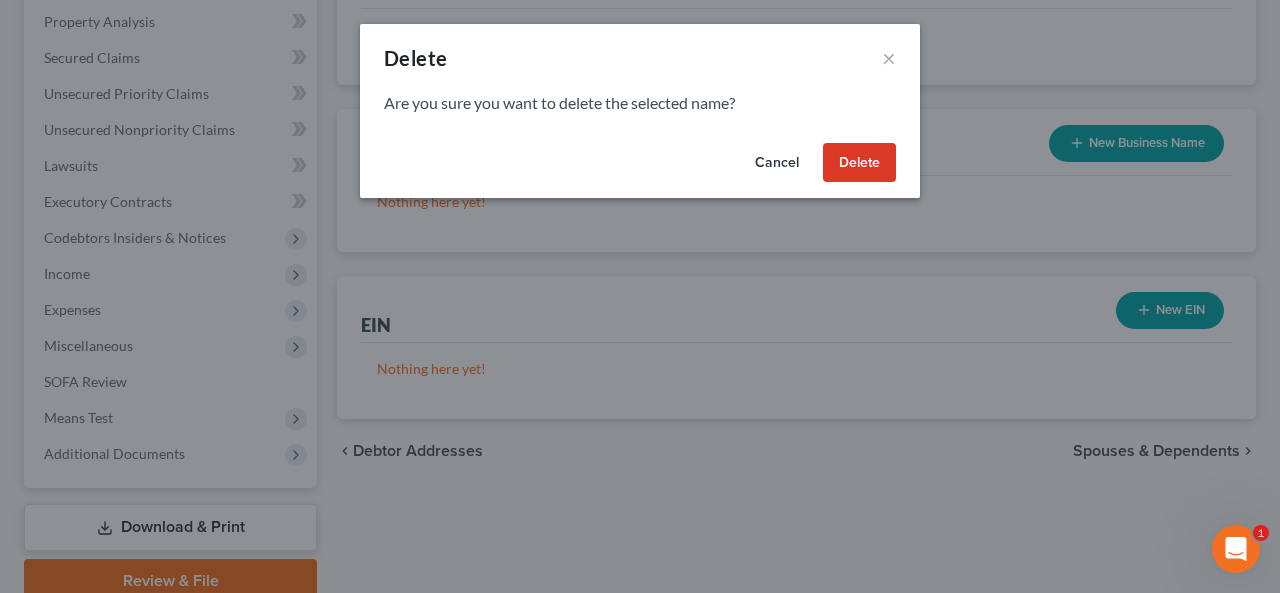 click on "Delete" at bounding box center [859, 163] 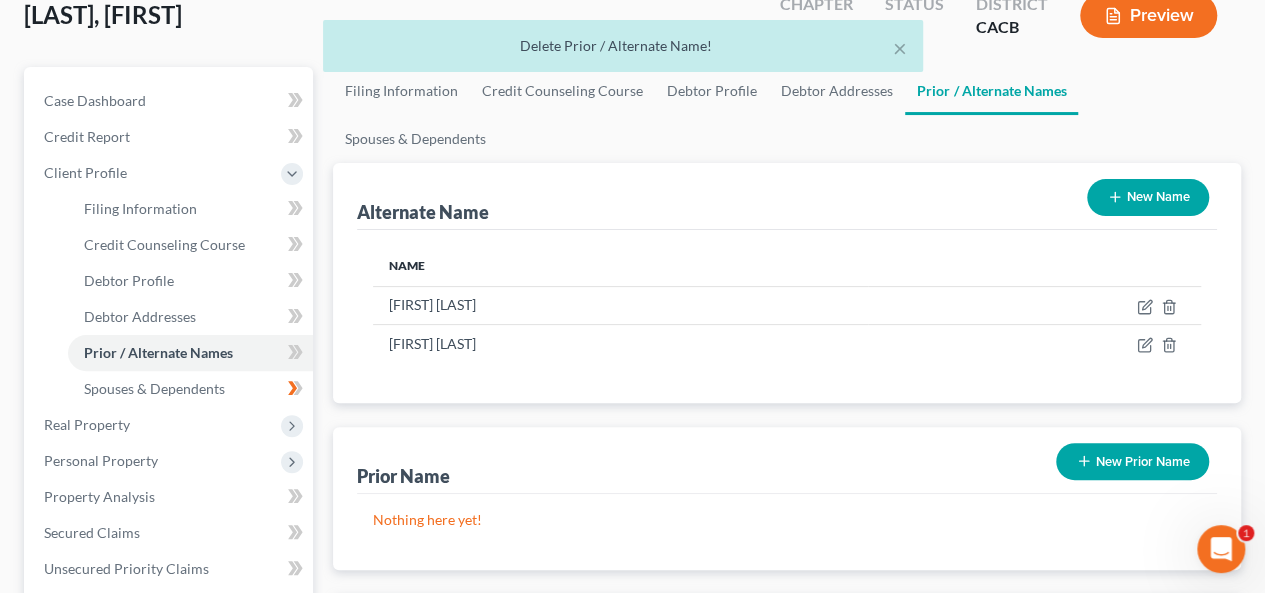 scroll, scrollTop: 100, scrollLeft: 0, axis: vertical 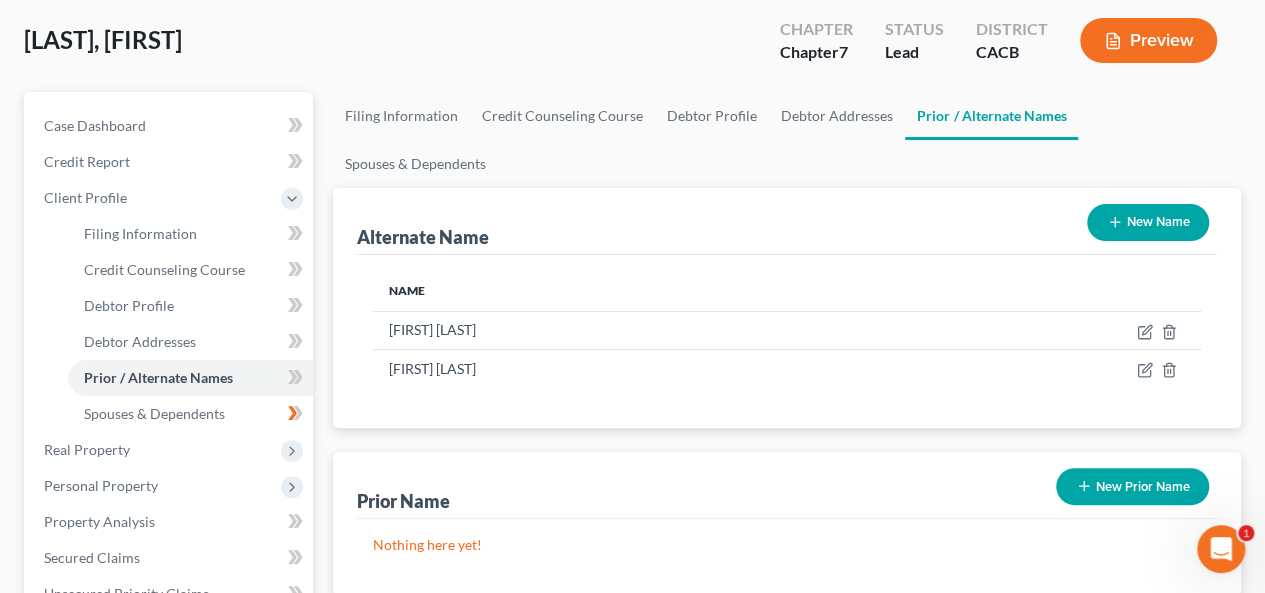 drag, startPoint x: 1160, startPoint y: 170, endPoint x: 1150, endPoint y: 173, distance: 10.440307 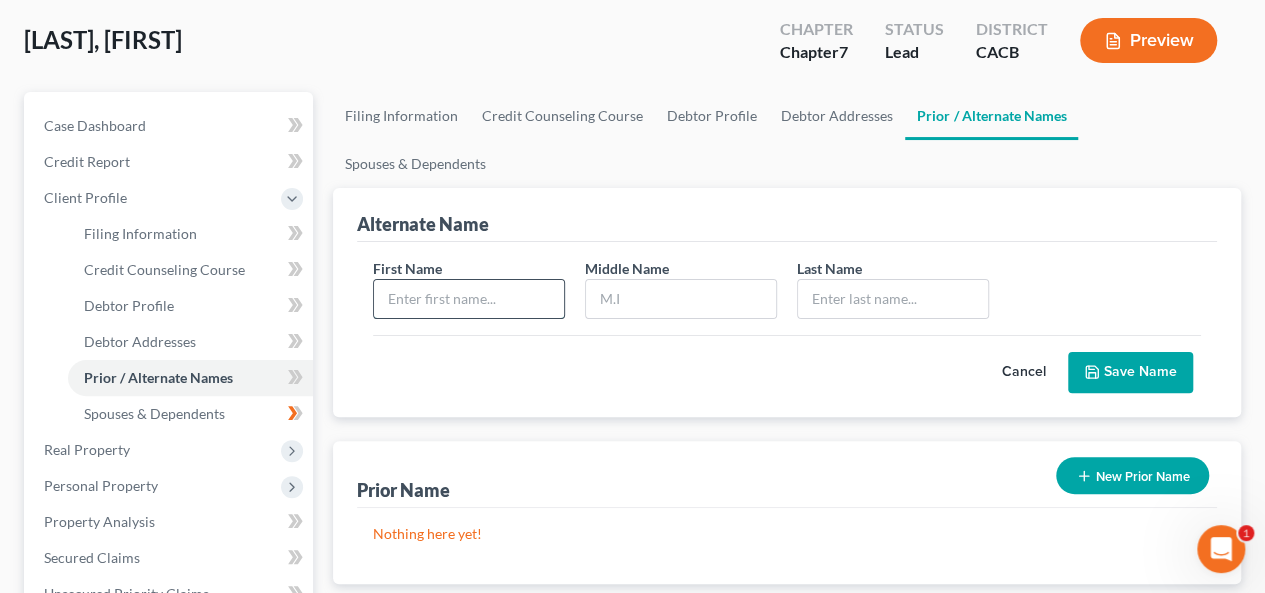 click at bounding box center (469, 299) 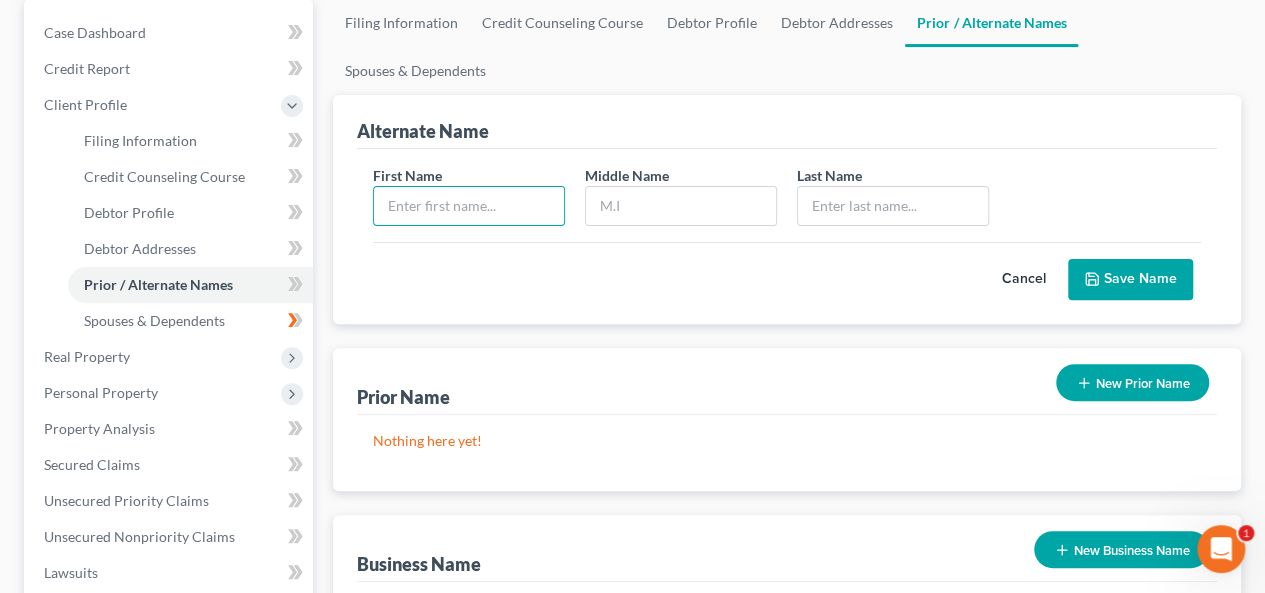 scroll, scrollTop: 300, scrollLeft: 0, axis: vertical 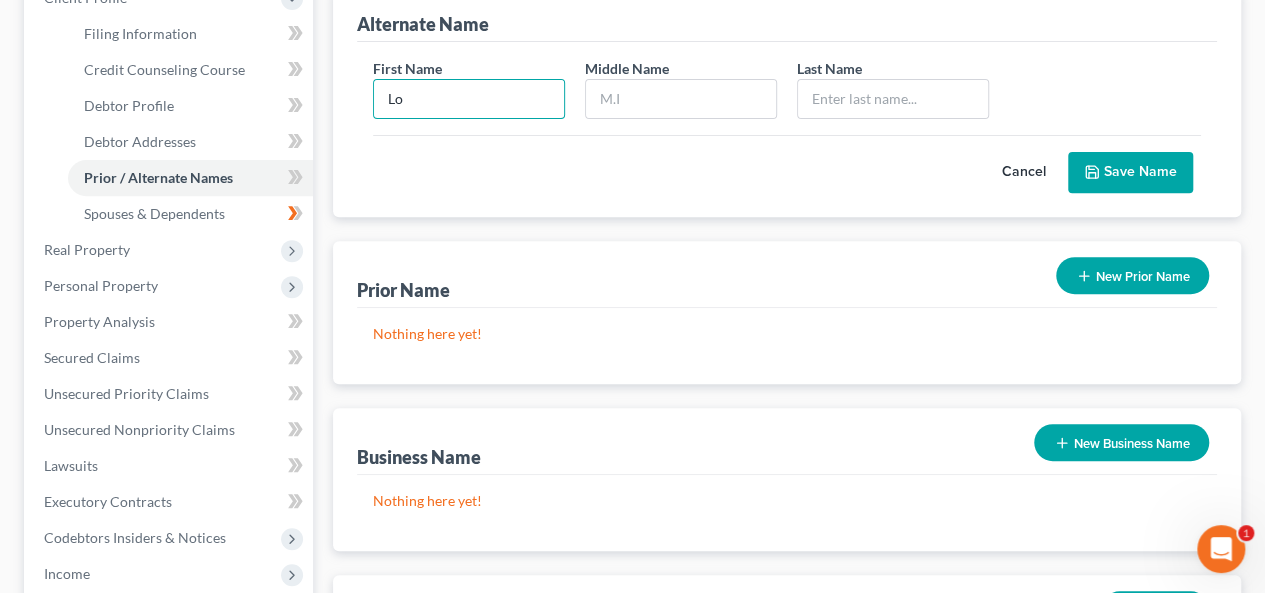 type on "L" 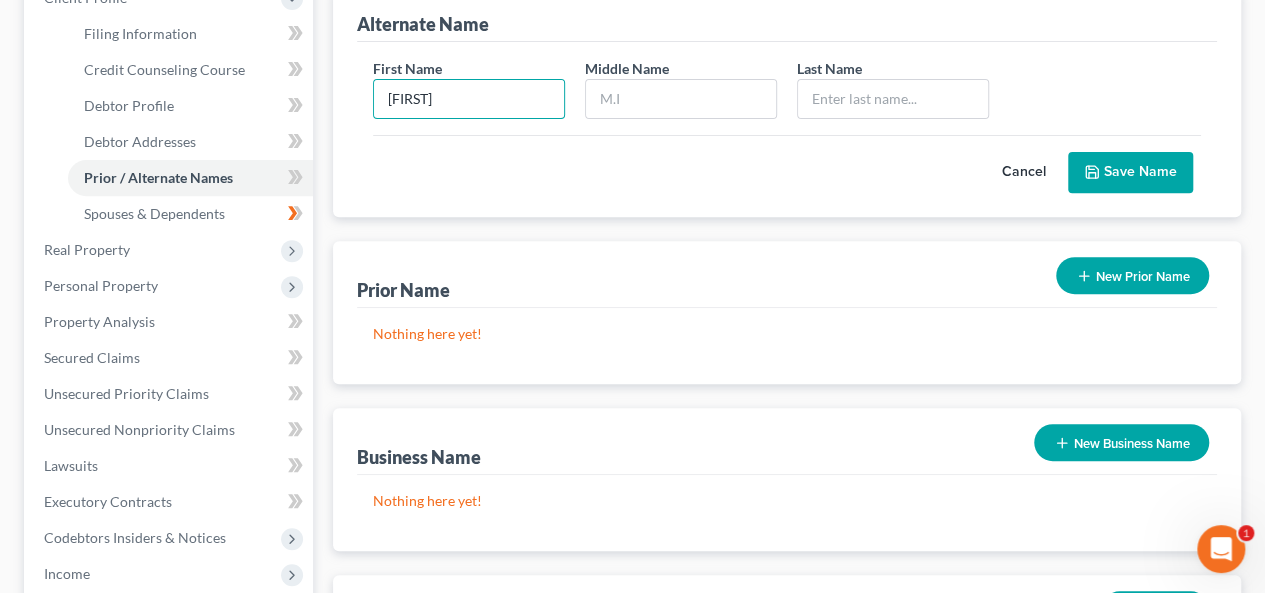 type on "[FIRST]" 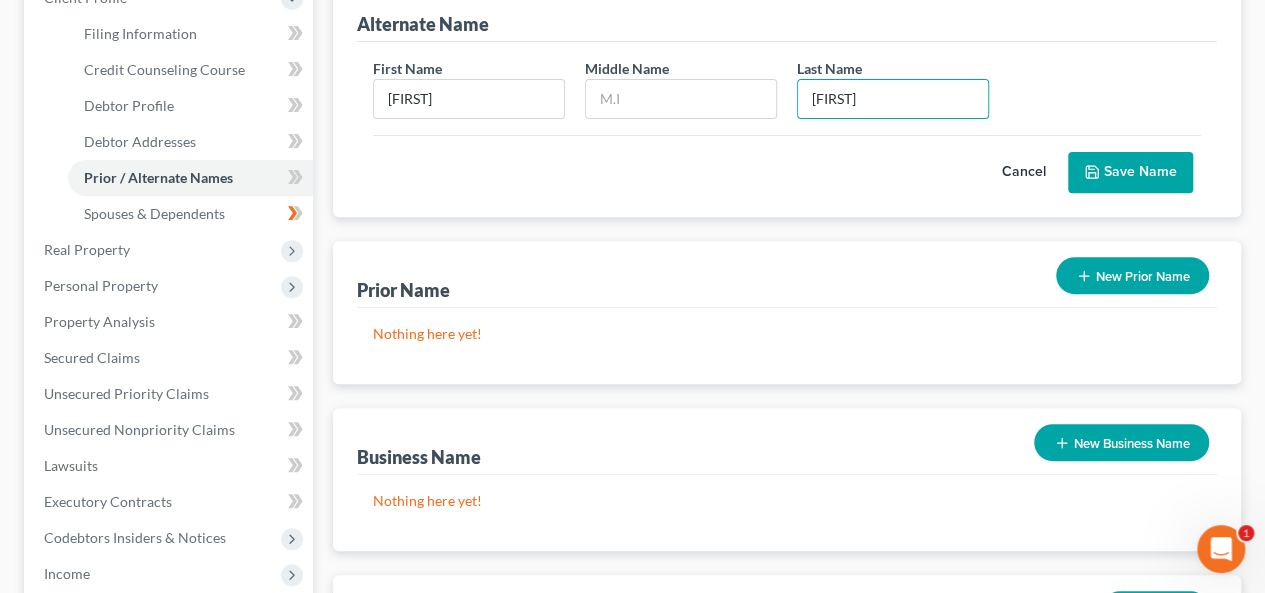 type on "[FIRST]" 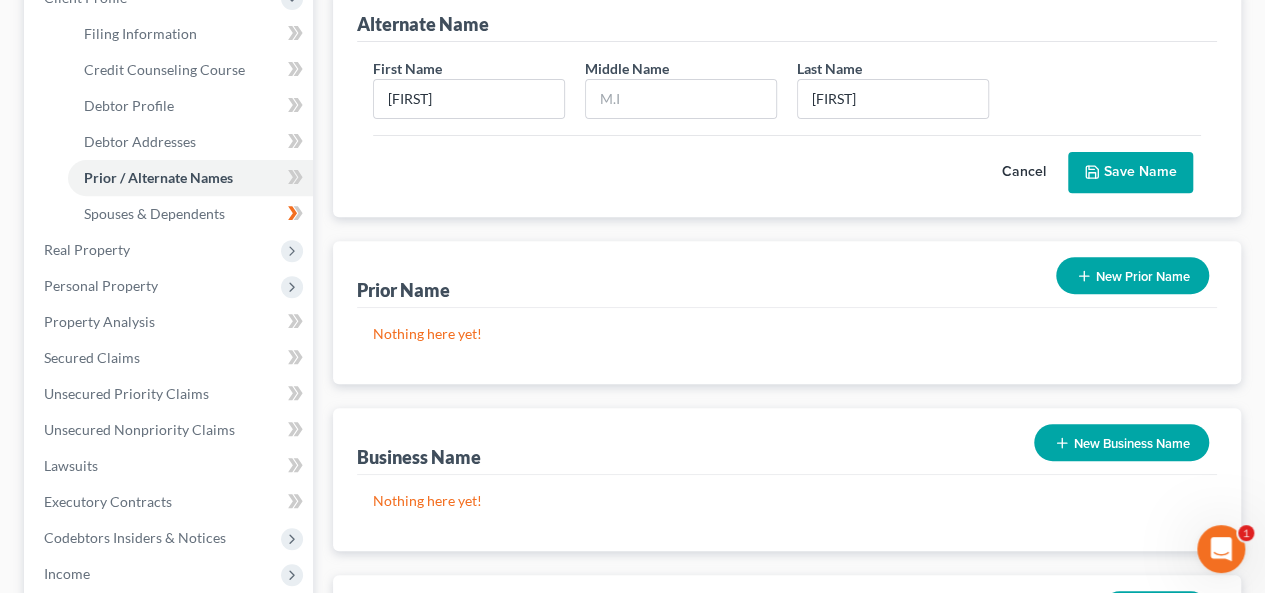 click on "Save Name" at bounding box center [1130, 173] 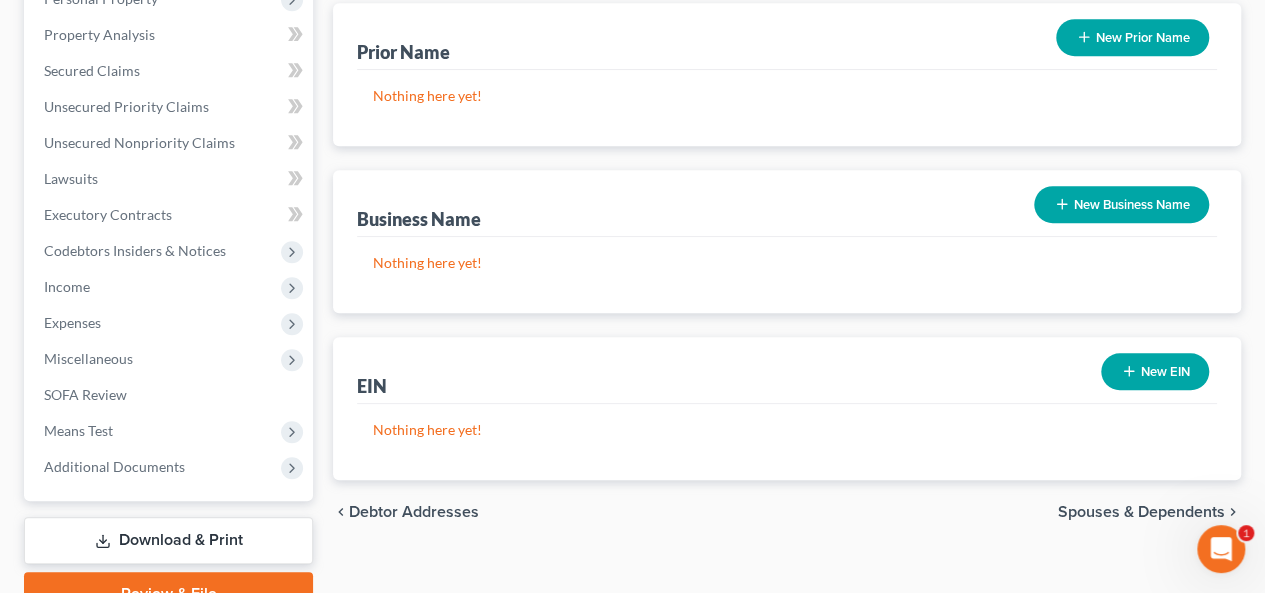 scroll, scrollTop: 600, scrollLeft: 0, axis: vertical 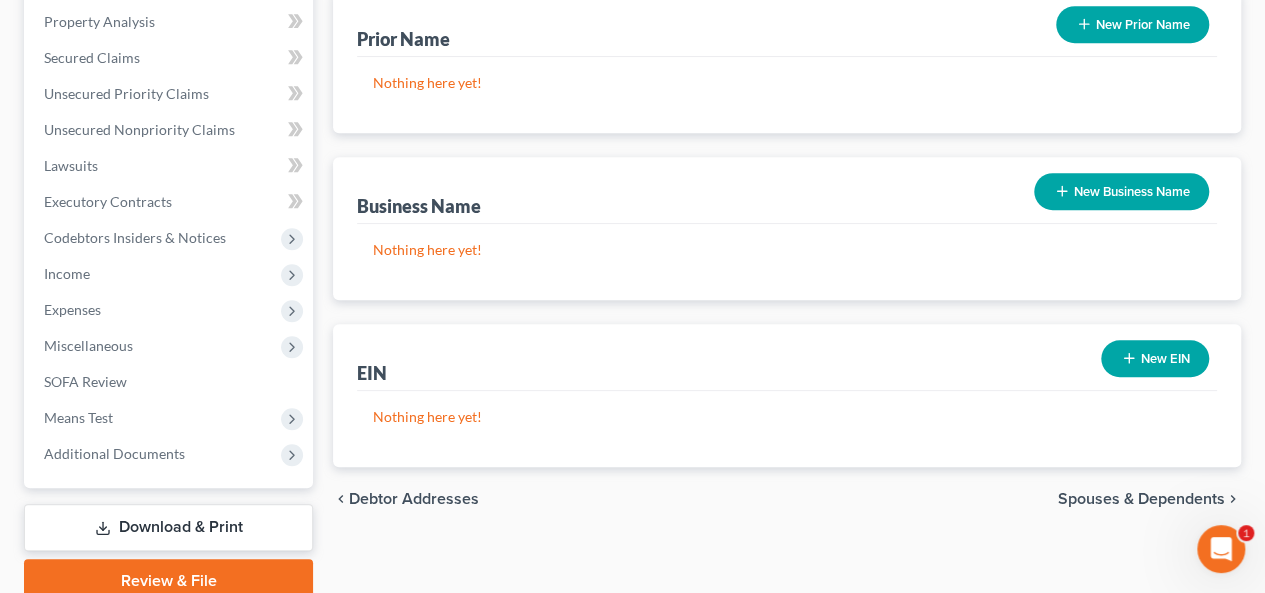 click on "Spouses & Dependents" at bounding box center (1141, 499) 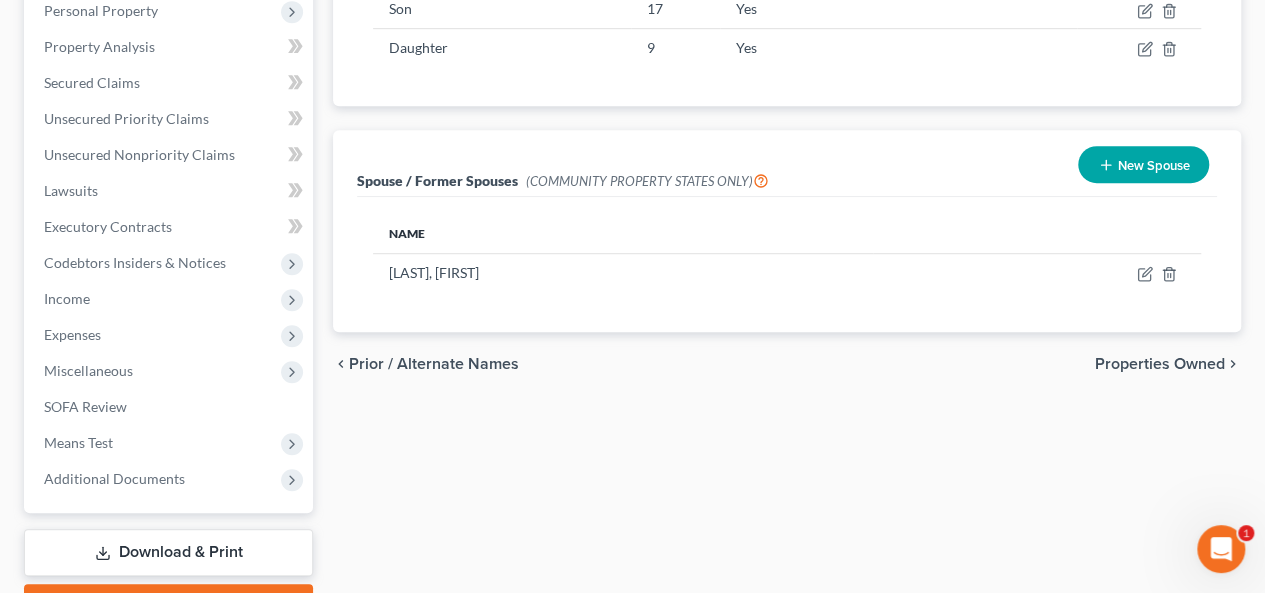 scroll, scrollTop: 683, scrollLeft: 0, axis: vertical 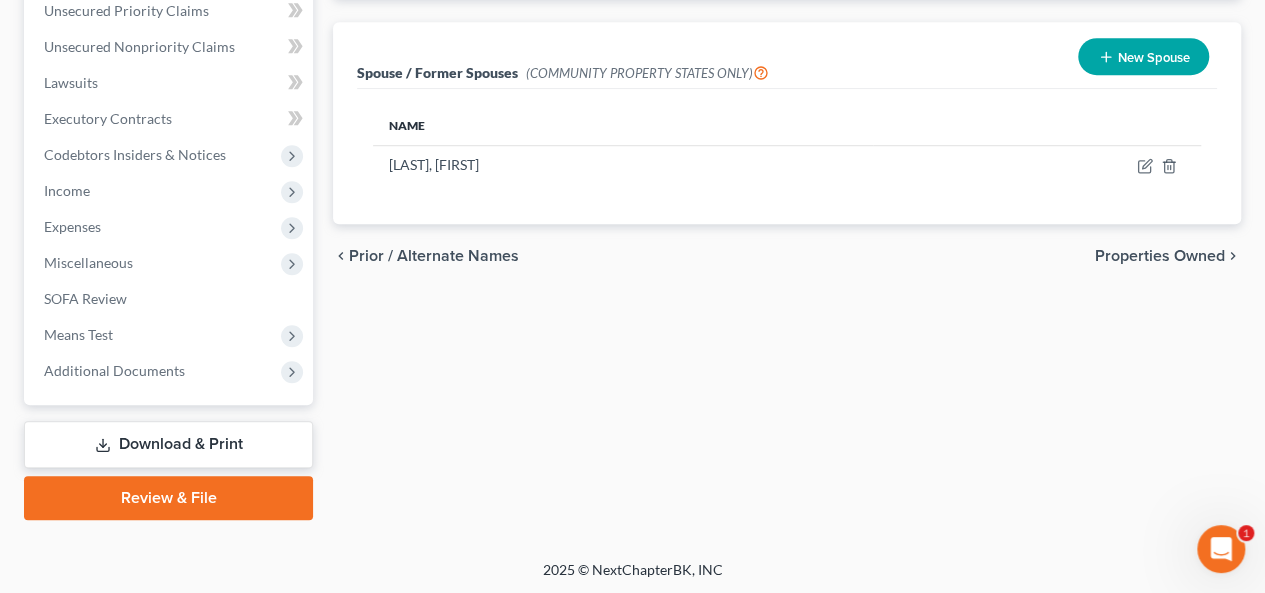 click on "Properties Owned" at bounding box center [1160, 256] 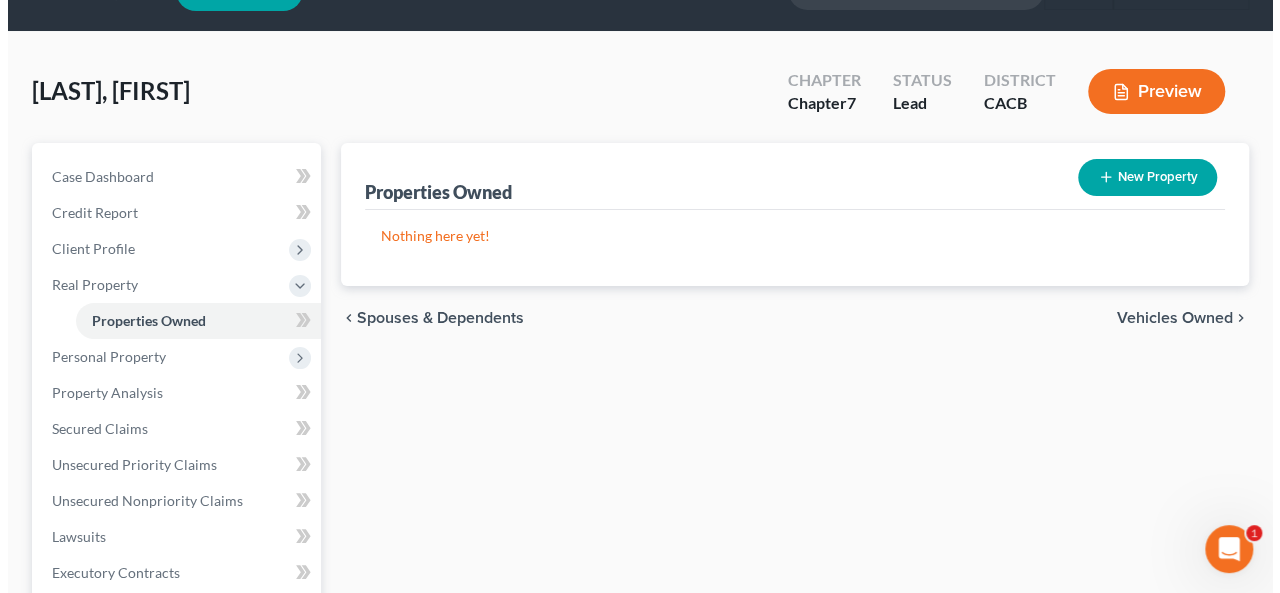 scroll, scrollTop: 0, scrollLeft: 0, axis: both 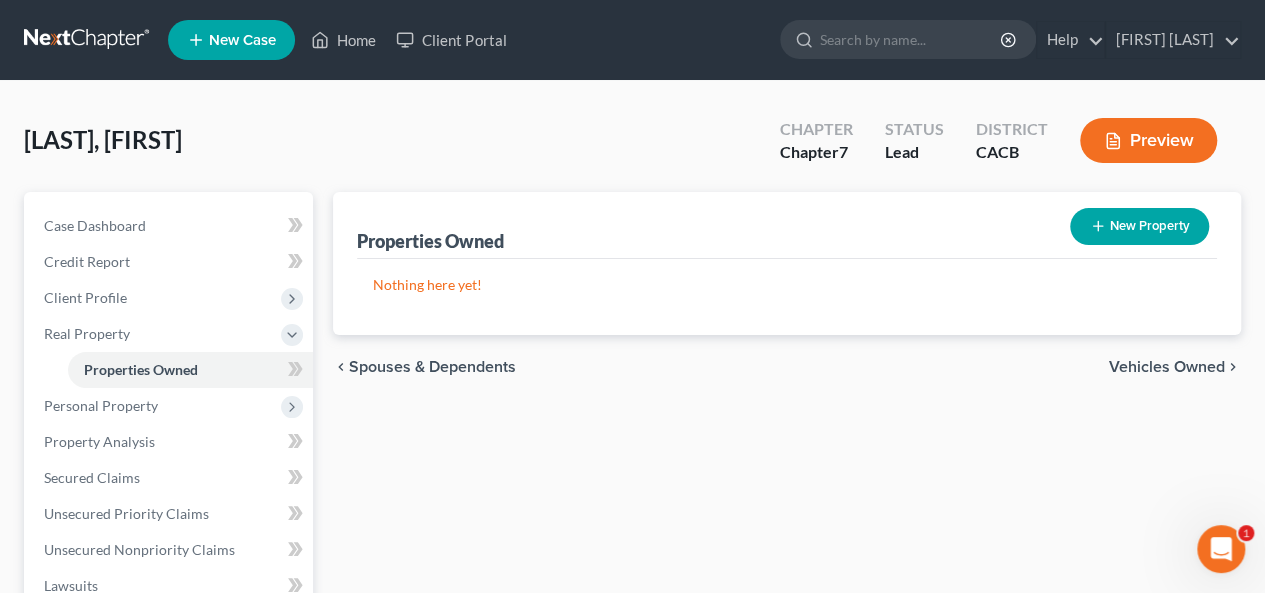 click on "Vehicles Owned" at bounding box center [1167, 367] 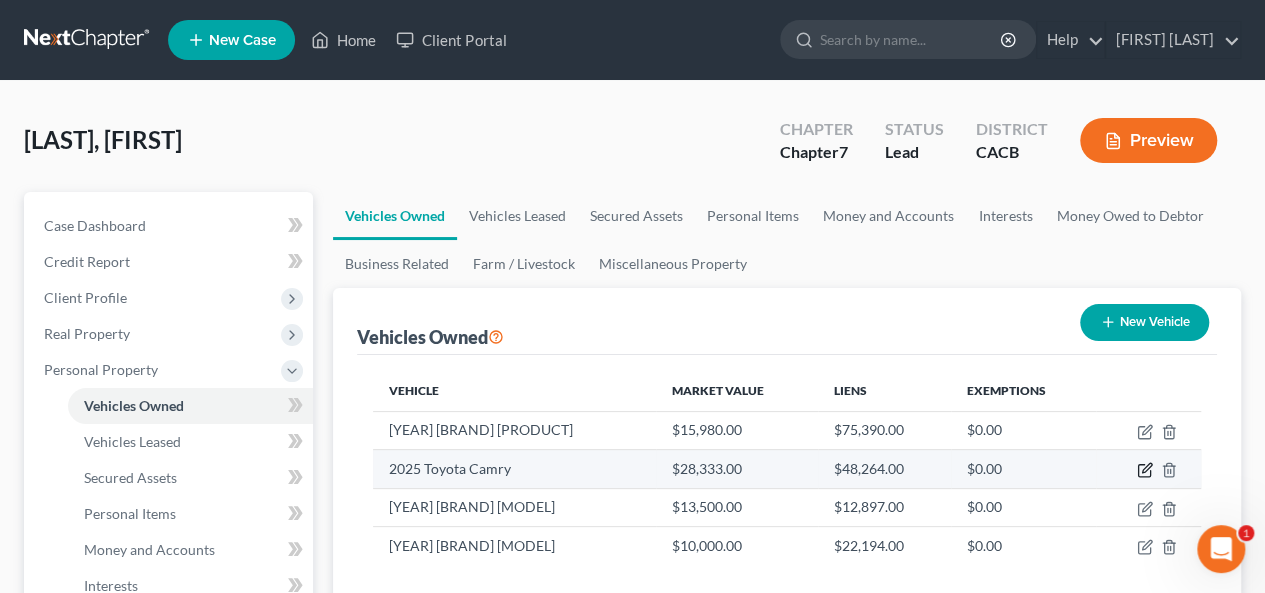 click 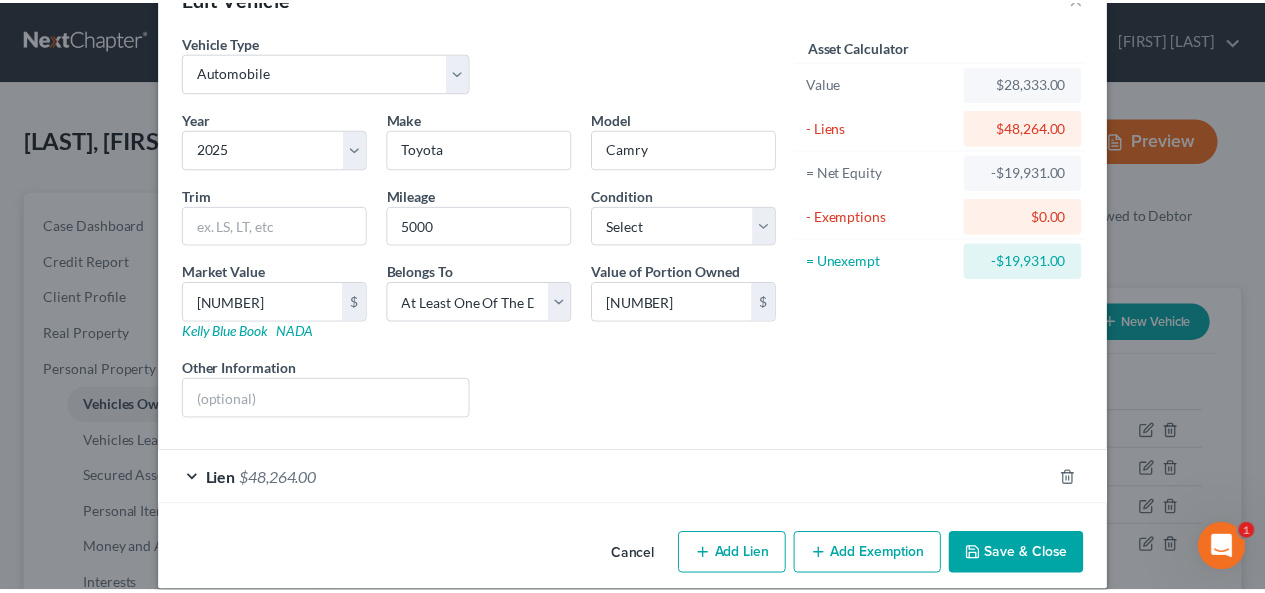 scroll, scrollTop: 79, scrollLeft: 0, axis: vertical 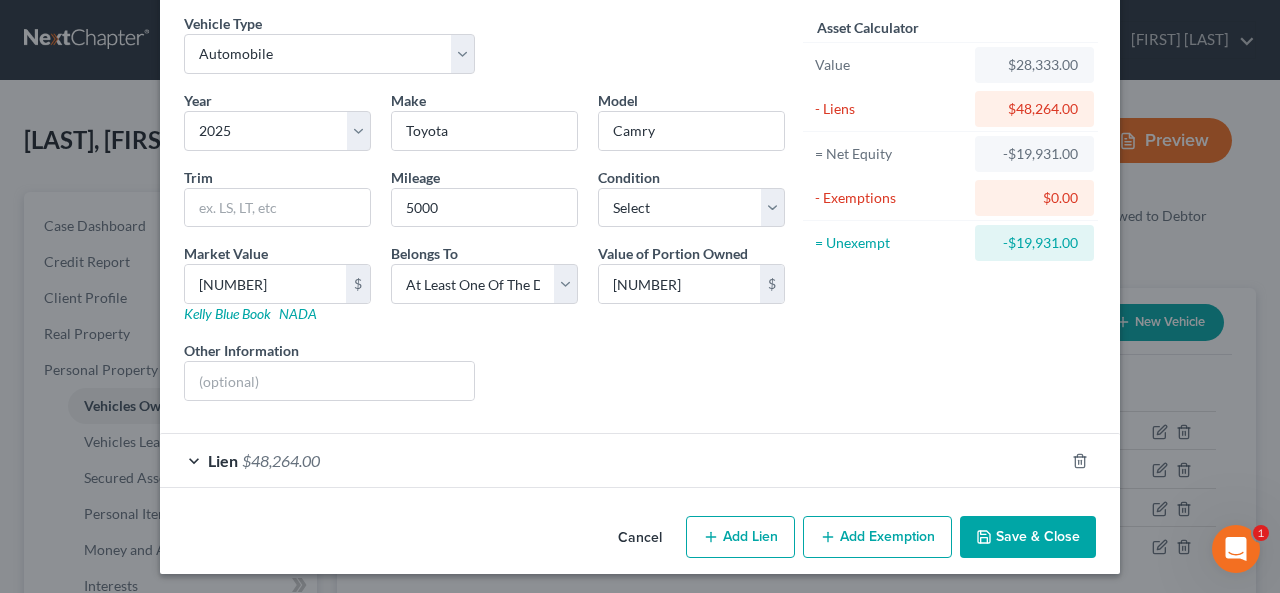 click on "Save & Close" at bounding box center (1028, 537) 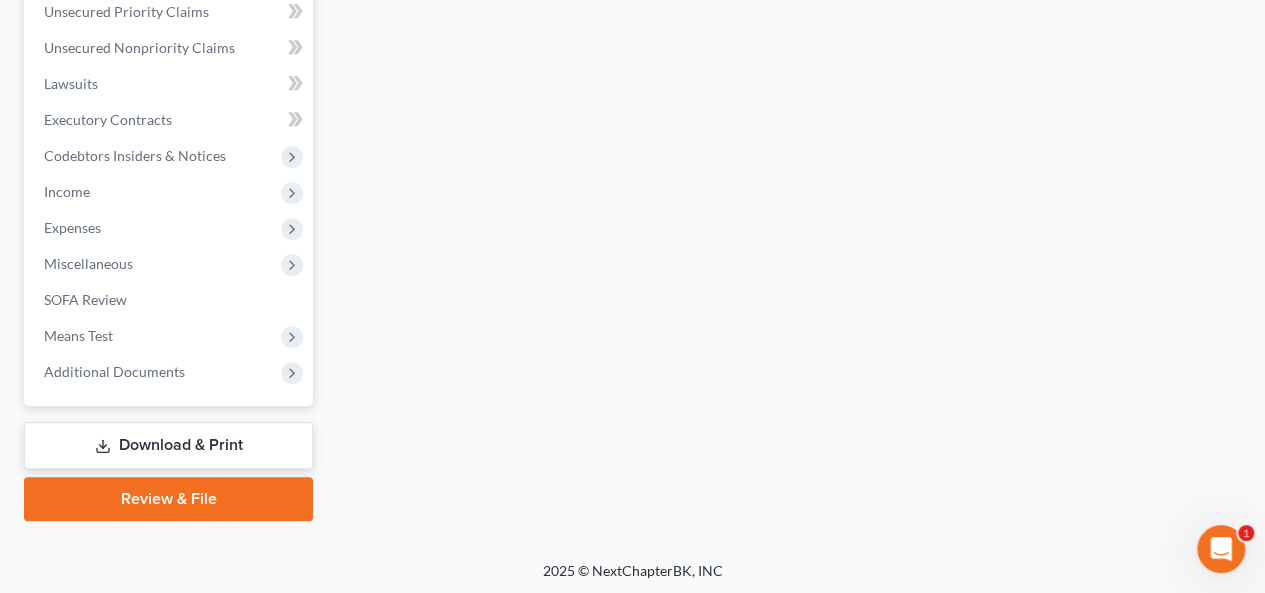 scroll, scrollTop: 527, scrollLeft: 0, axis: vertical 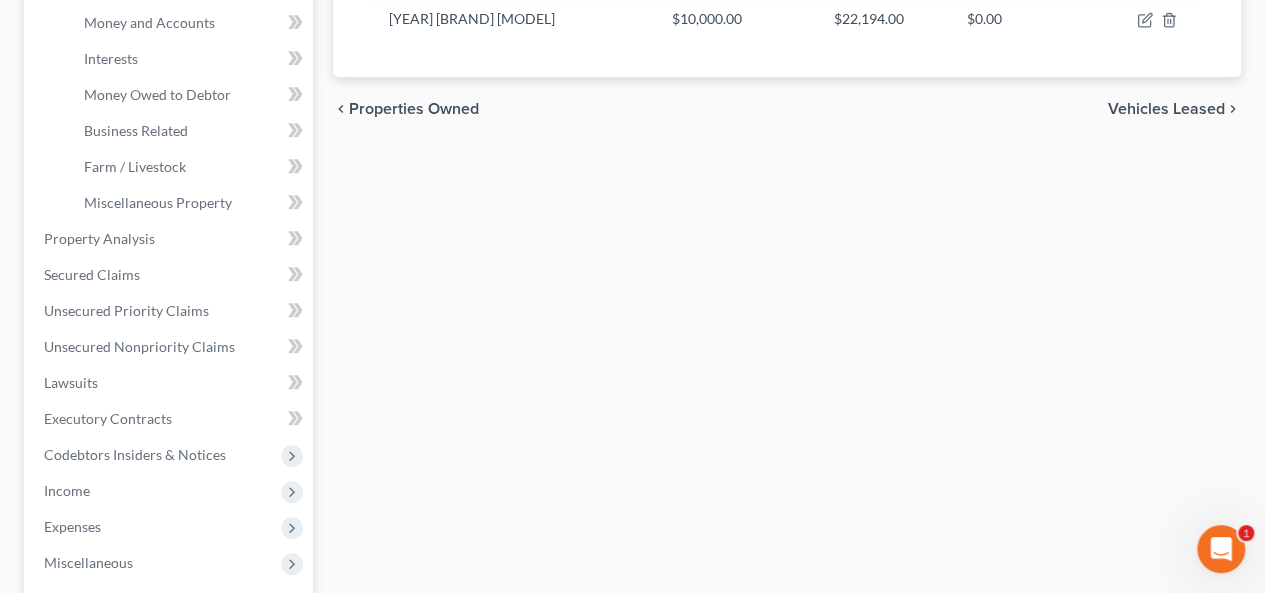 click on "Vehicles Leased" at bounding box center [1166, 109] 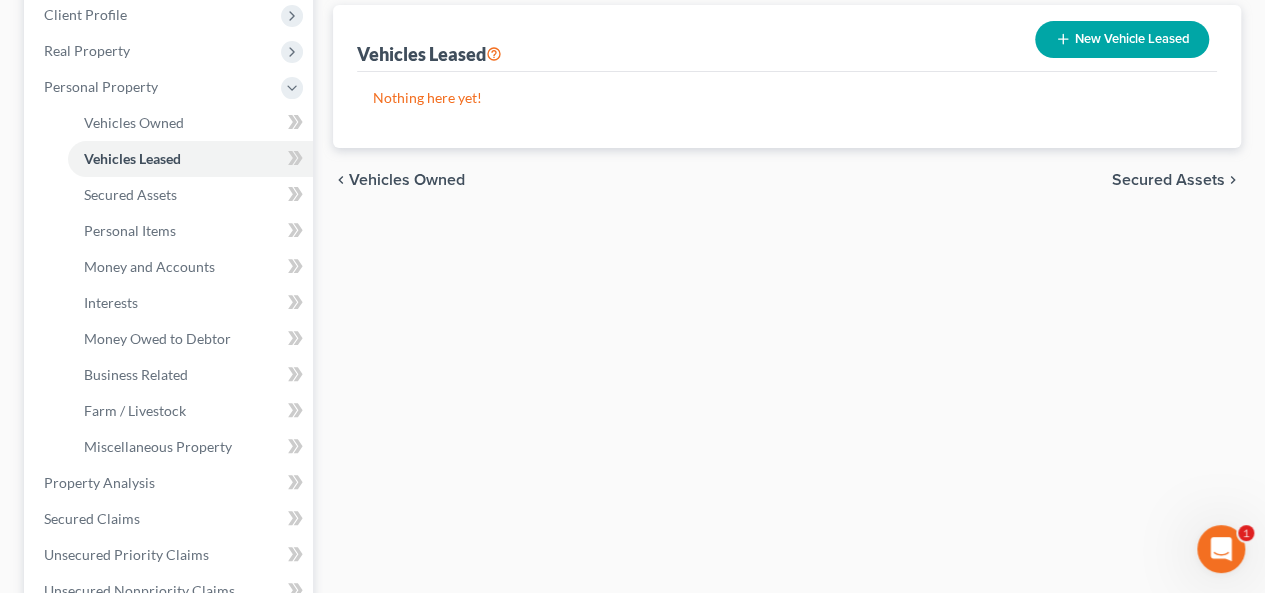 scroll, scrollTop: 300, scrollLeft: 0, axis: vertical 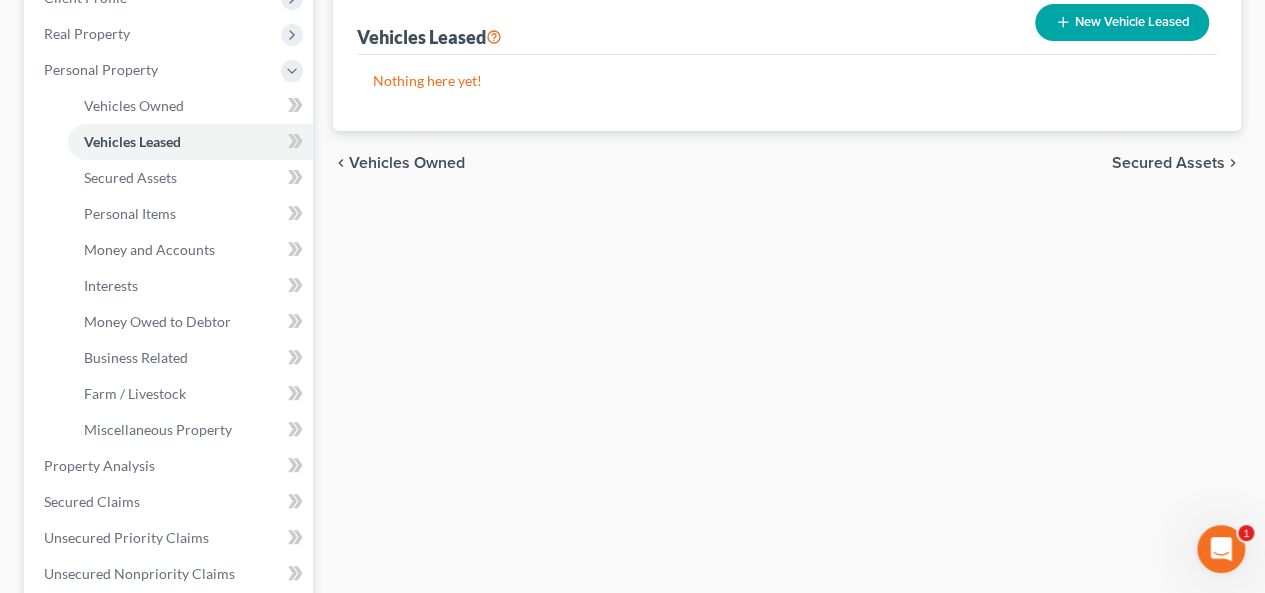 drag, startPoint x: 1135, startPoint y: 156, endPoint x: 1120, endPoint y: 183, distance: 30.88689 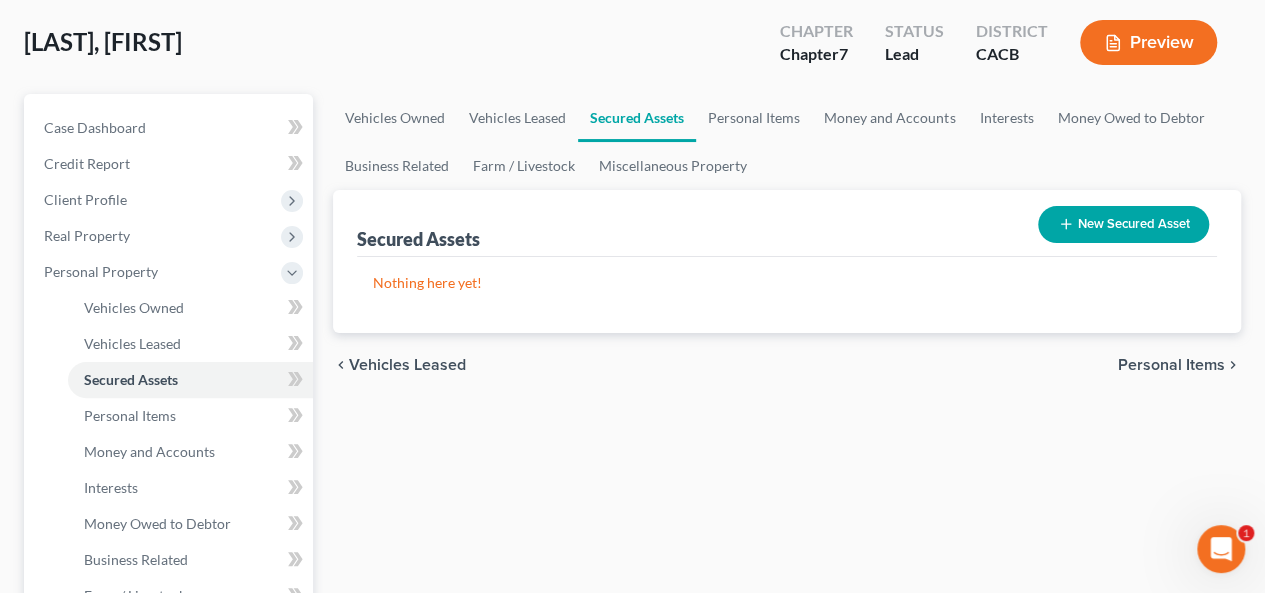 scroll, scrollTop: 0, scrollLeft: 0, axis: both 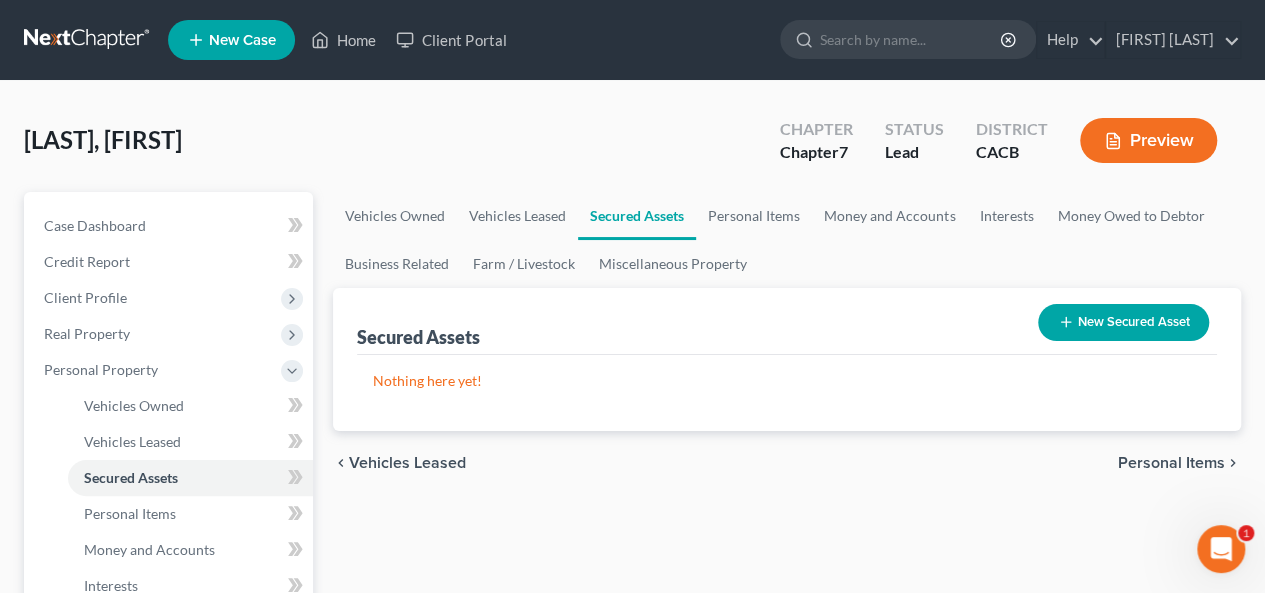click on "Nothing here yet! Secured Asset Market Value Liens Exemptions" at bounding box center [787, 393] 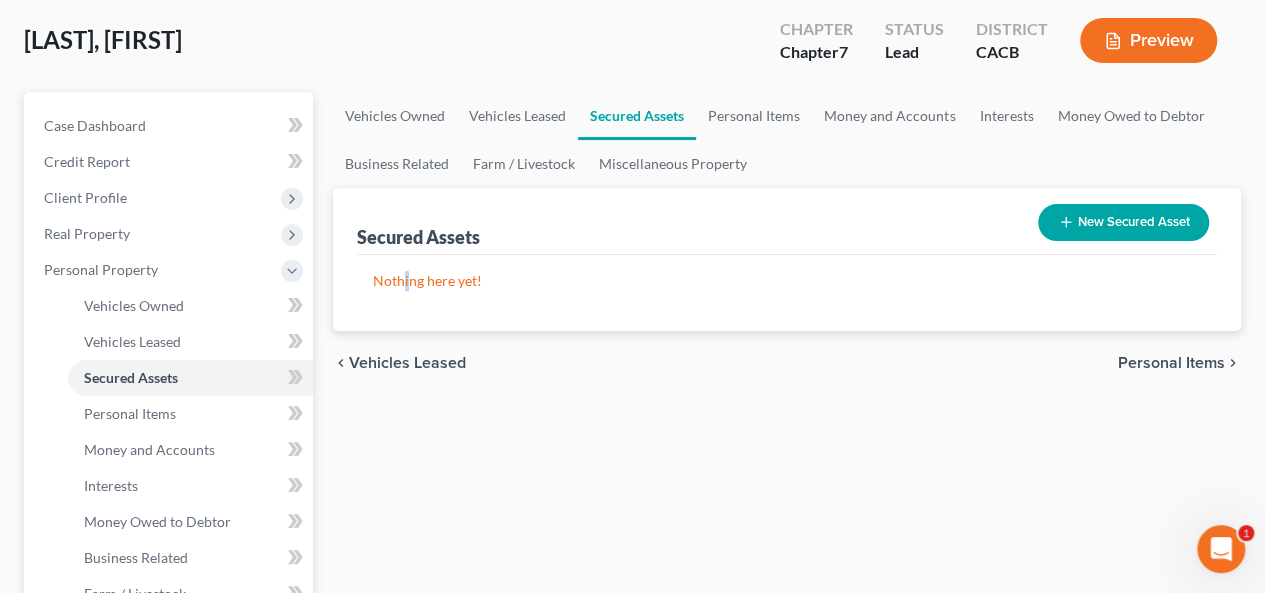 drag, startPoint x: 382, startPoint y: 362, endPoint x: 348, endPoint y: 381, distance: 38.948685 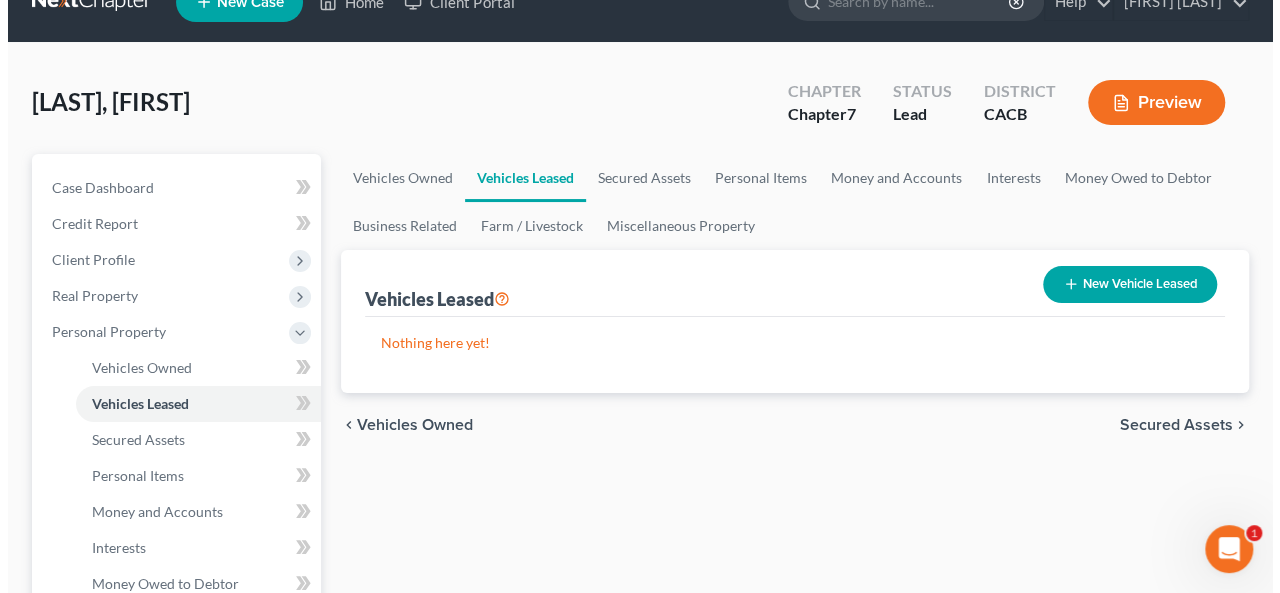 scroll, scrollTop: 0, scrollLeft: 0, axis: both 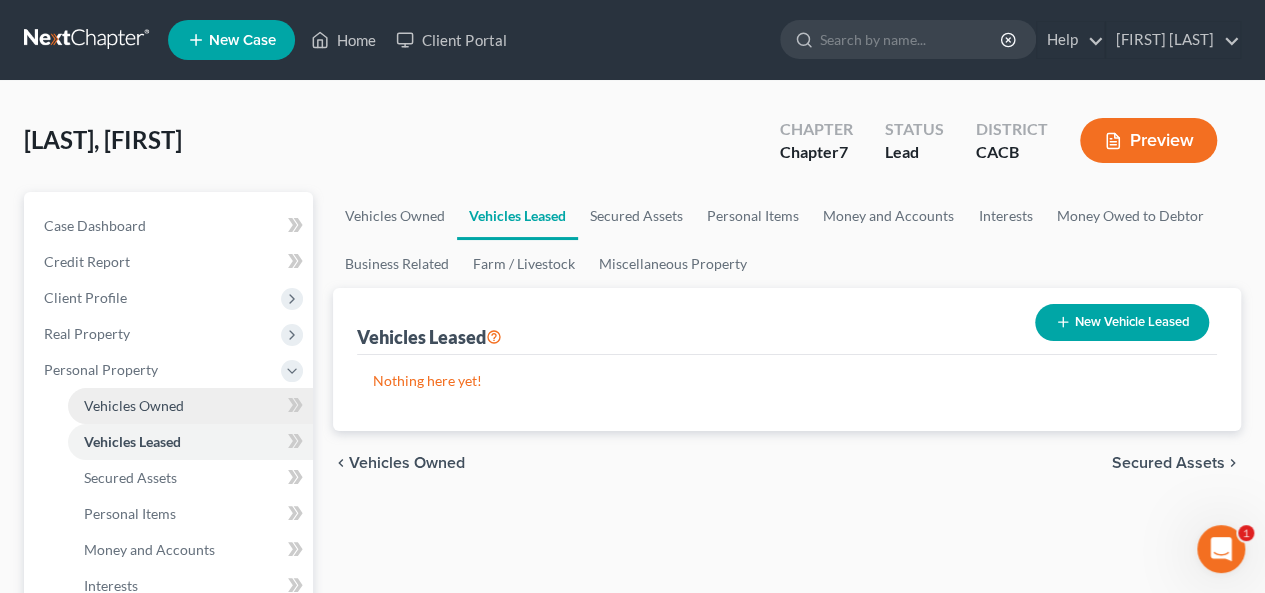 click on "Vehicles Owned" at bounding box center [134, 405] 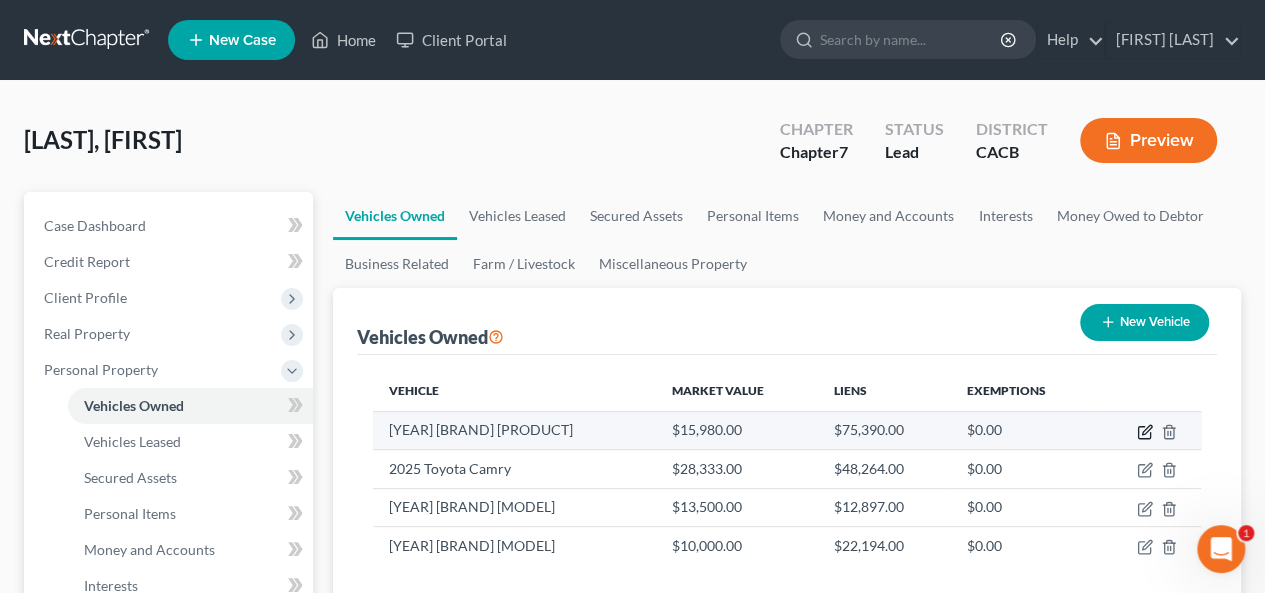 click 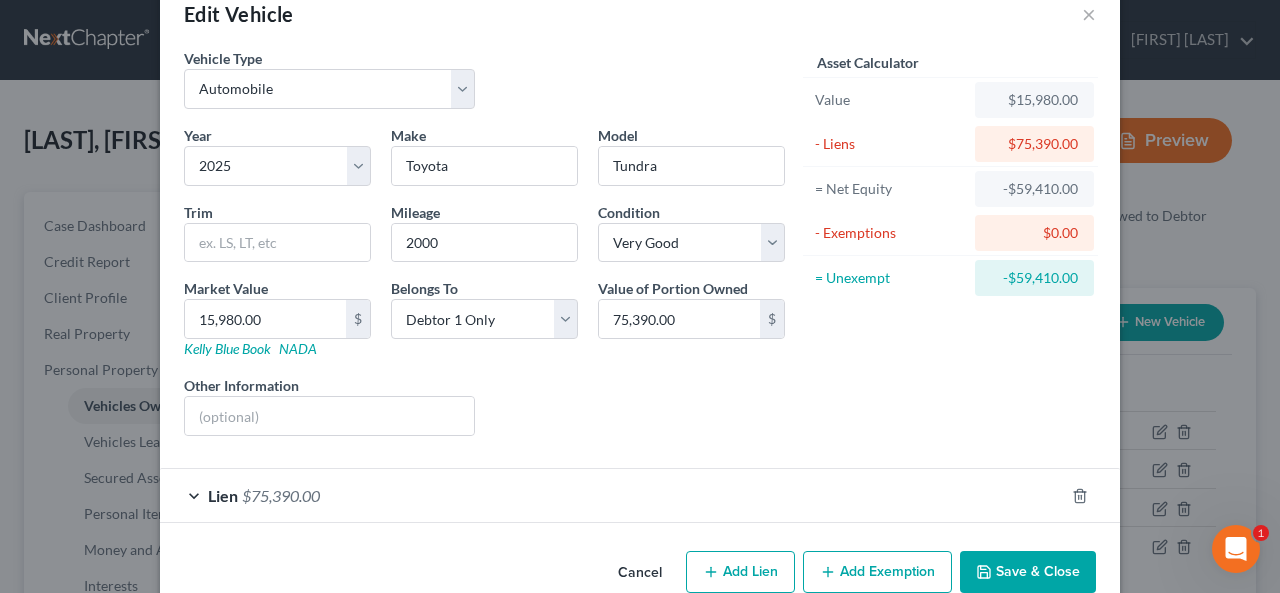 scroll, scrollTop: 79, scrollLeft: 0, axis: vertical 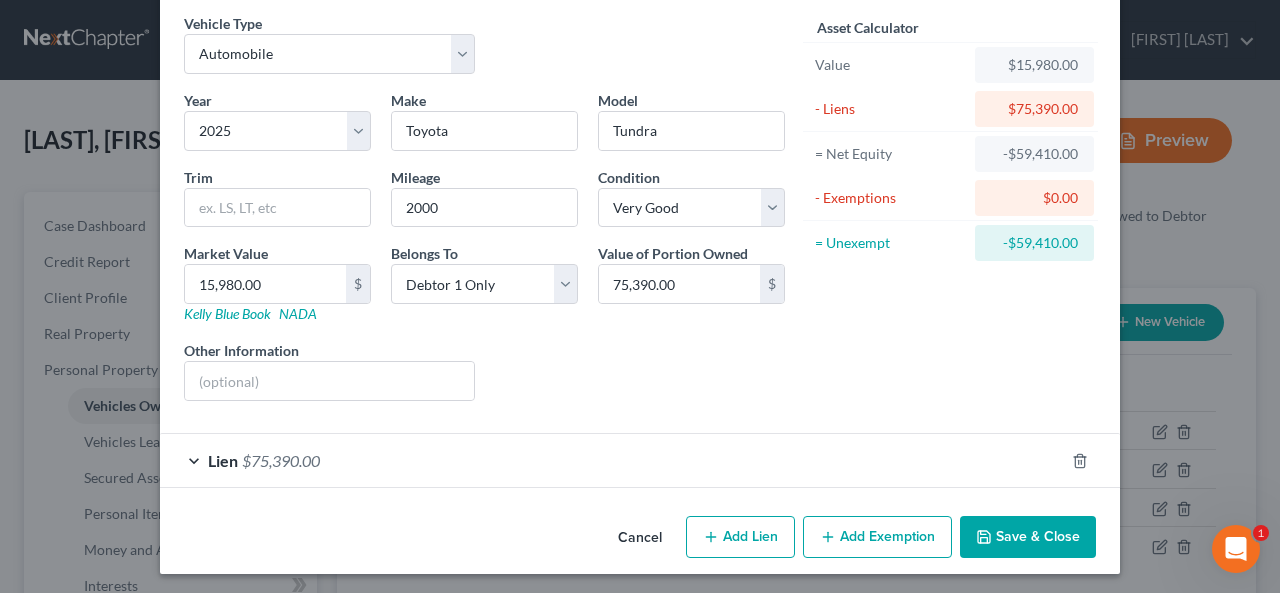 click on "Add Lien" at bounding box center (740, 537) 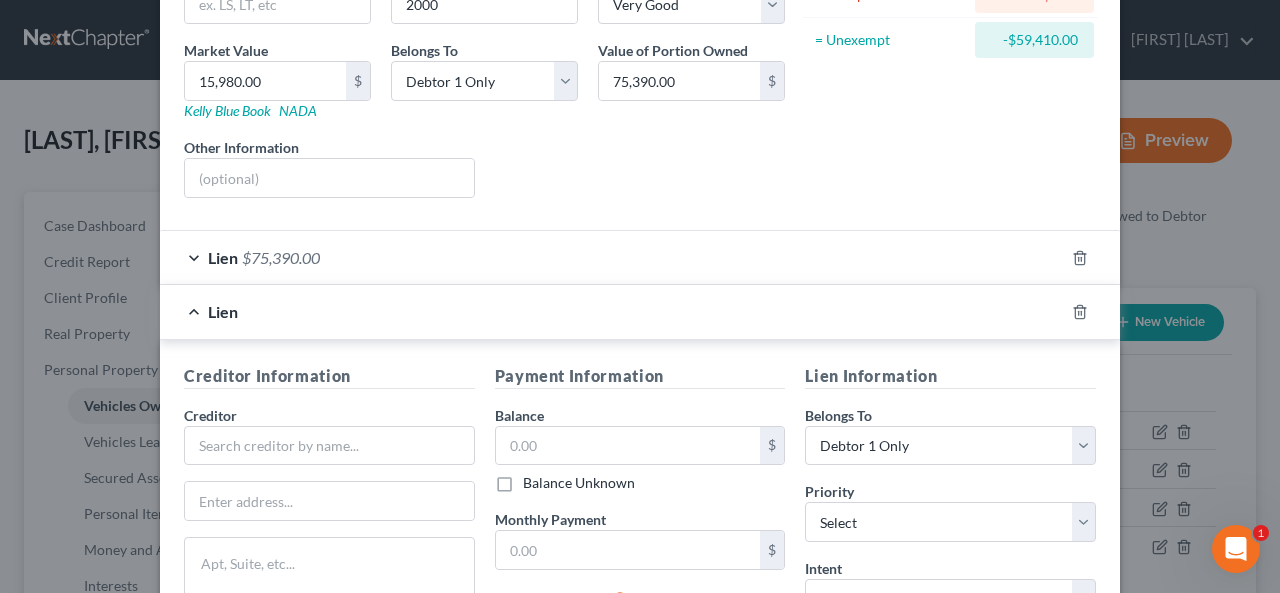 scroll, scrollTop: 300, scrollLeft: 0, axis: vertical 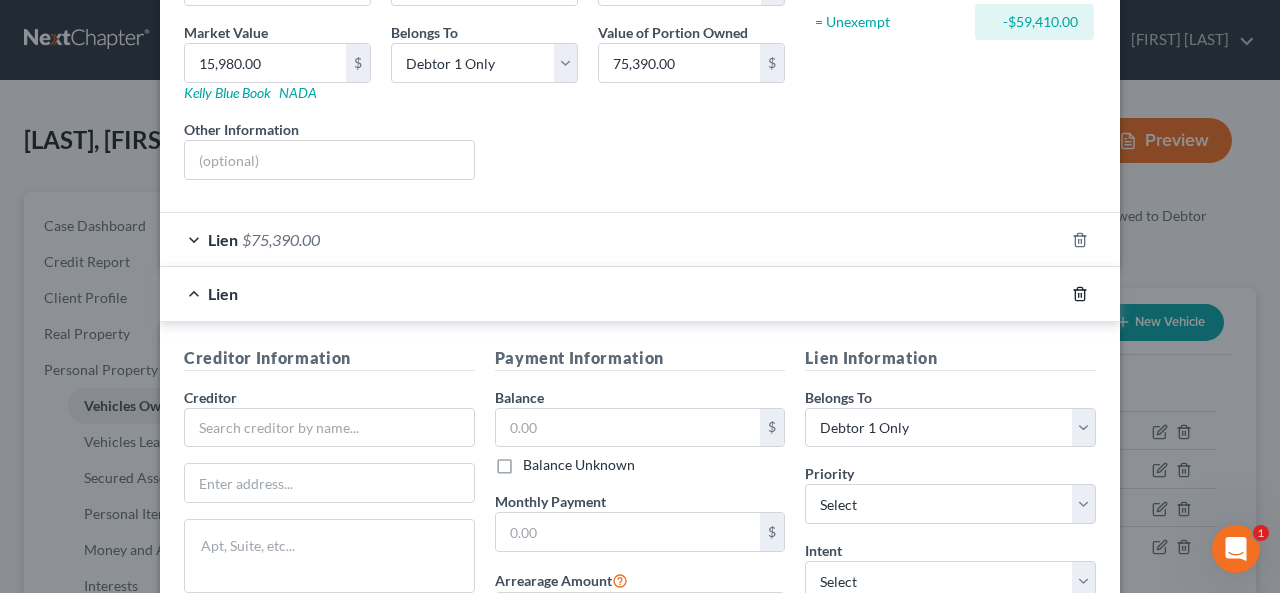 click 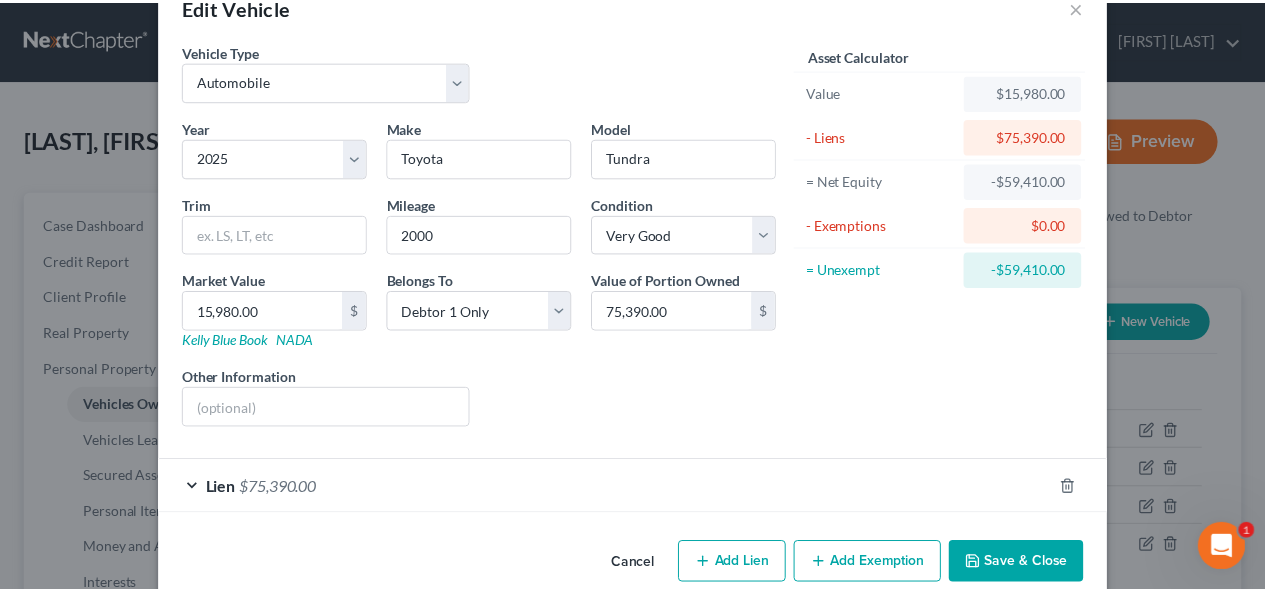 scroll, scrollTop: 79, scrollLeft: 0, axis: vertical 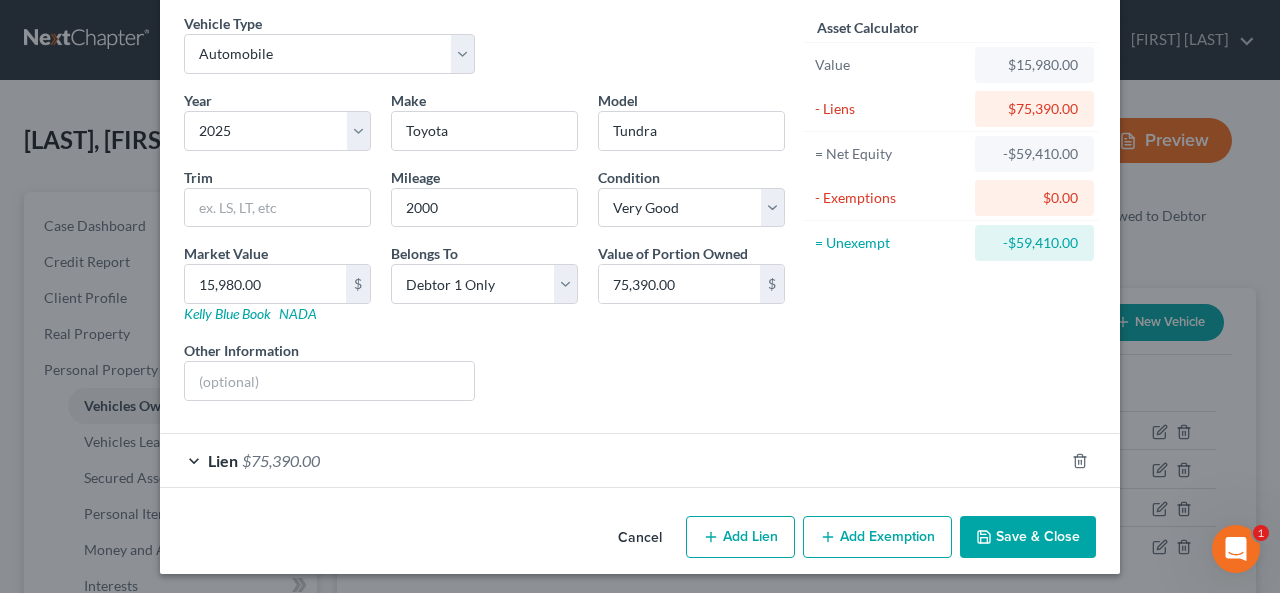 click on "Save & Close" at bounding box center (1028, 537) 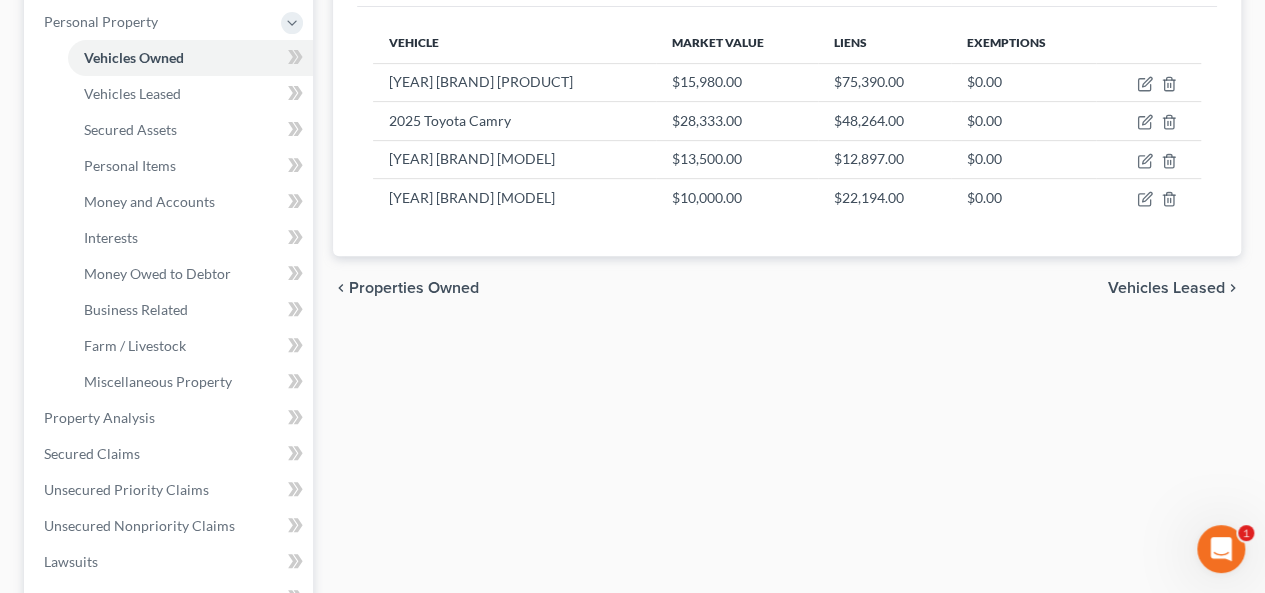 scroll, scrollTop: 300, scrollLeft: 0, axis: vertical 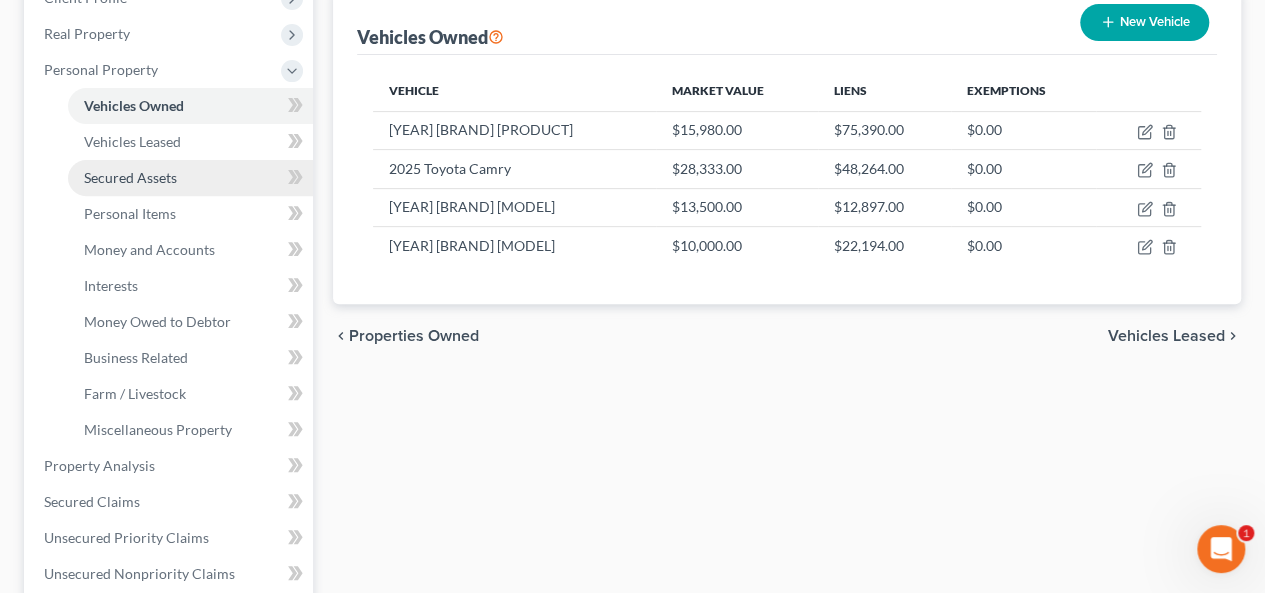 click on "Secured Assets" at bounding box center (190, 178) 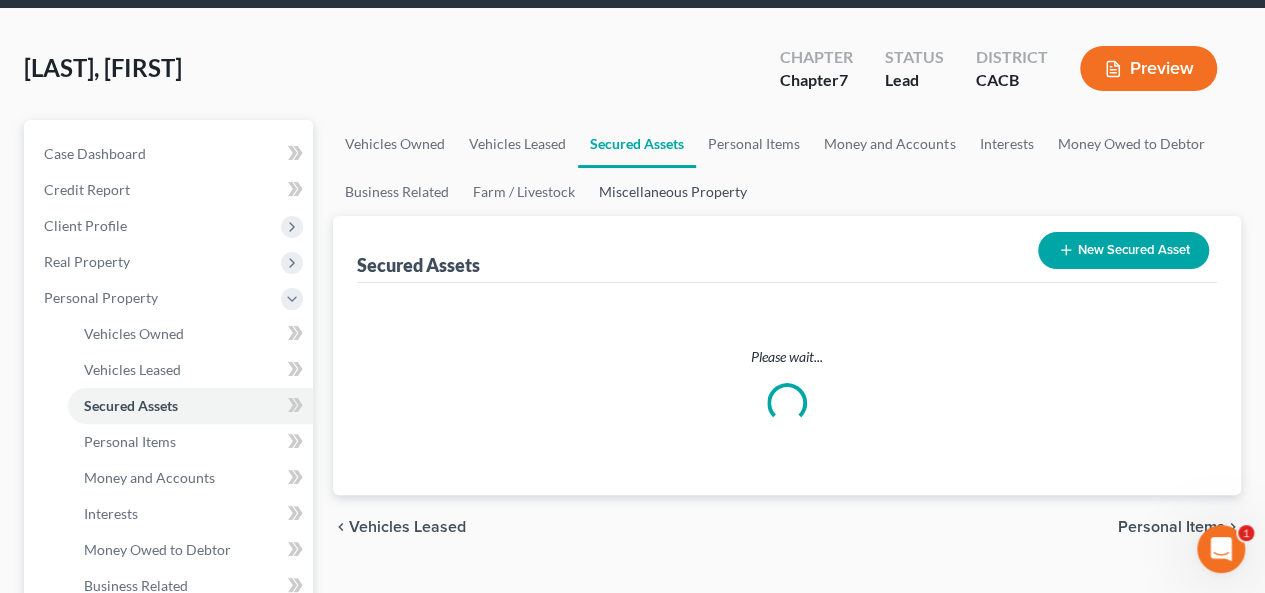scroll, scrollTop: 0, scrollLeft: 0, axis: both 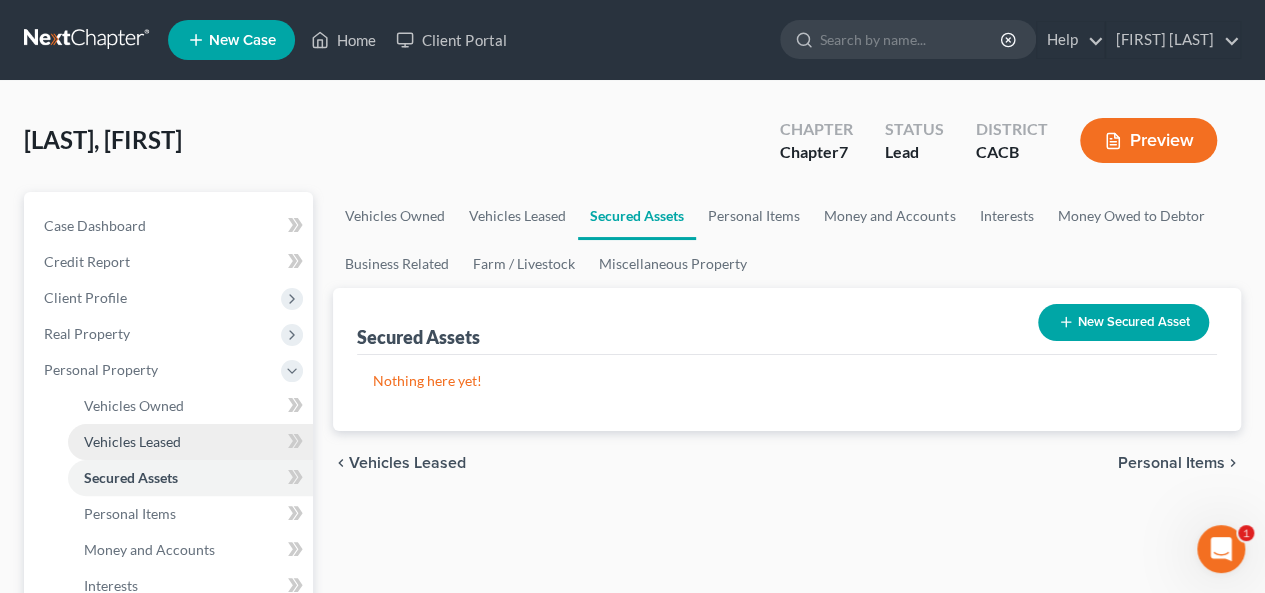 click on "Vehicles Leased" at bounding box center [132, 441] 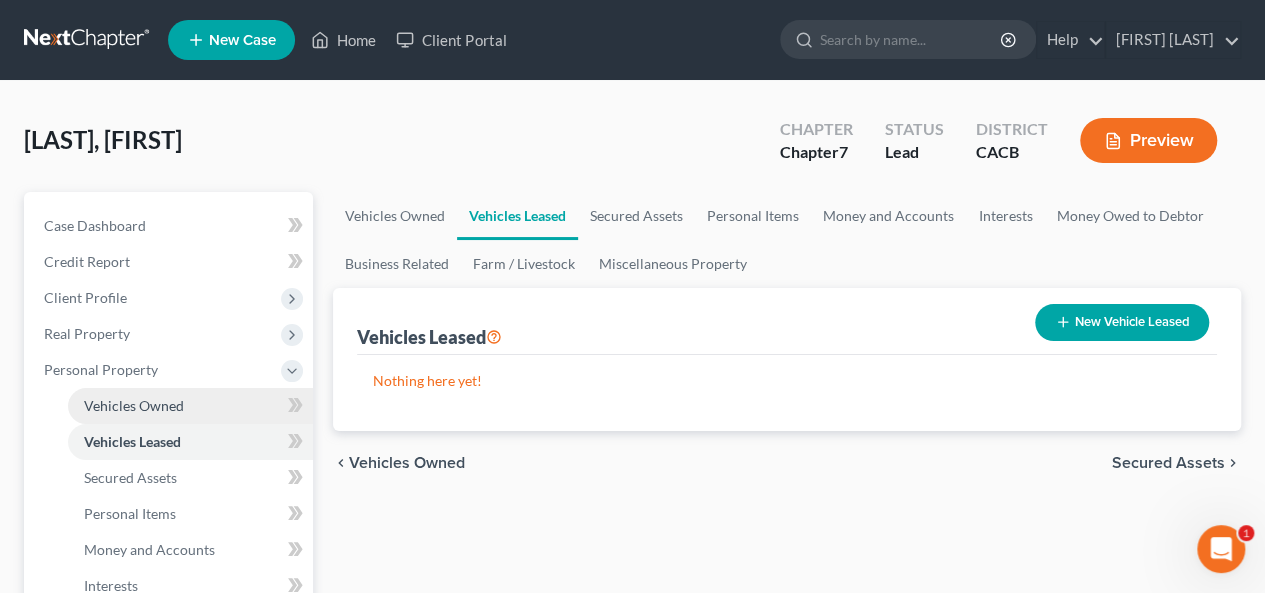 click on "Vehicles Owned" at bounding box center (134, 405) 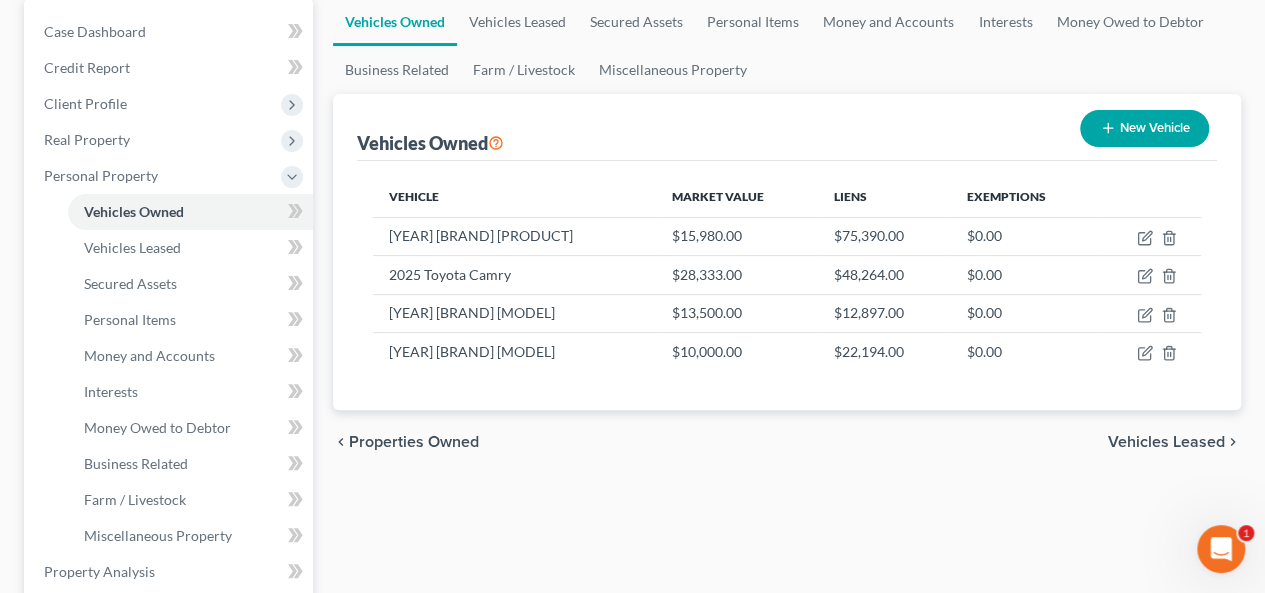 scroll, scrollTop: 300, scrollLeft: 0, axis: vertical 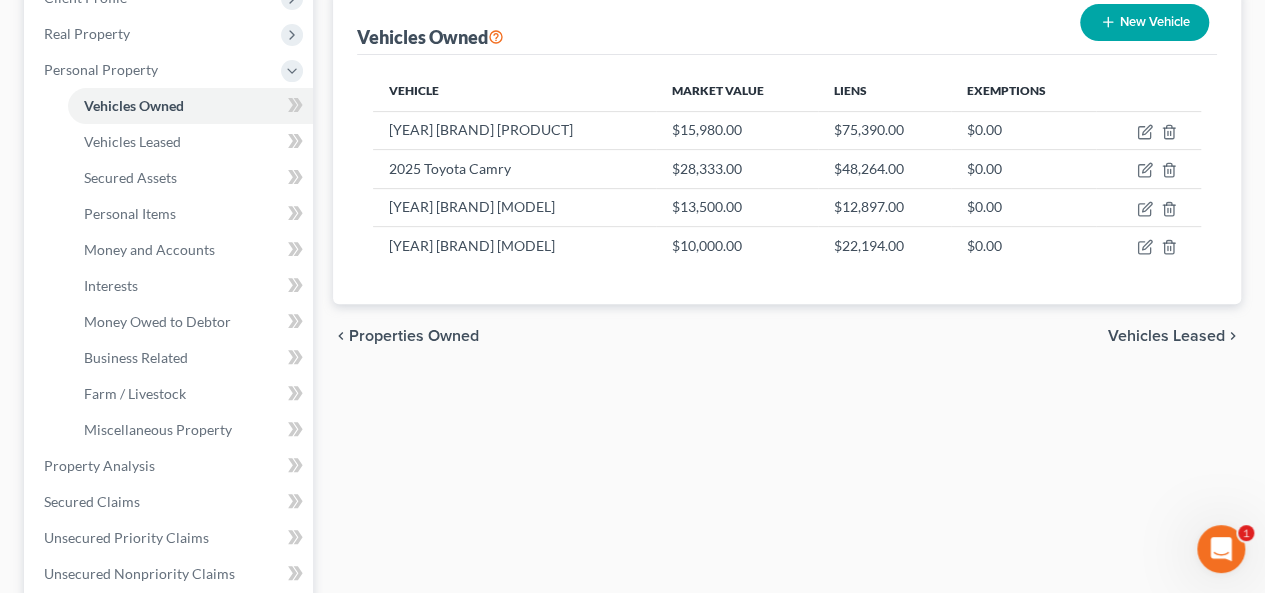click on "Vehicles Leased" at bounding box center [1166, 336] 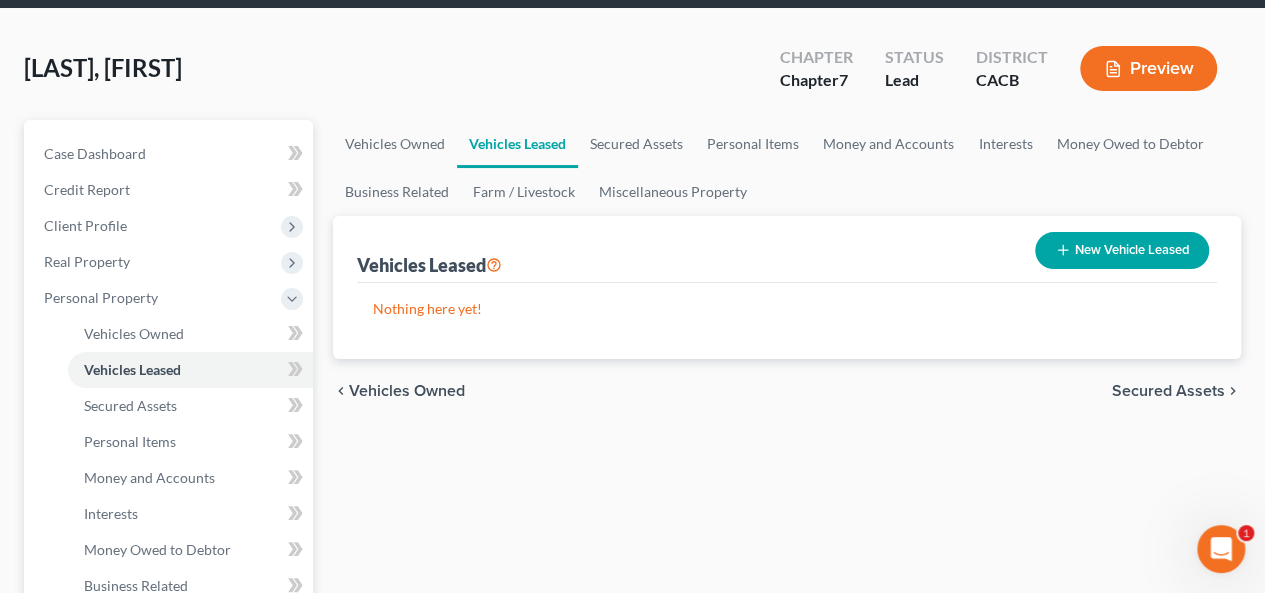 scroll, scrollTop: 0, scrollLeft: 0, axis: both 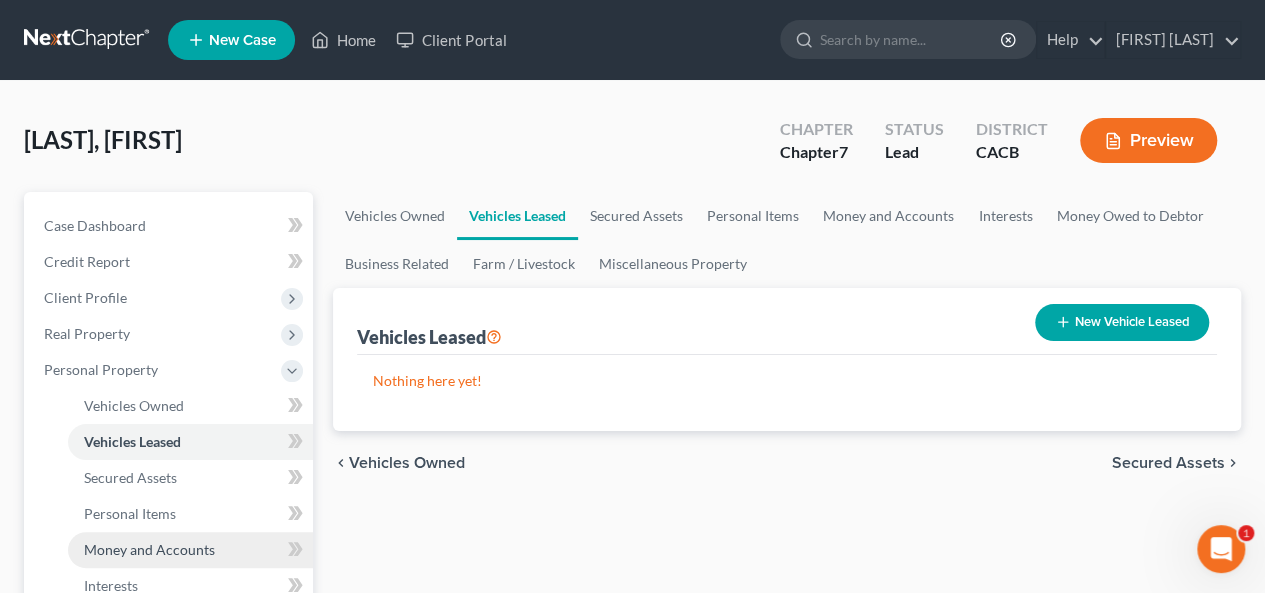 click on "Money and Accounts" at bounding box center (149, 549) 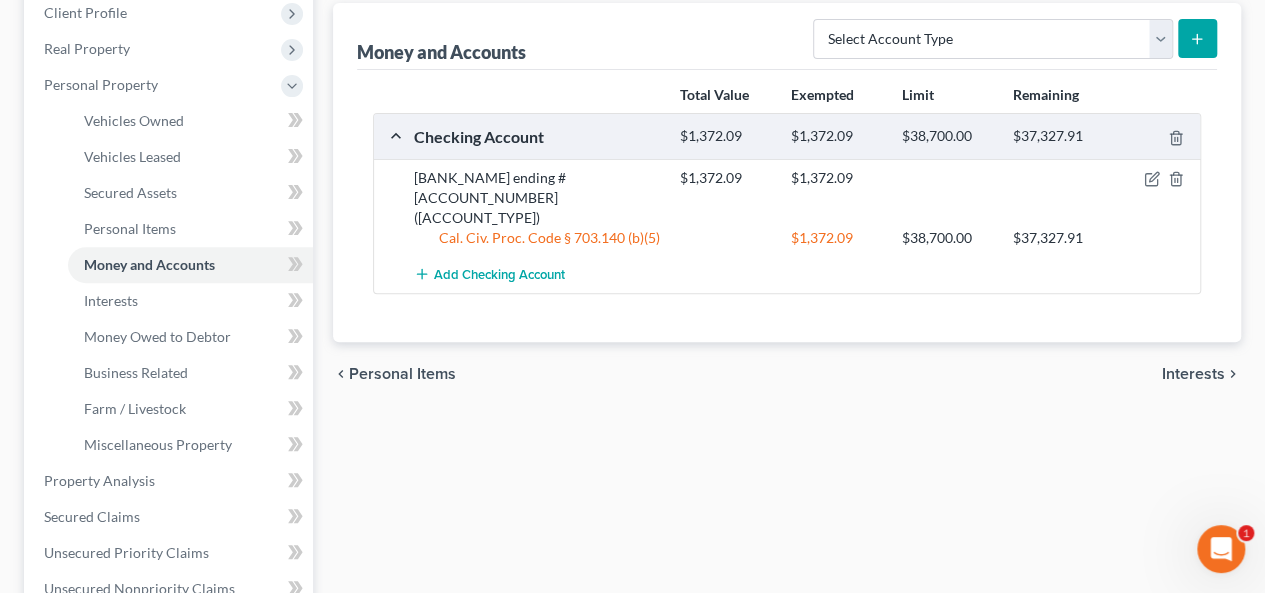 scroll, scrollTop: 300, scrollLeft: 0, axis: vertical 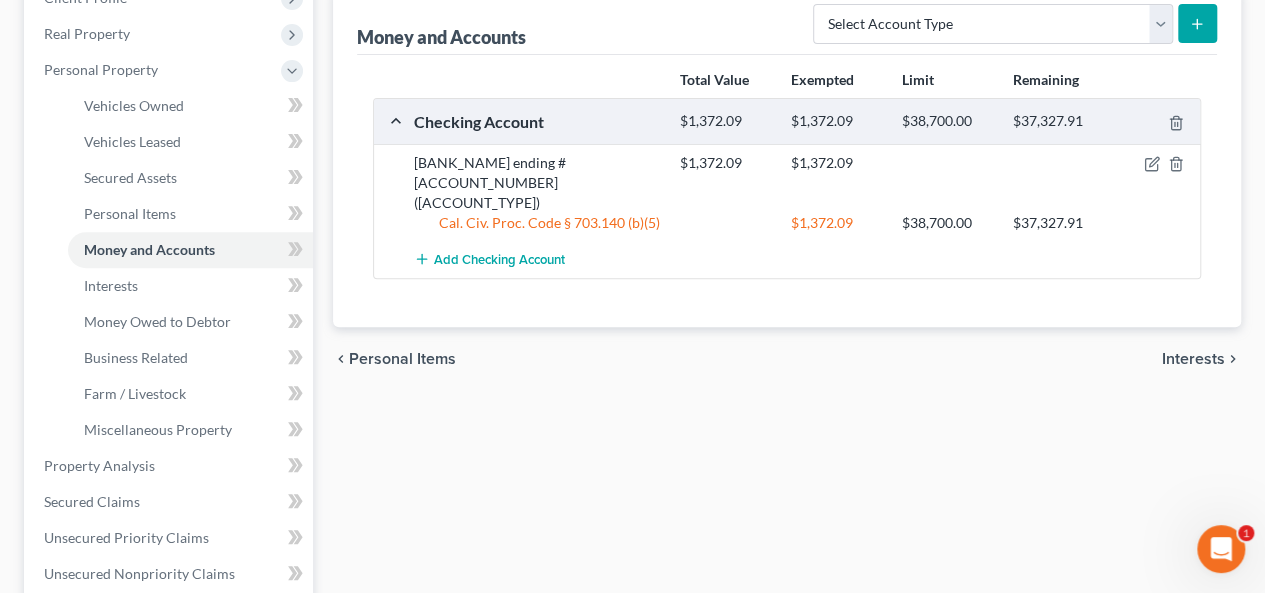 click on "Interests" at bounding box center [1193, 359] 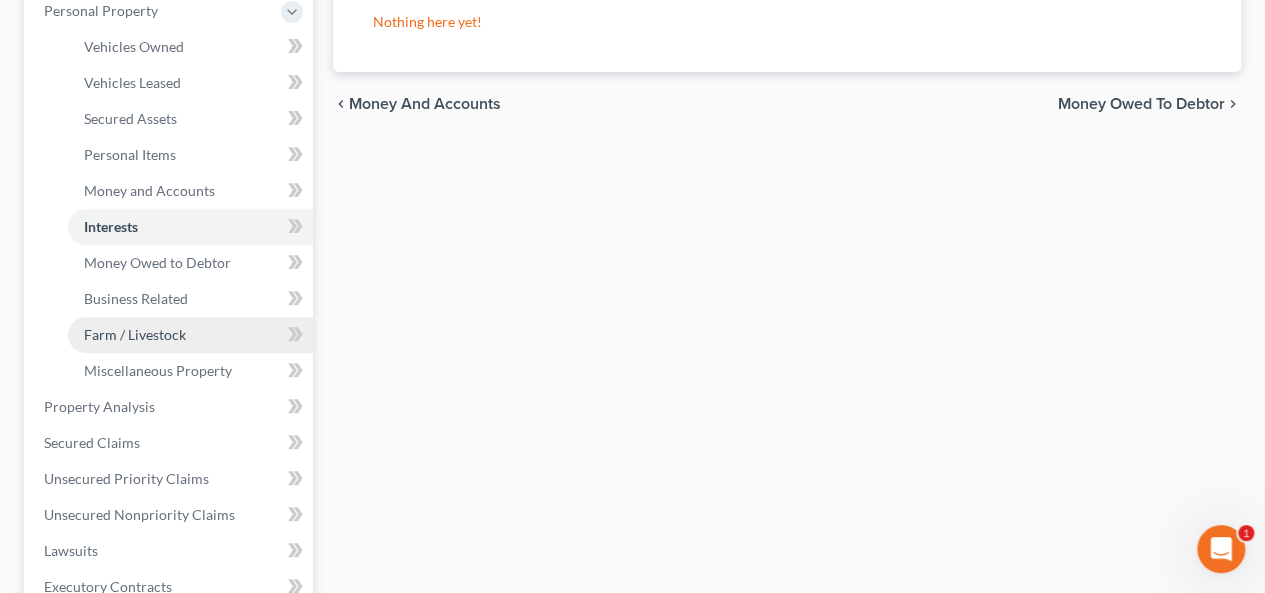 scroll, scrollTop: 400, scrollLeft: 0, axis: vertical 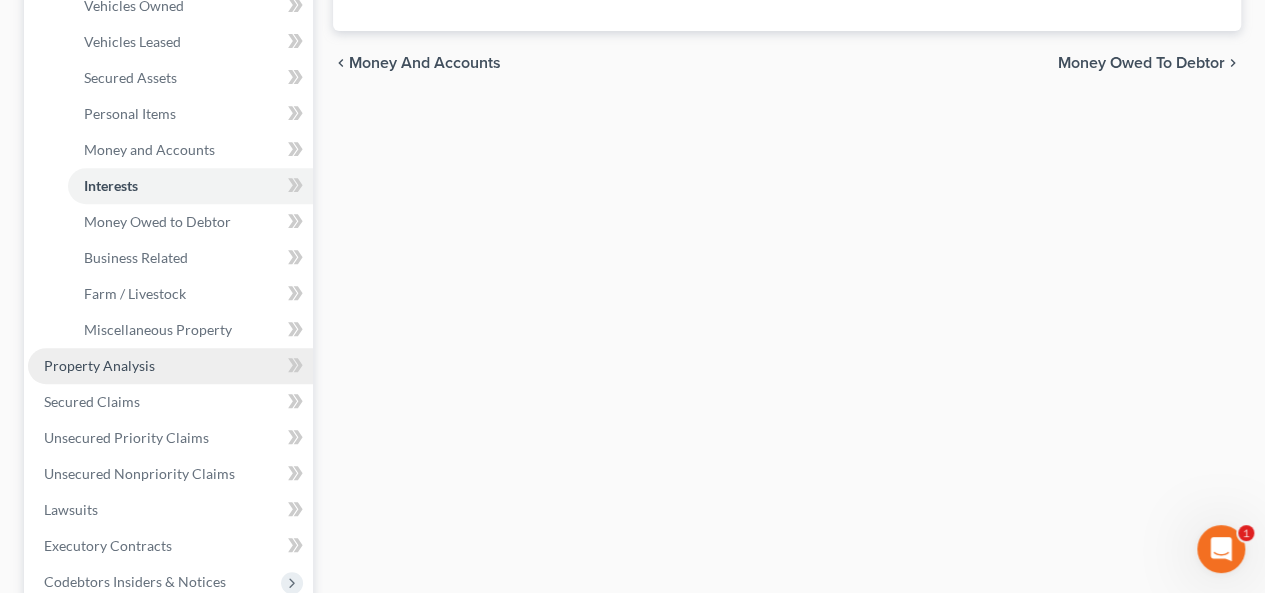 click on "Property Analysis" at bounding box center [170, 366] 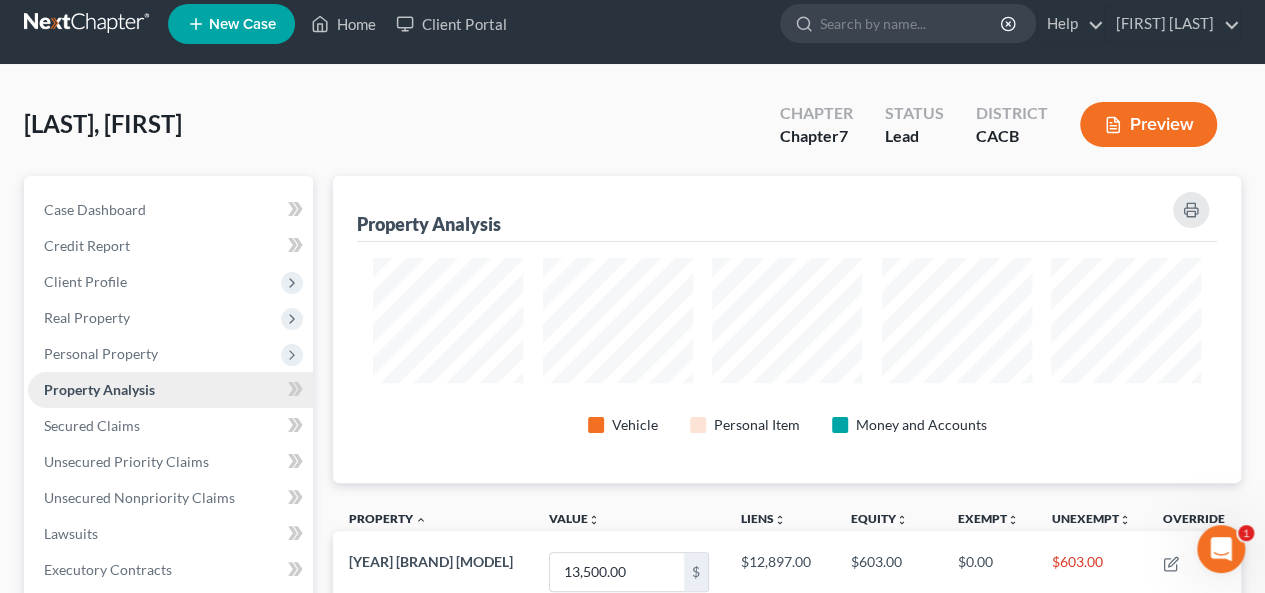 scroll, scrollTop: 0, scrollLeft: 0, axis: both 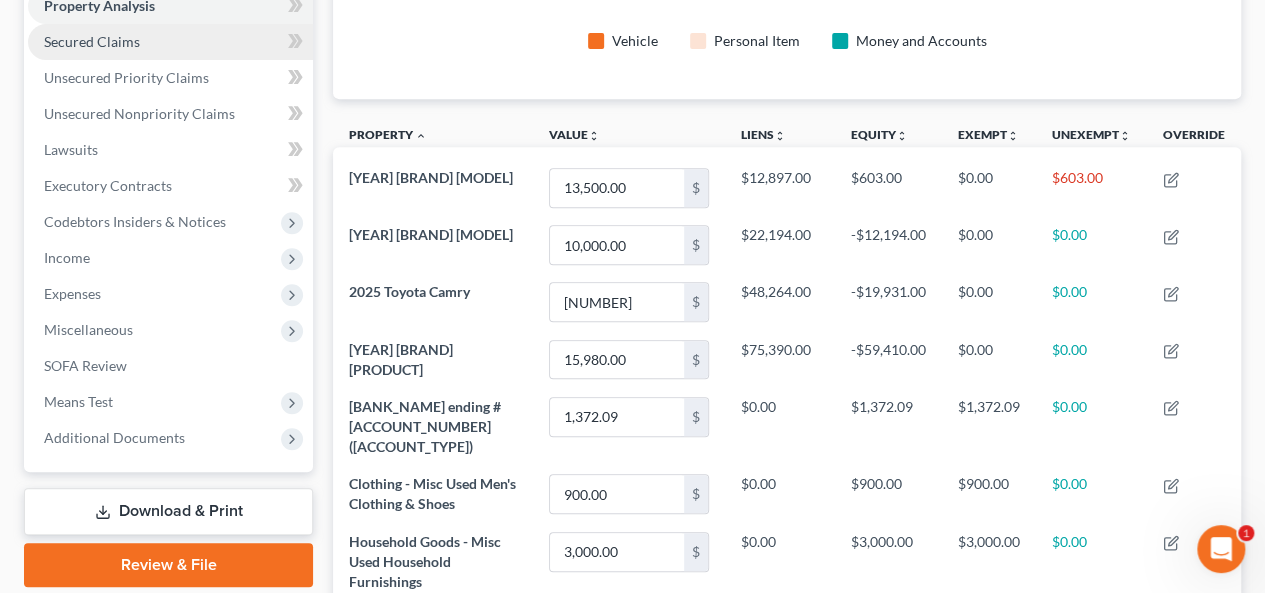 click on "Secured Claims" at bounding box center [92, 41] 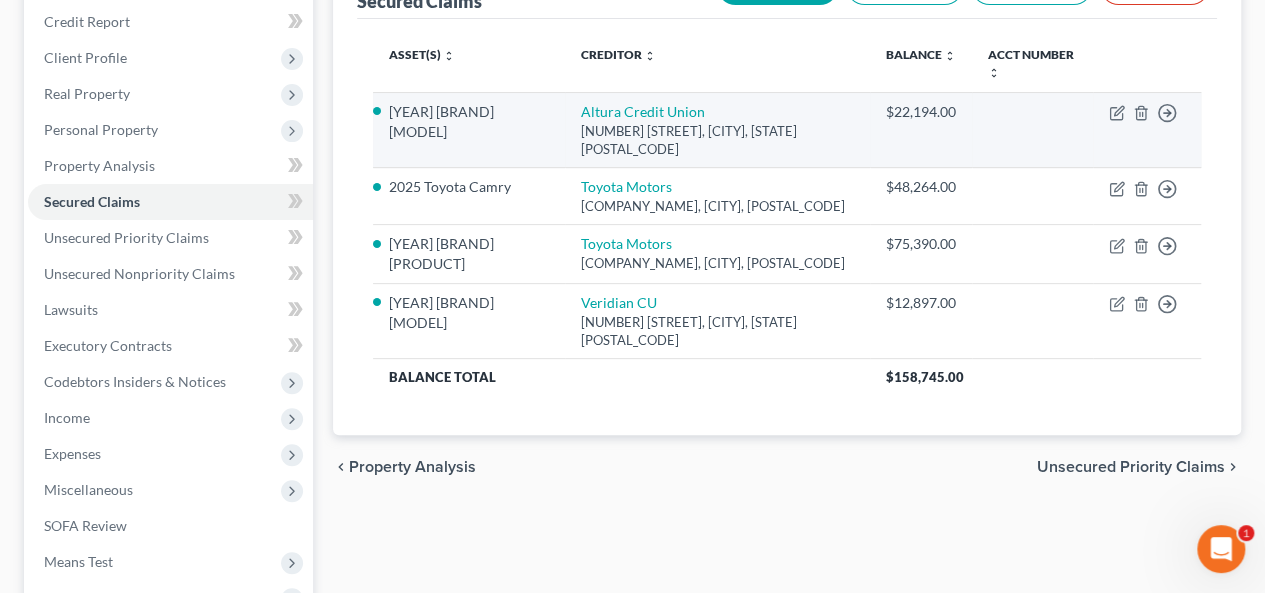 scroll, scrollTop: 300, scrollLeft: 0, axis: vertical 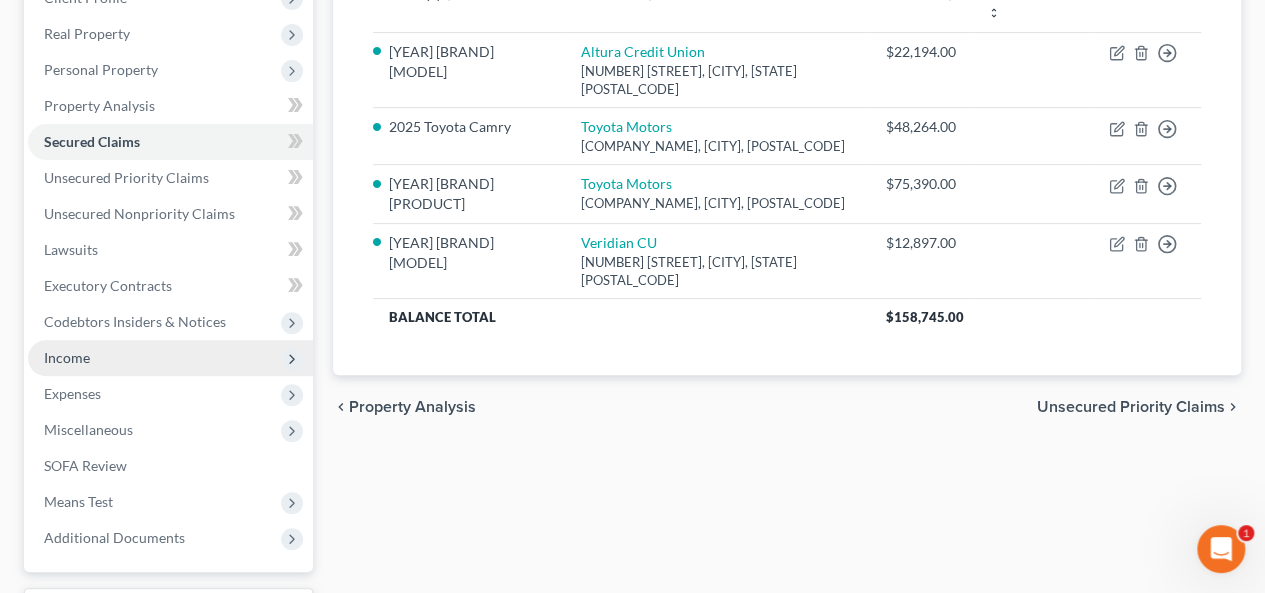 click on "Income" at bounding box center (170, 358) 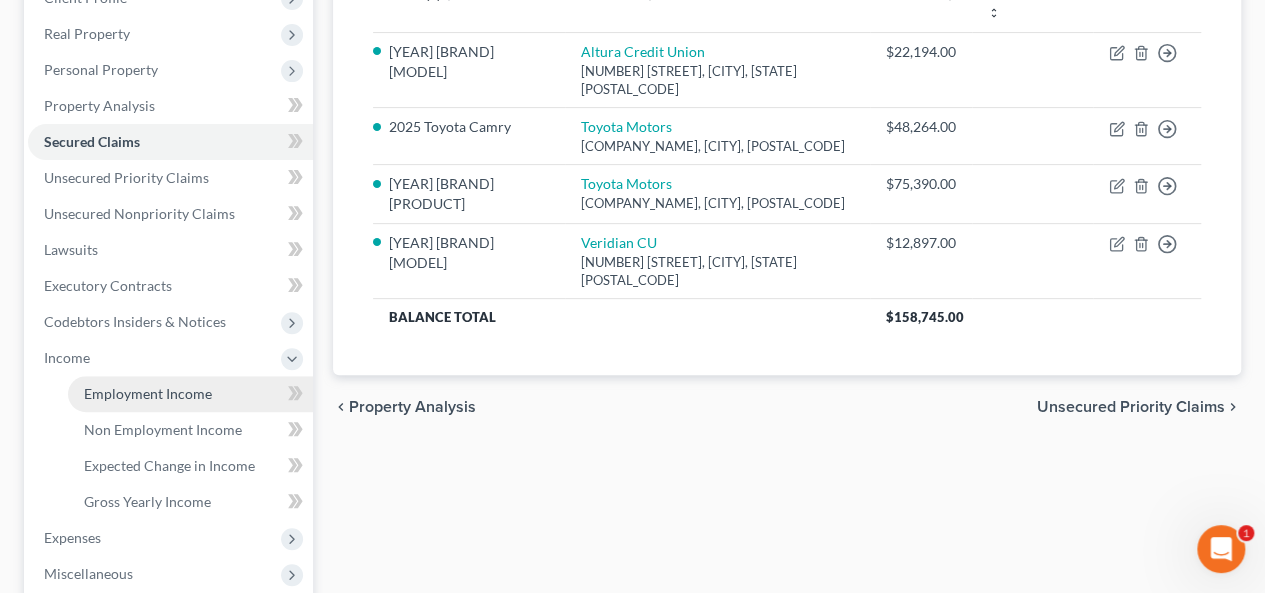 click on "Employment Income" at bounding box center [148, 393] 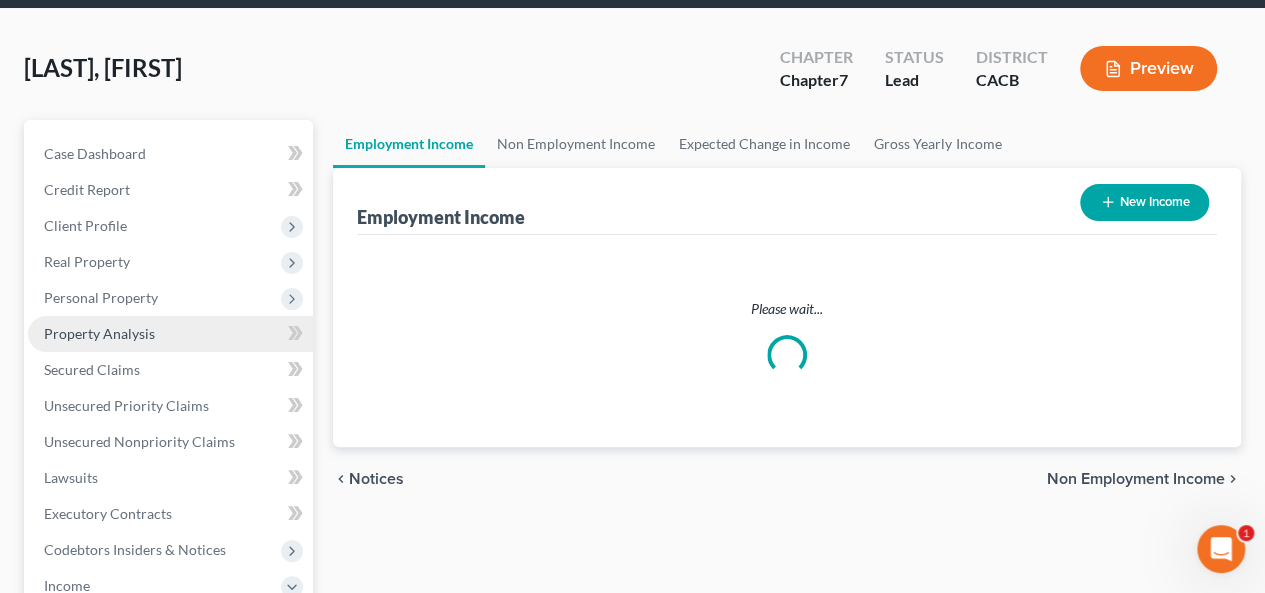 scroll, scrollTop: 0, scrollLeft: 0, axis: both 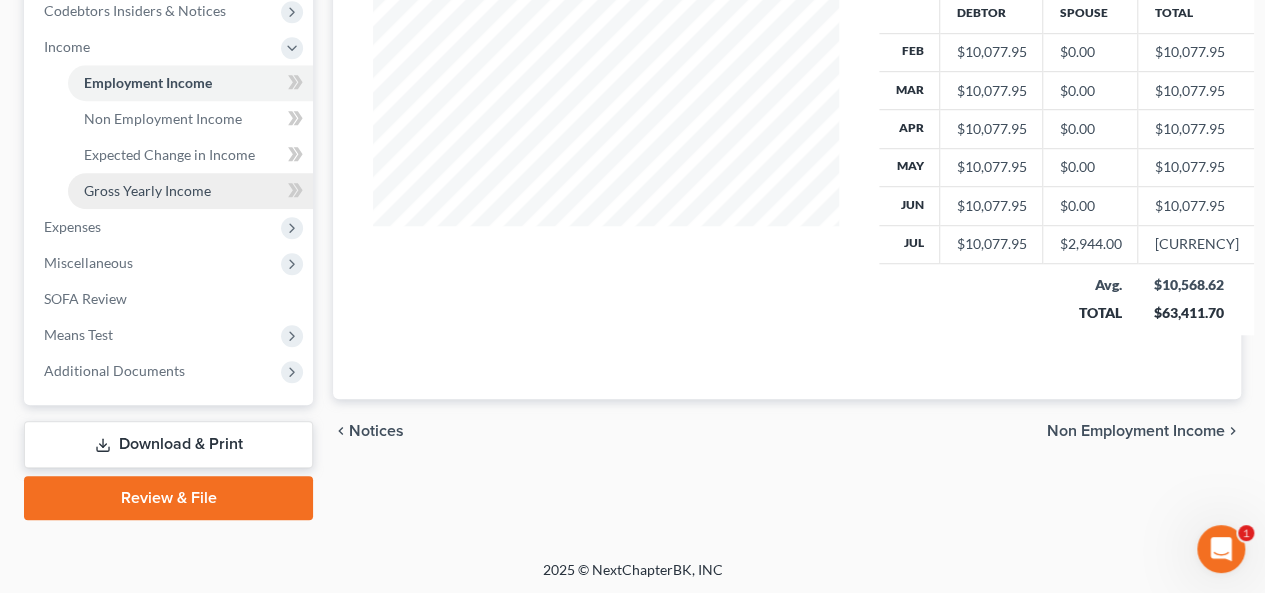 click on "Gross Yearly Income" at bounding box center [190, 191] 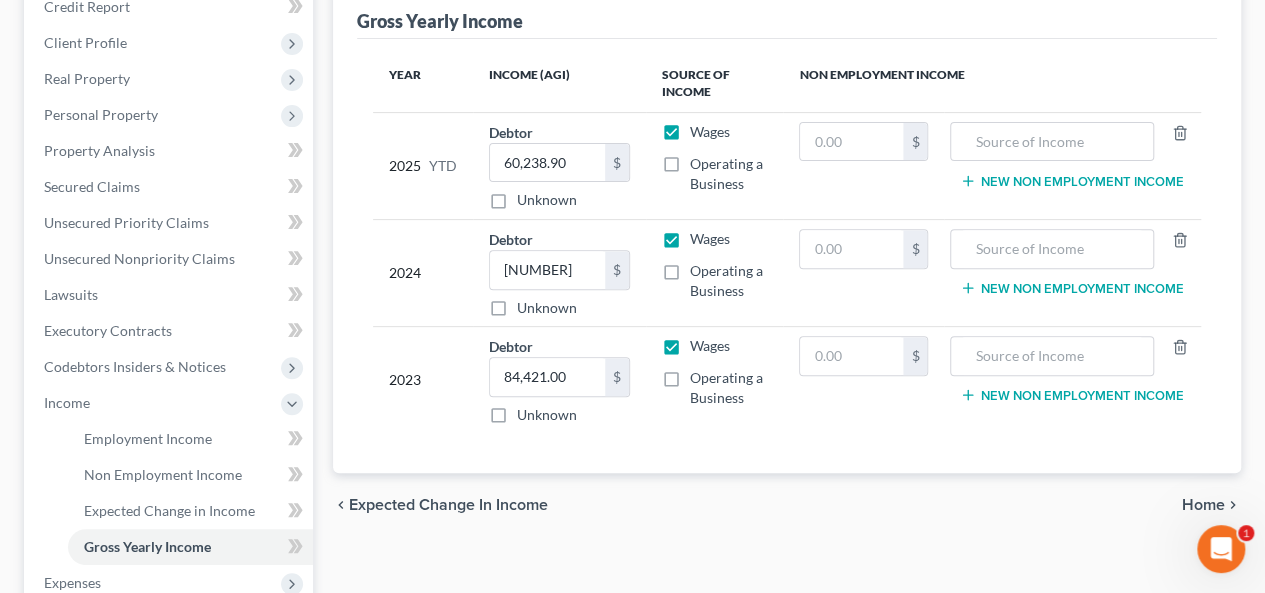 scroll, scrollTop: 400, scrollLeft: 0, axis: vertical 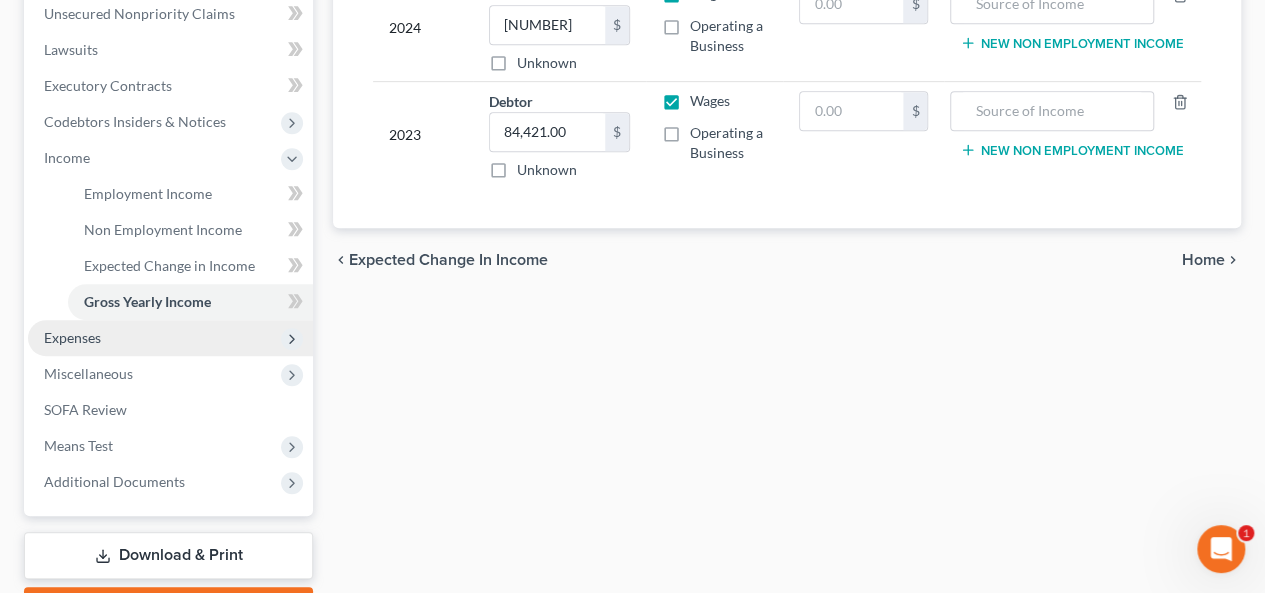 click on "Expenses" at bounding box center (170, 338) 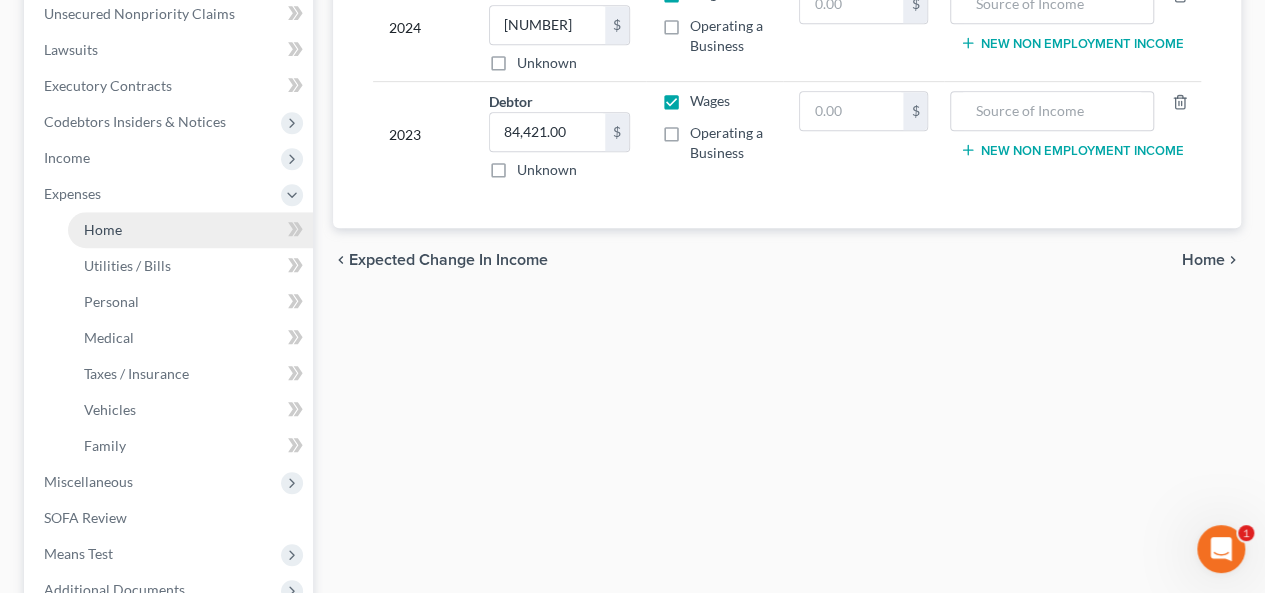 click on "Home" at bounding box center (190, 230) 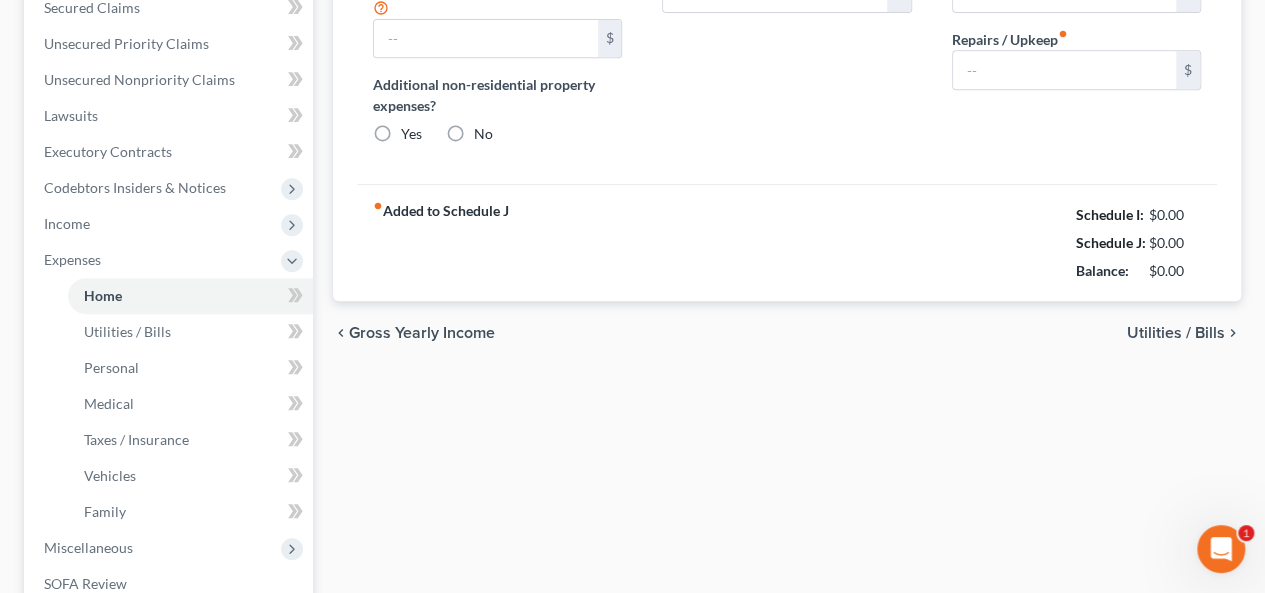 type on "2,400.00" 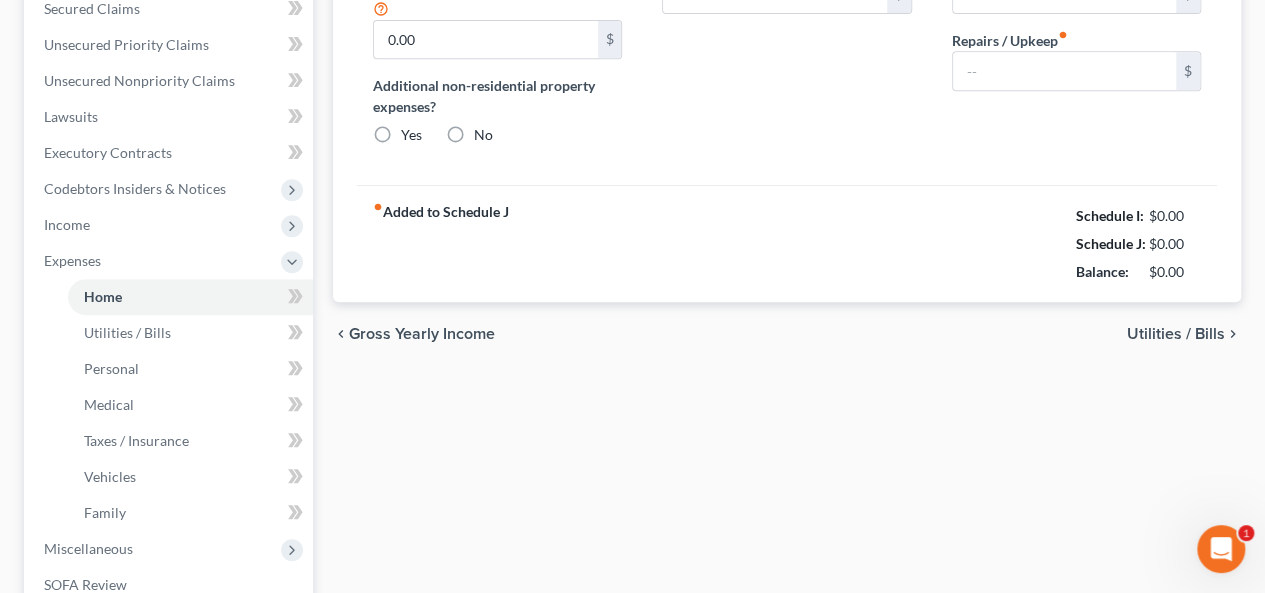 radio on "true" 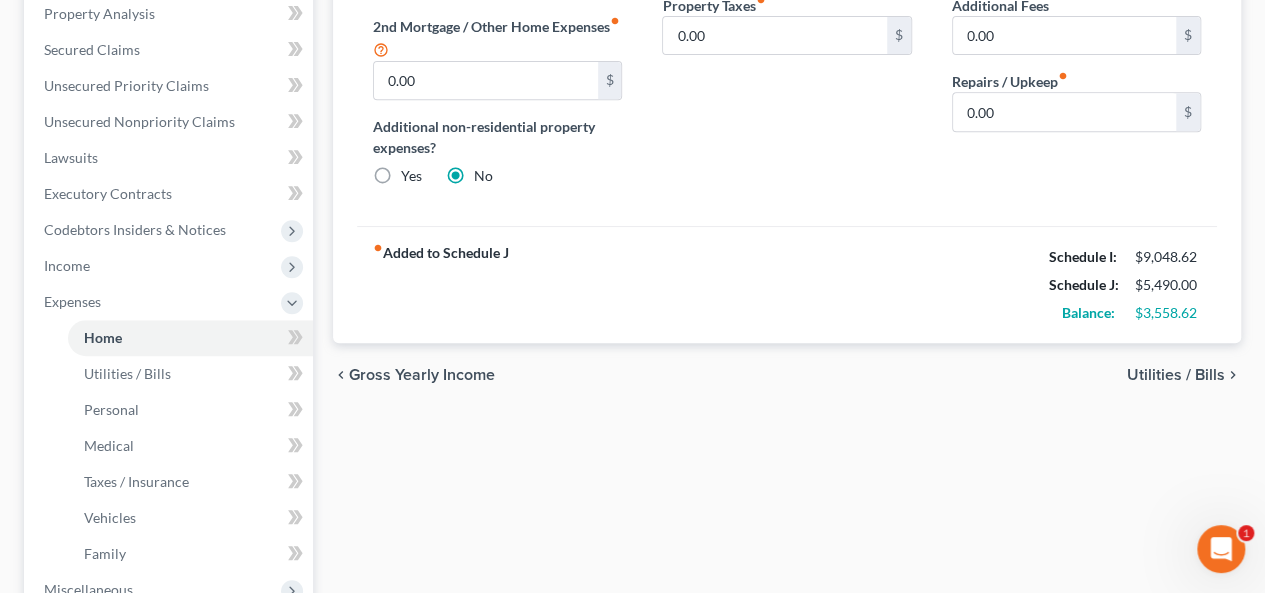 scroll, scrollTop: 400, scrollLeft: 0, axis: vertical 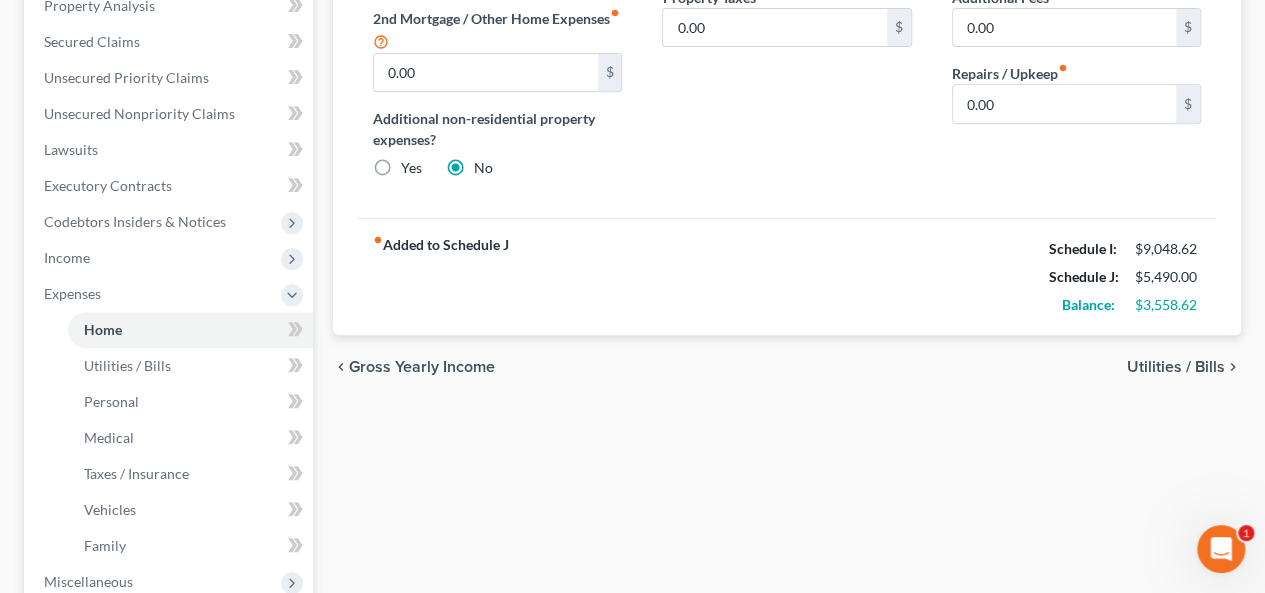 click on "Utilities / Bills" at bounding box center [1176, 367] 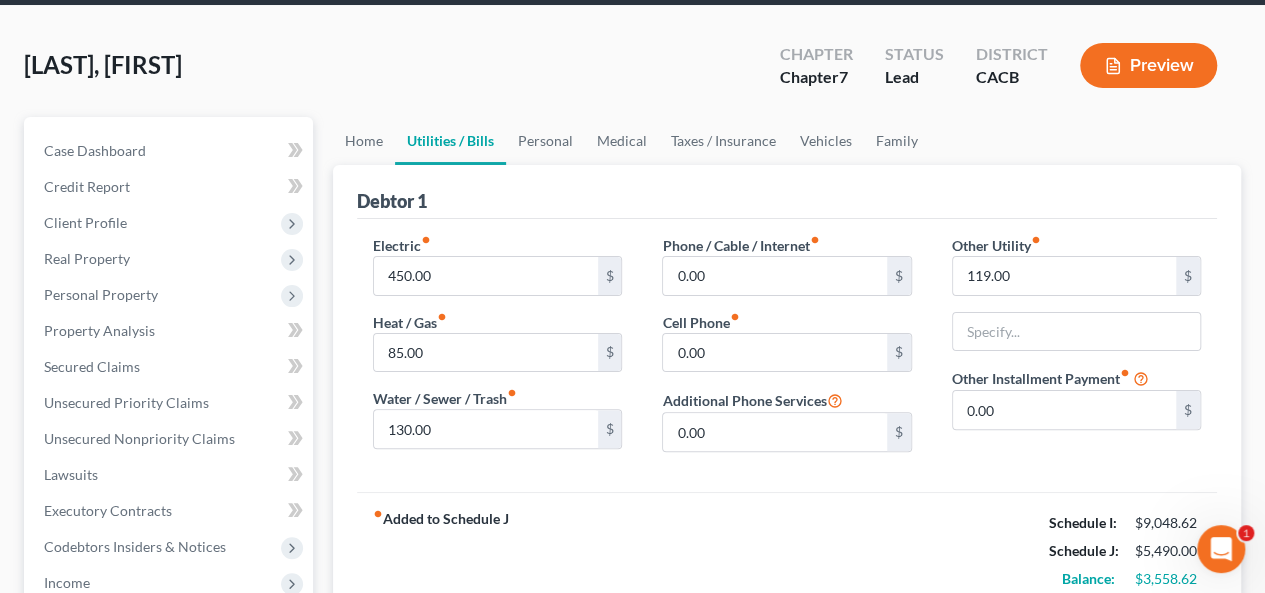 scroll, scrollTop: 300, scrollLeft: 0, axis: vertical 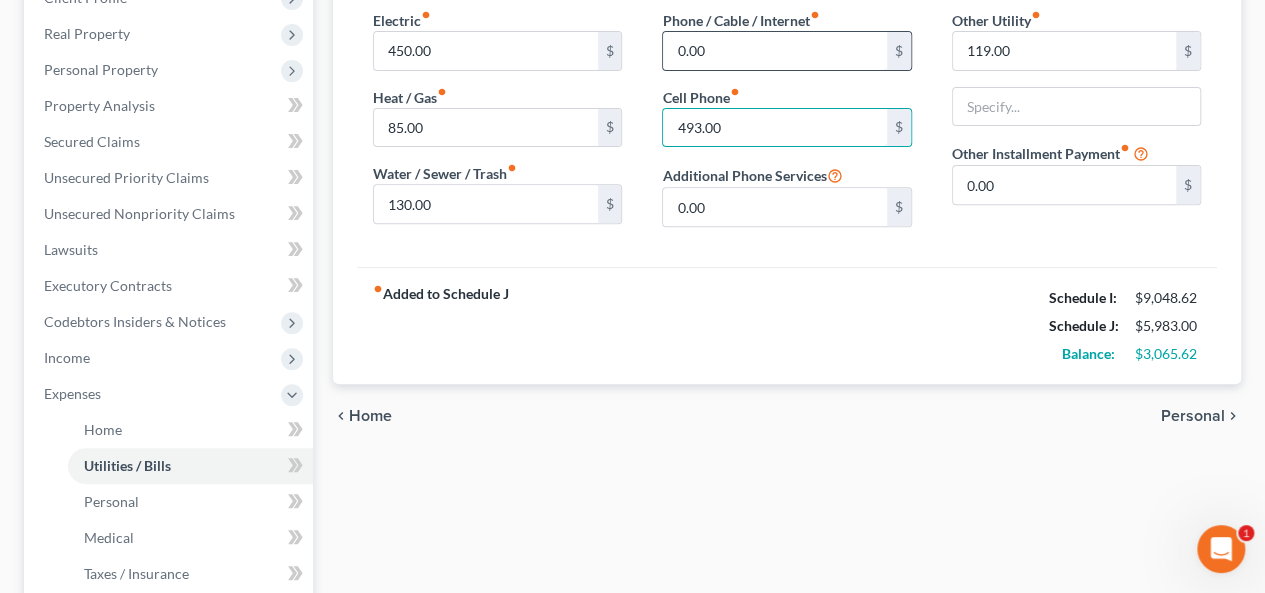 type on "493.00" 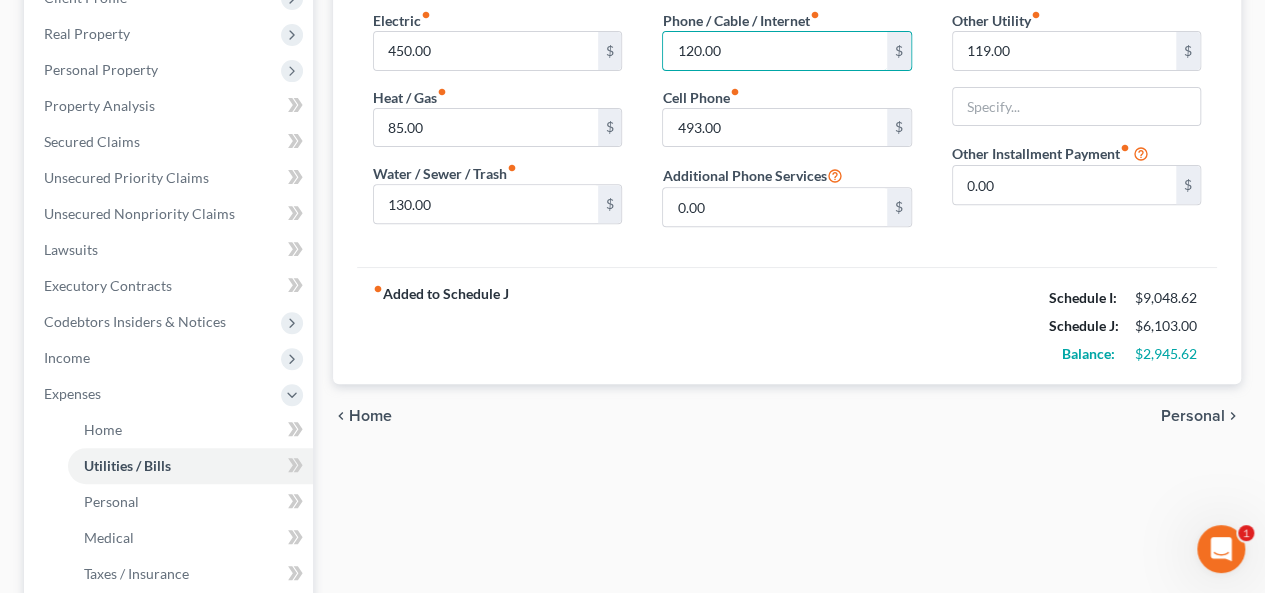 type on "120.00" 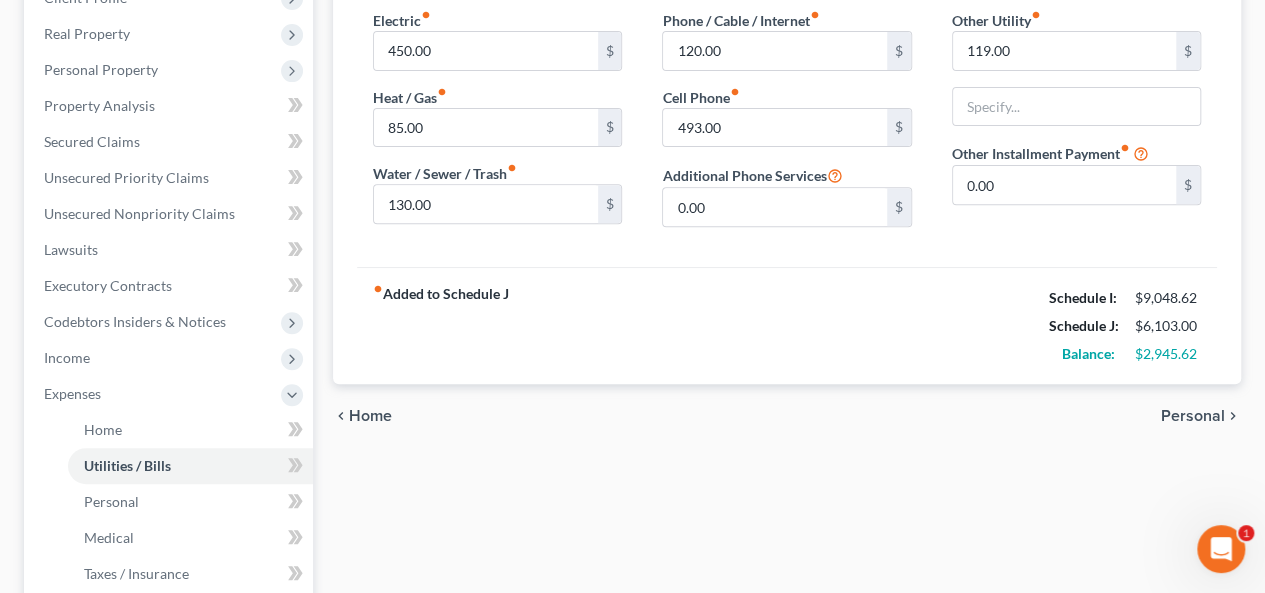 click on "Personal" at bounding box center (1193, 416) 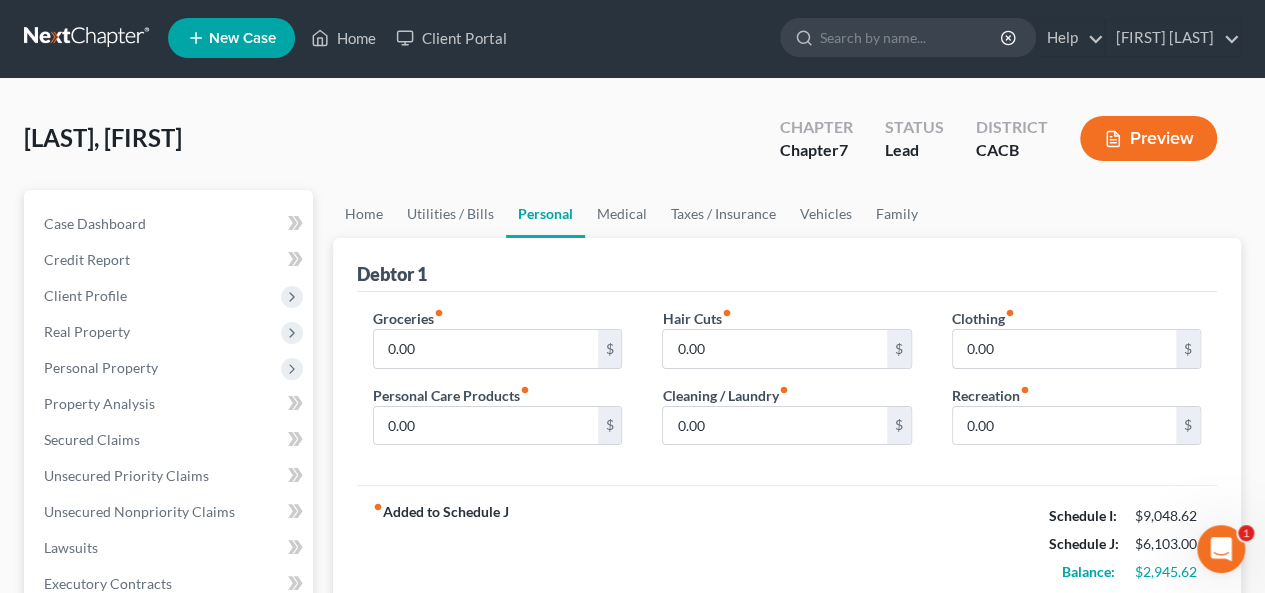 scroll, scrollTop: 0, scrollLeft: 0, axis: both 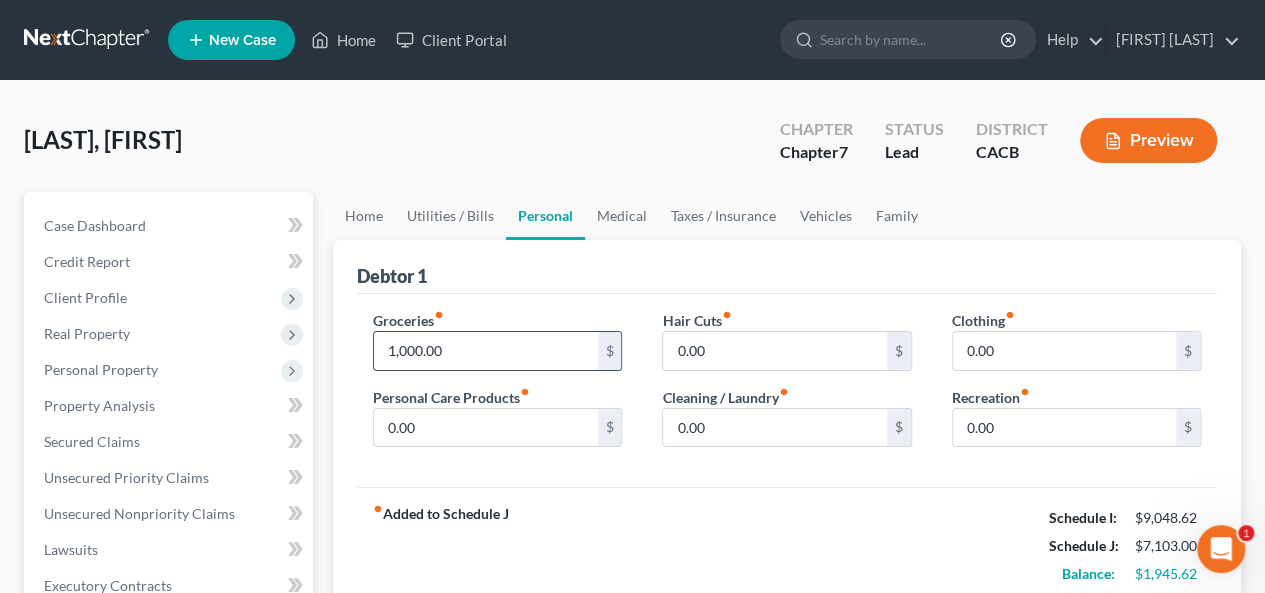 click on "1,000.00" at bounding box center (485, 351) 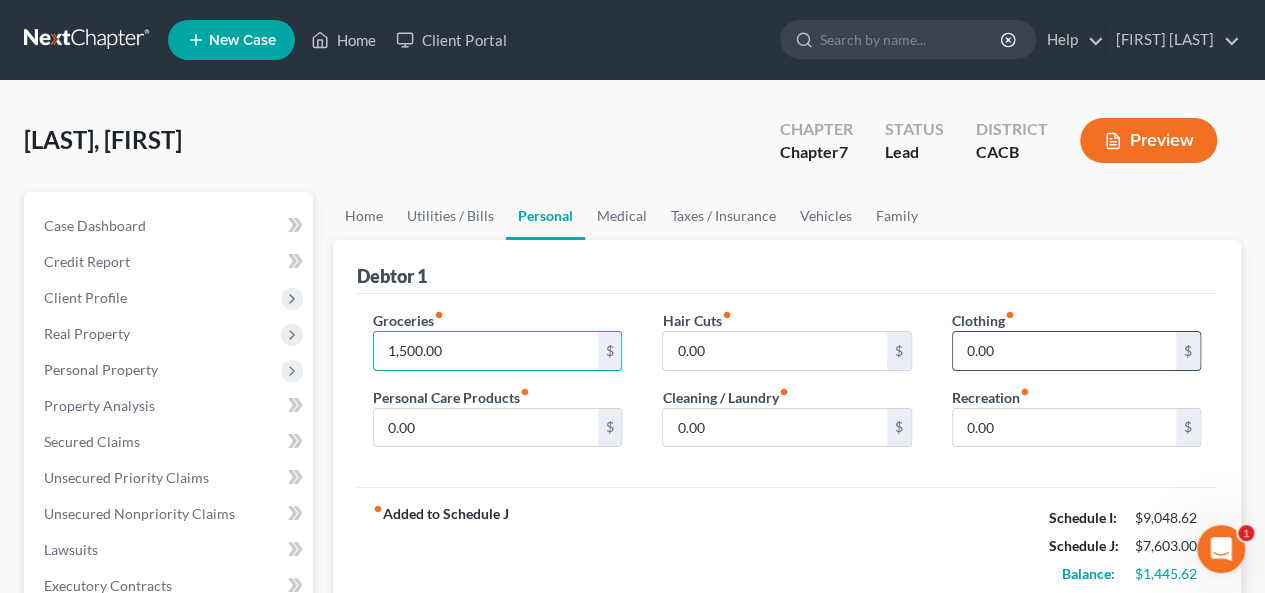type on "1,500.00" 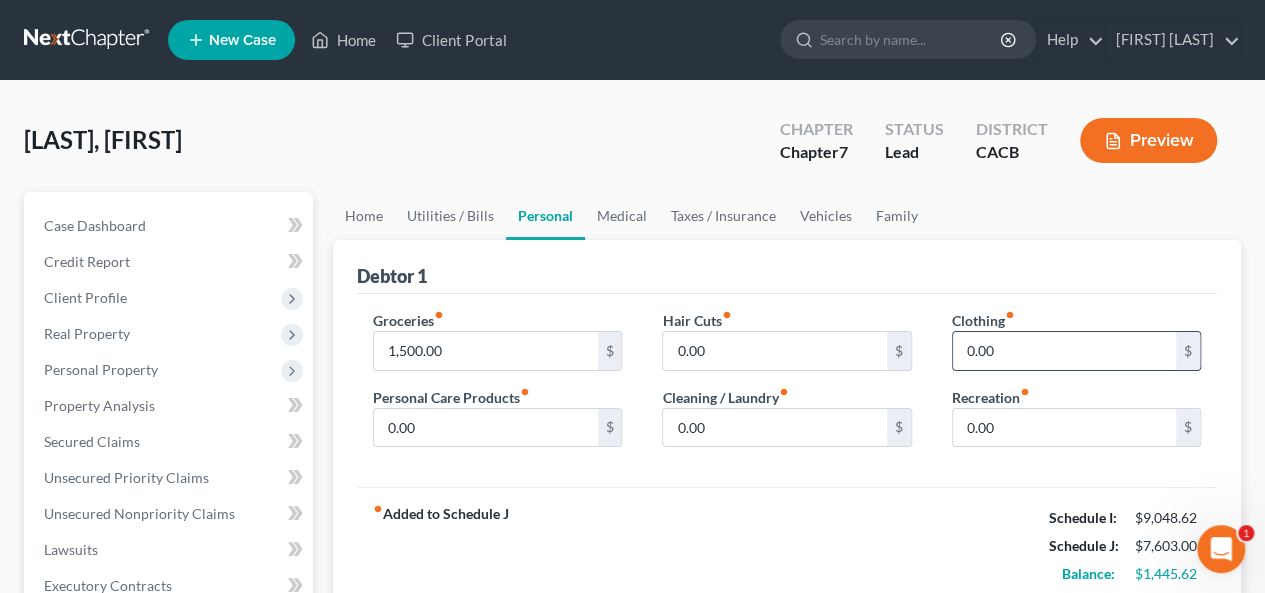 click on "0.00" at bounding box center [1064, 351] 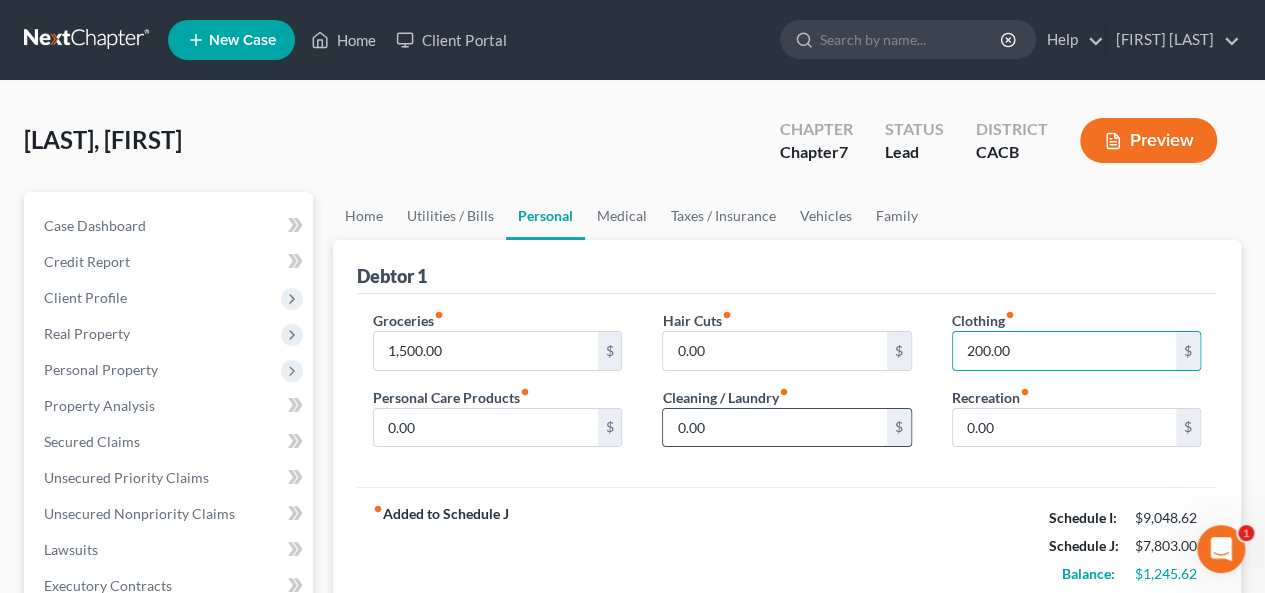 type on "200.00" 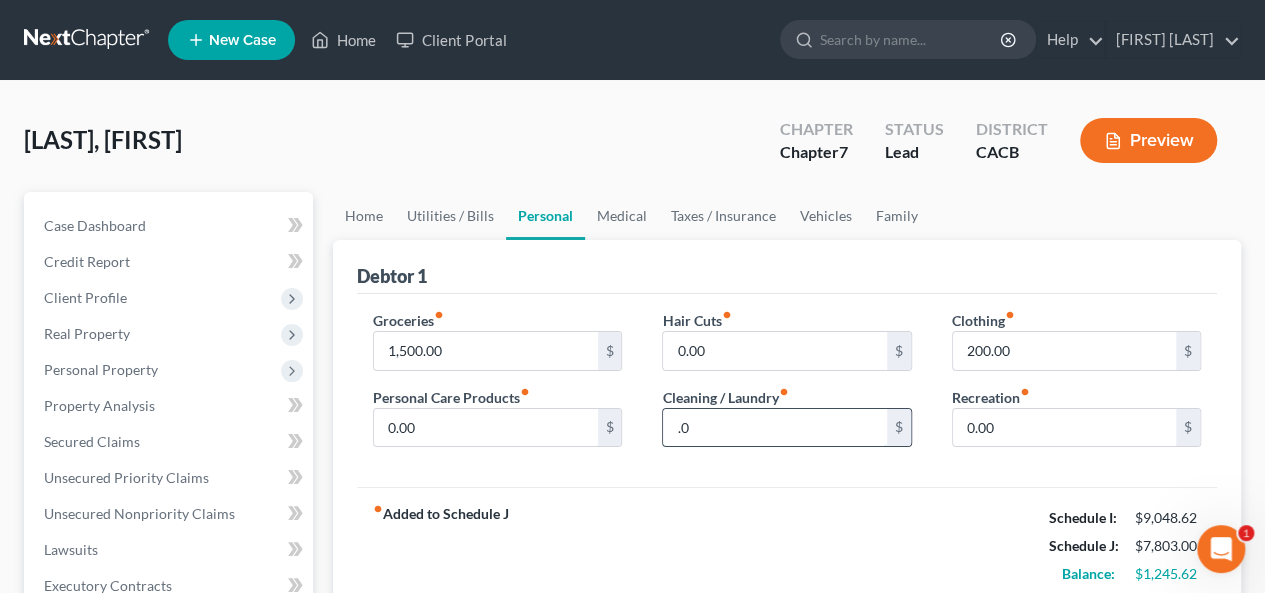 type on "0" 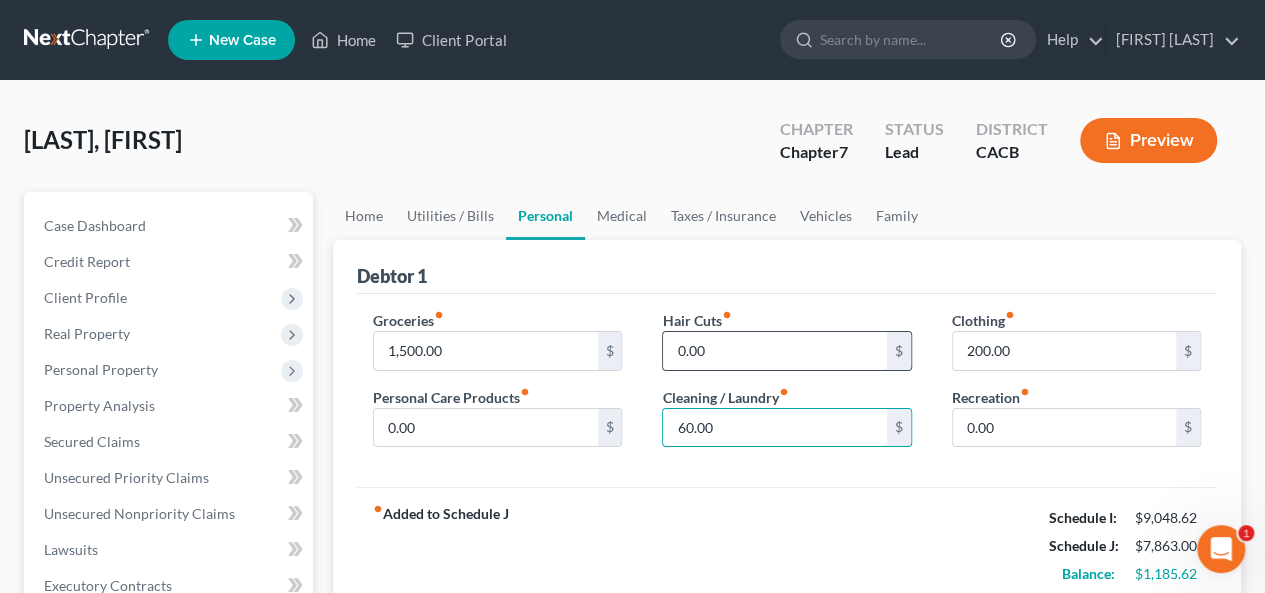 type on "60.00" 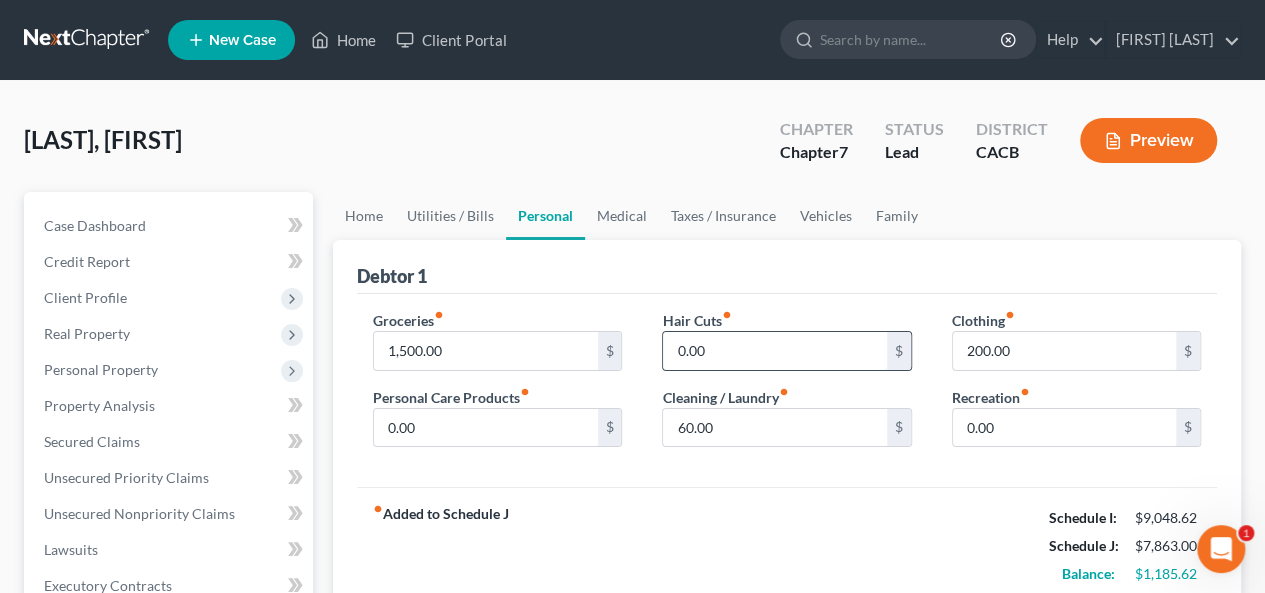 click on "0.00" at bounding box center [774, 351] 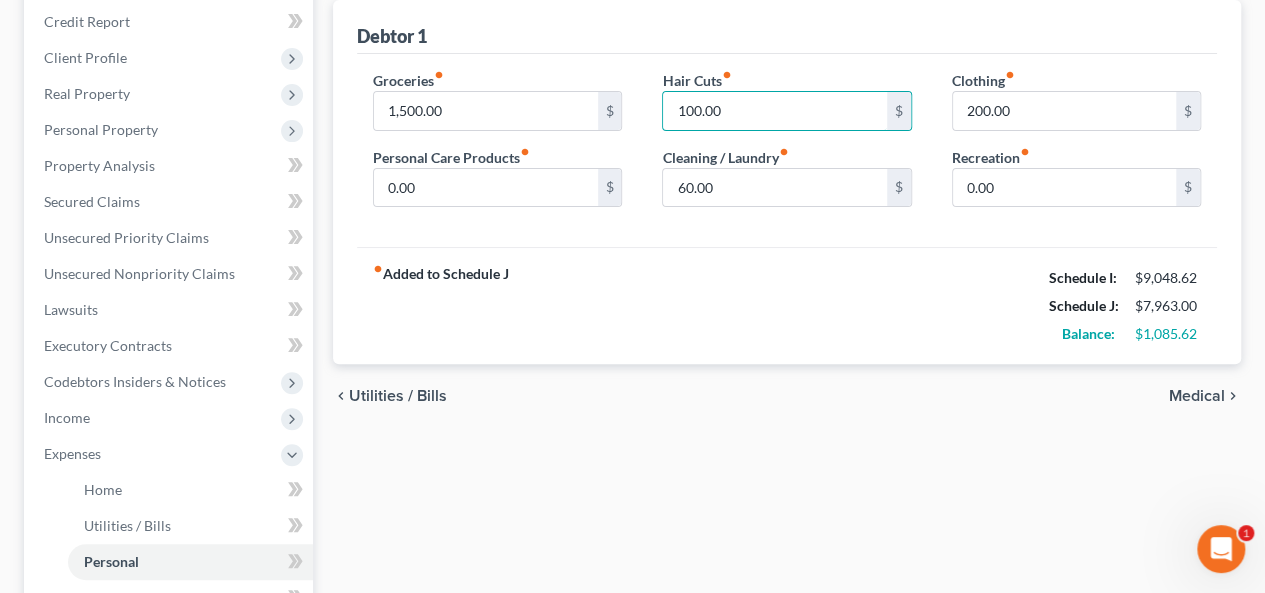 scroll, scrollTop: 200, scrollLeft: 0, axis: vertical 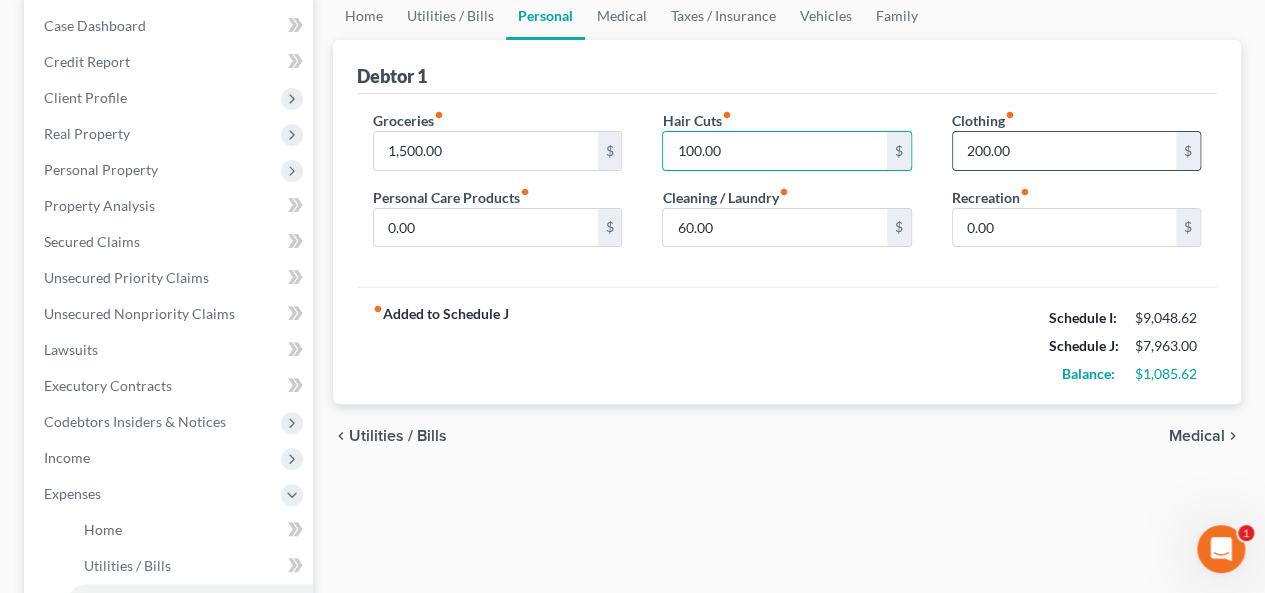 type on "100.00" 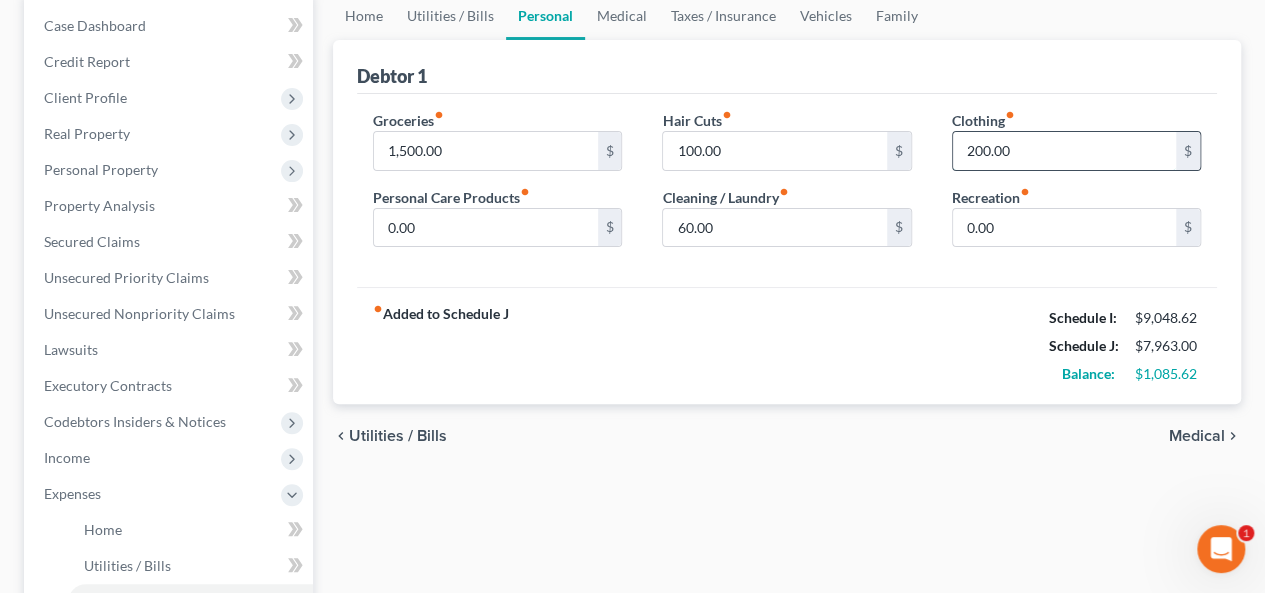 type 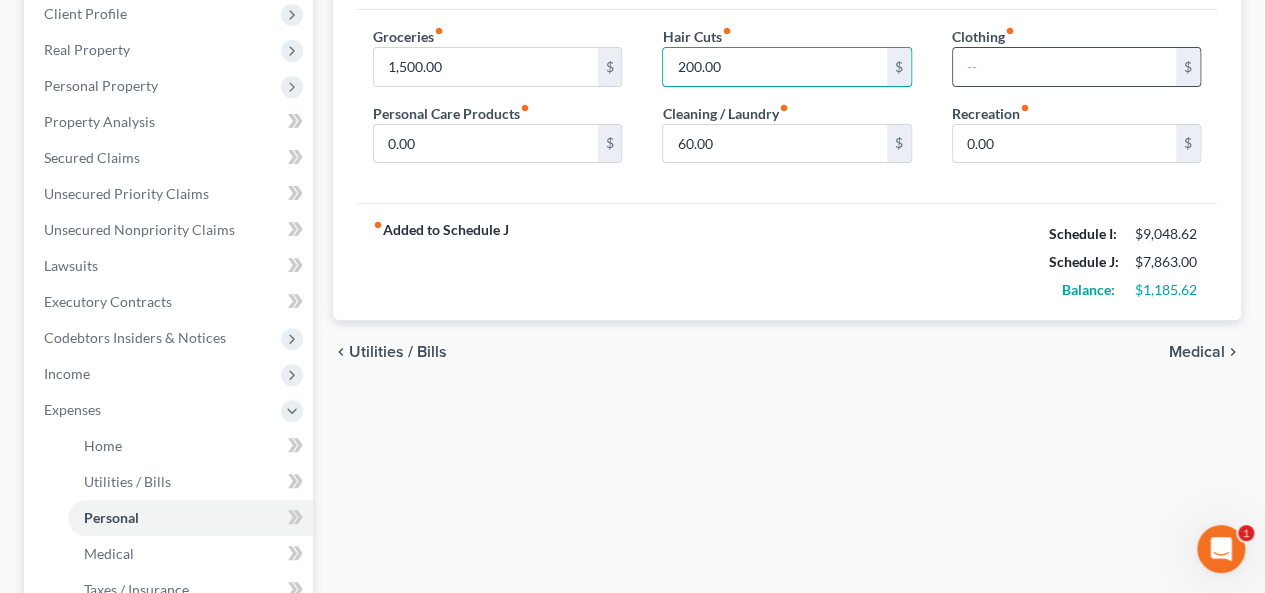 scroll, scrollTop: 300, scrollLeft: 0, axis: vertical 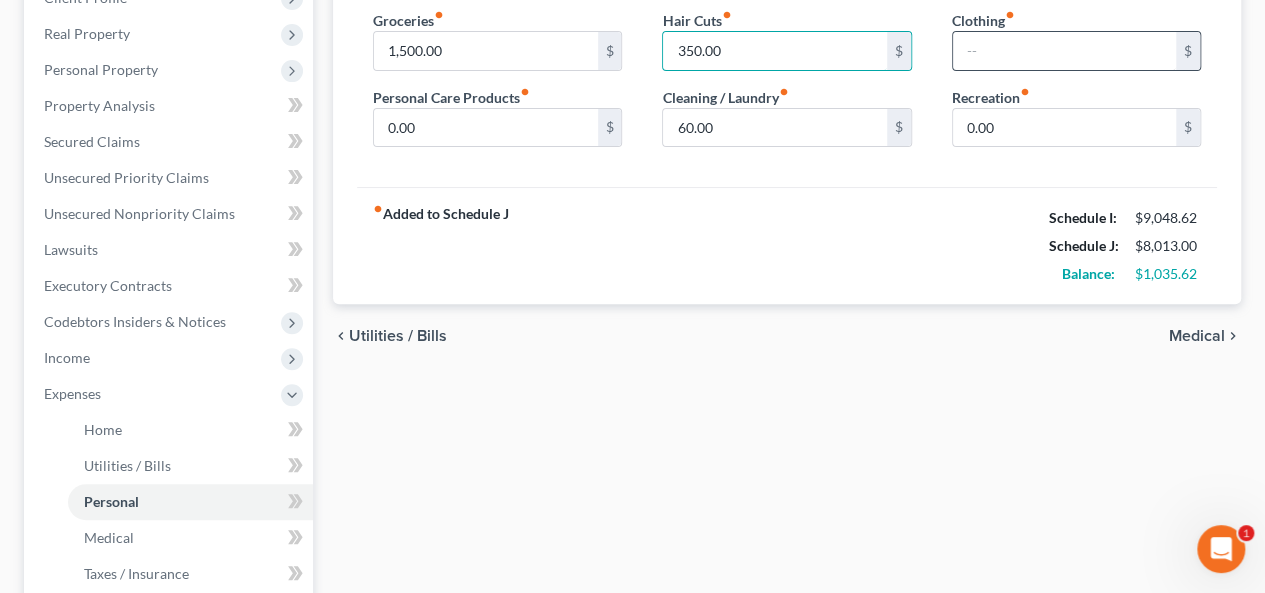 type on "350.00" 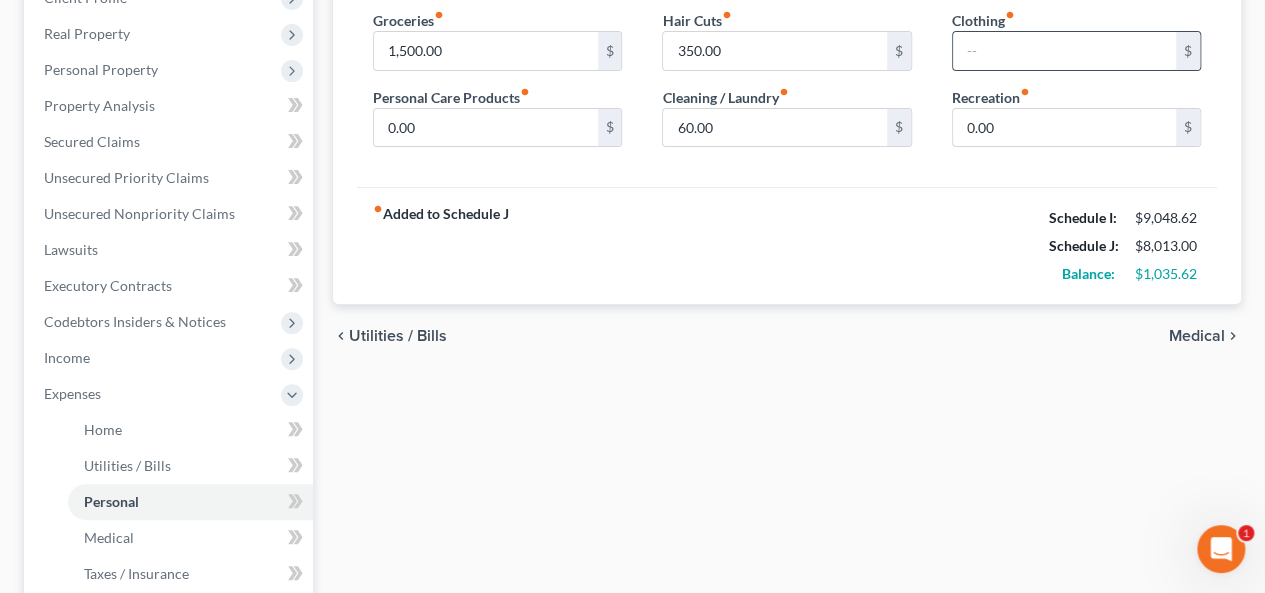 click at bounding box center (1064, 51) 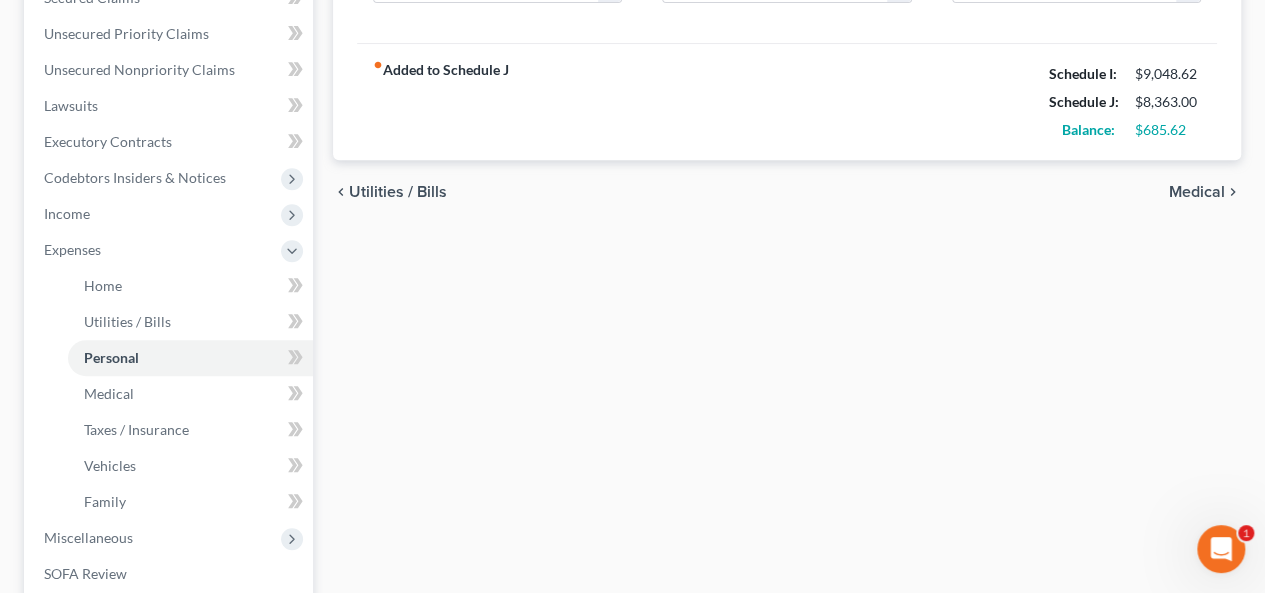 scroll, scrollTop: 500, scrollLeft: 0, axis: vertical 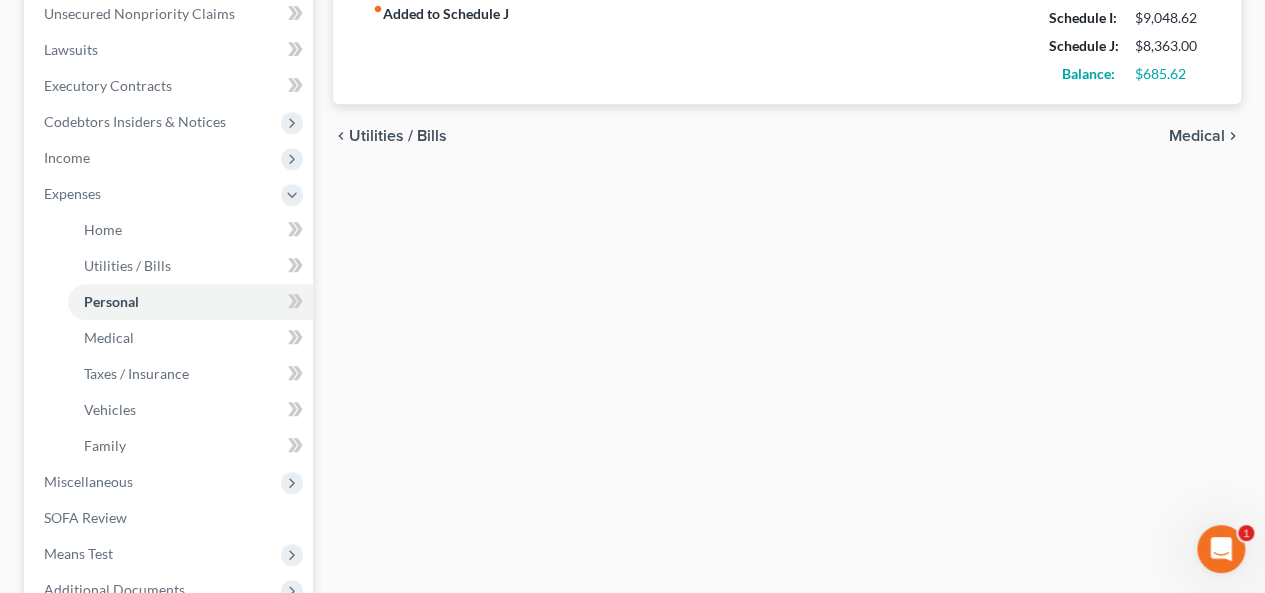 type on "350.00" 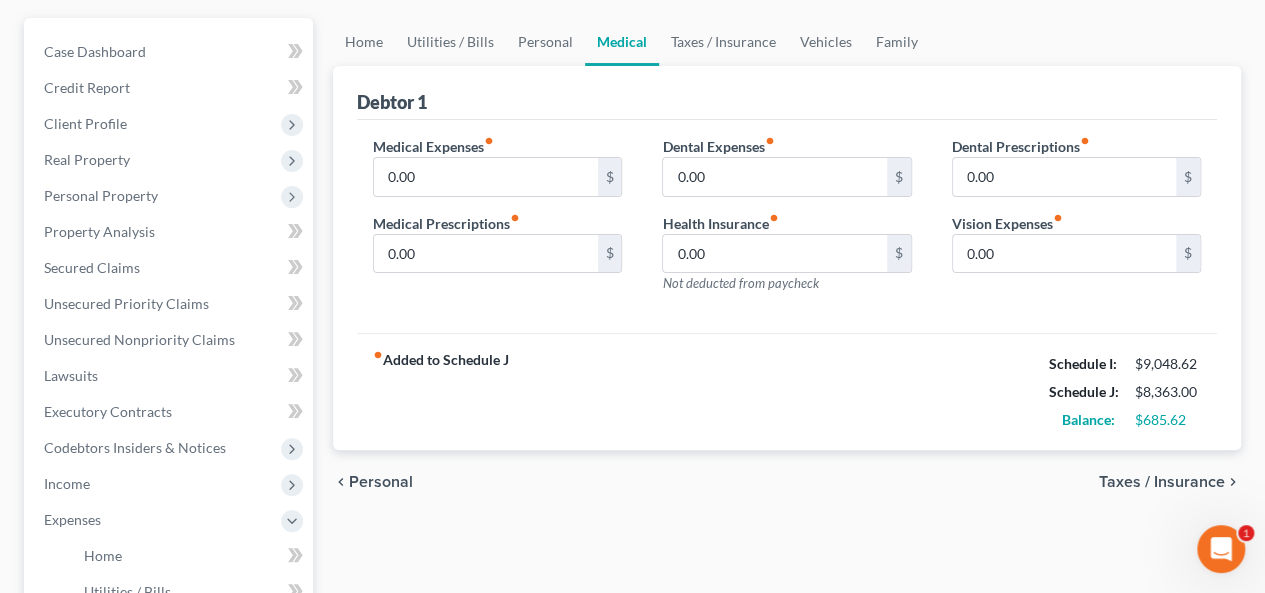scroll, scrollTop: 300, scrollLeft: 0, axis: vertical 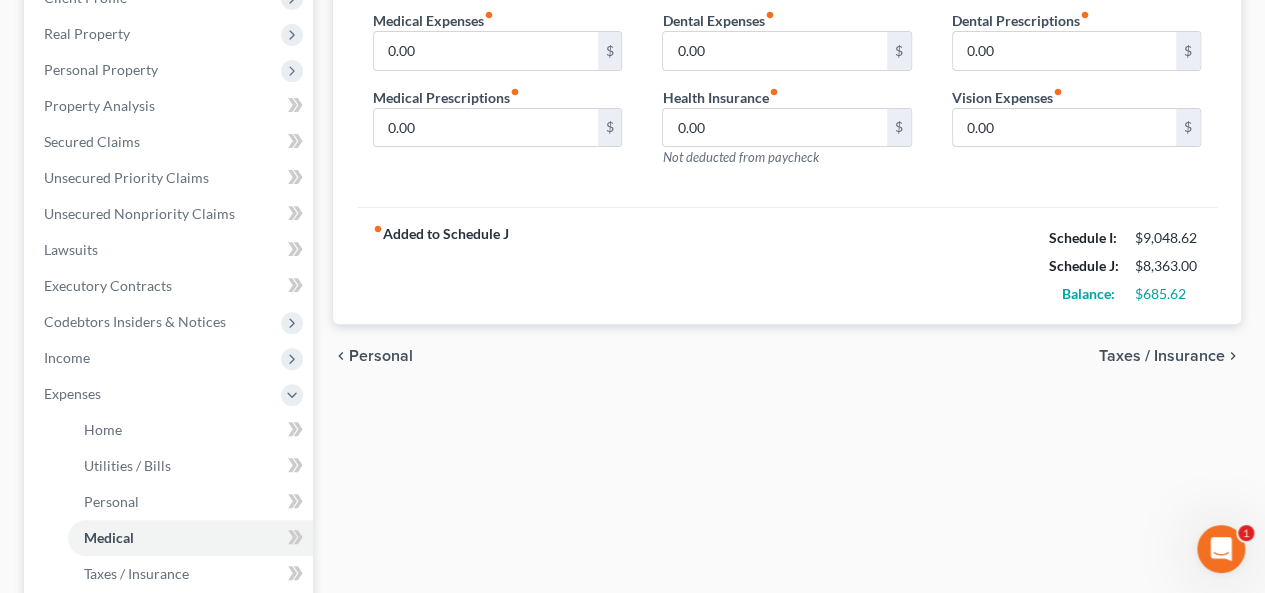 click on "Taxes / Insurance" at bounding box center [1162, 356] 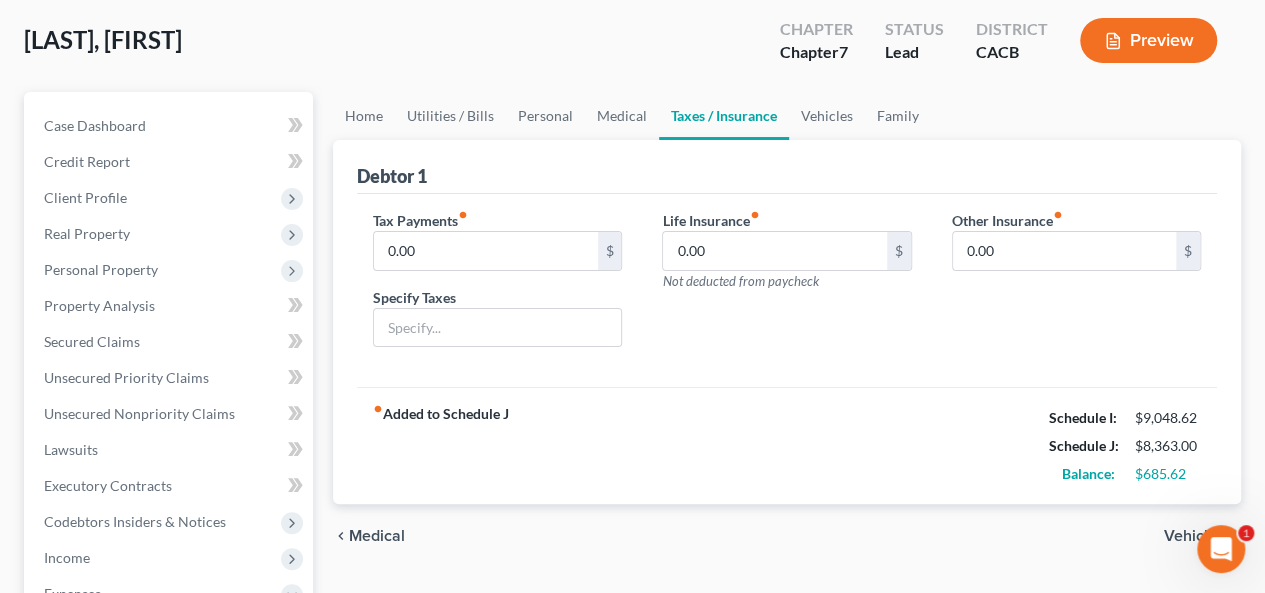 scroll, scrollTop: 200, scrollLeft: 0, axis: vertical 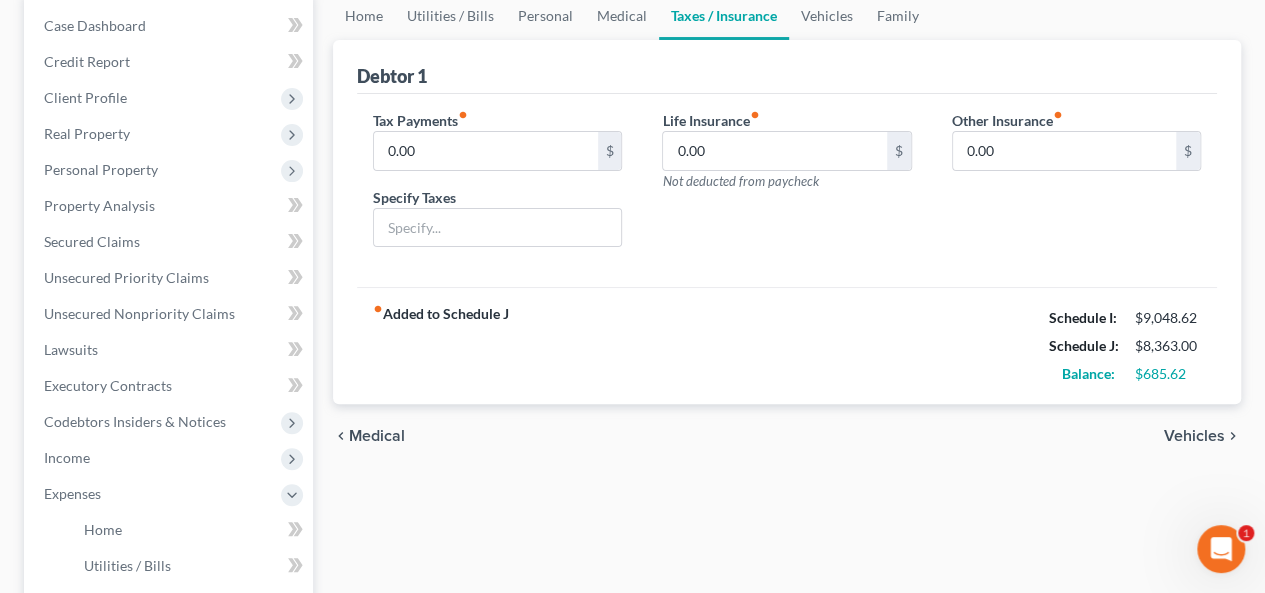 drag, startPoint x: 1175, startPoint y: 437, endPoint x: 1188, endPoint y: 426, distance: 17.029387 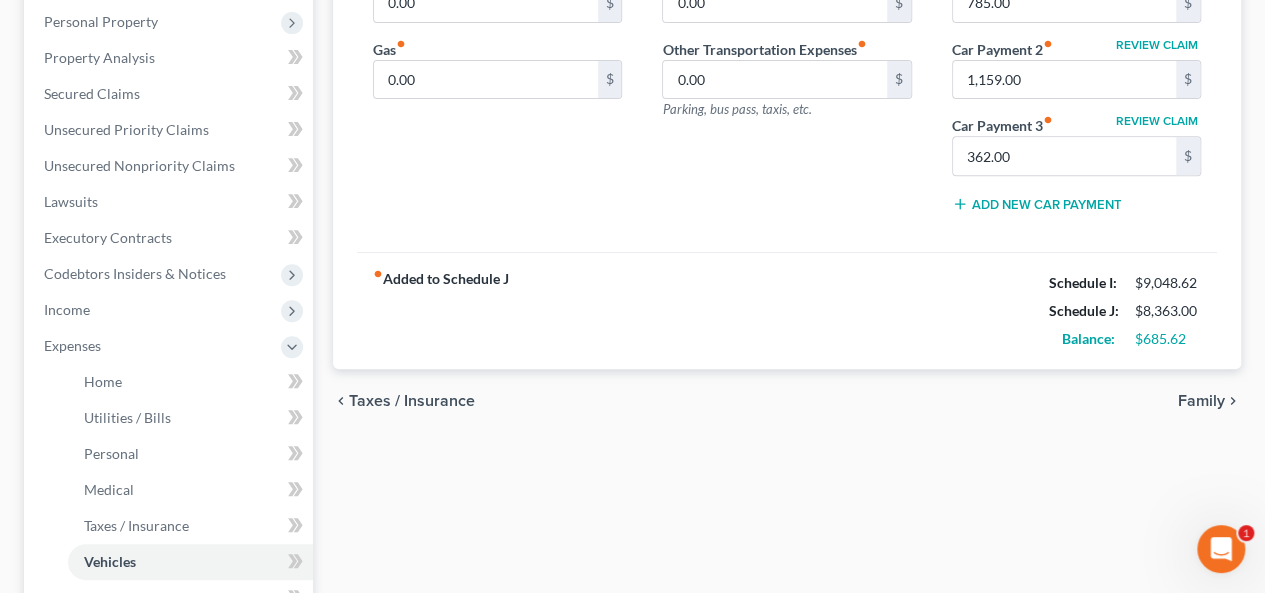scroll, scrollTop: 400, scrollLeft: 0, axis: vertical 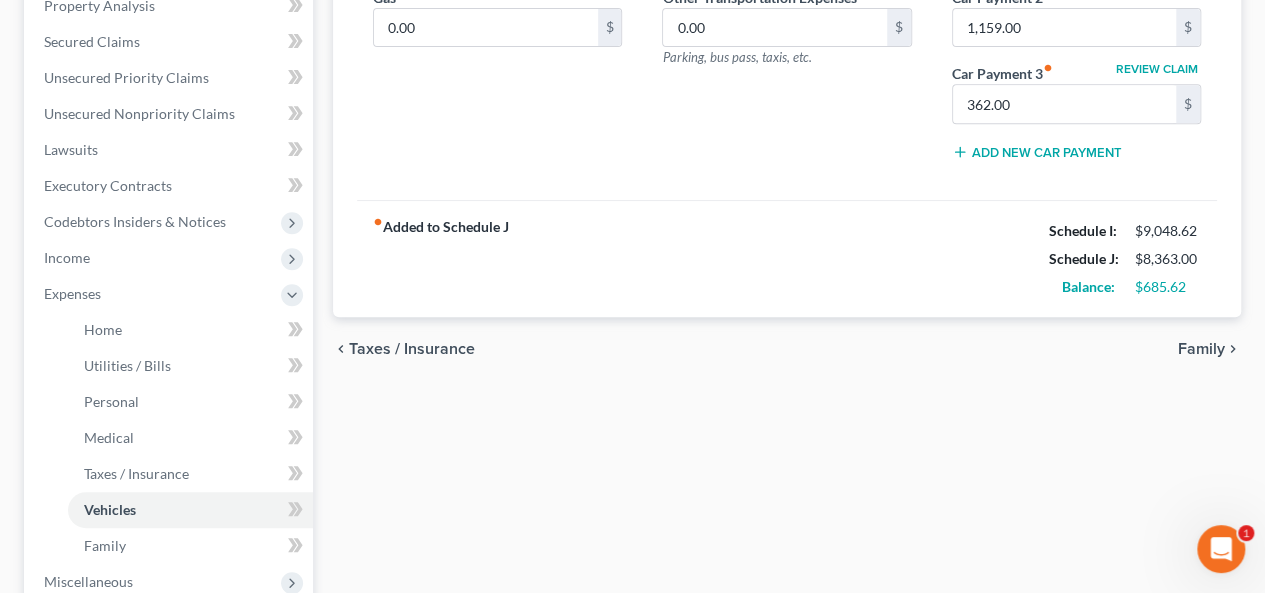 click on "Family" at bounding box center (1201, 349) 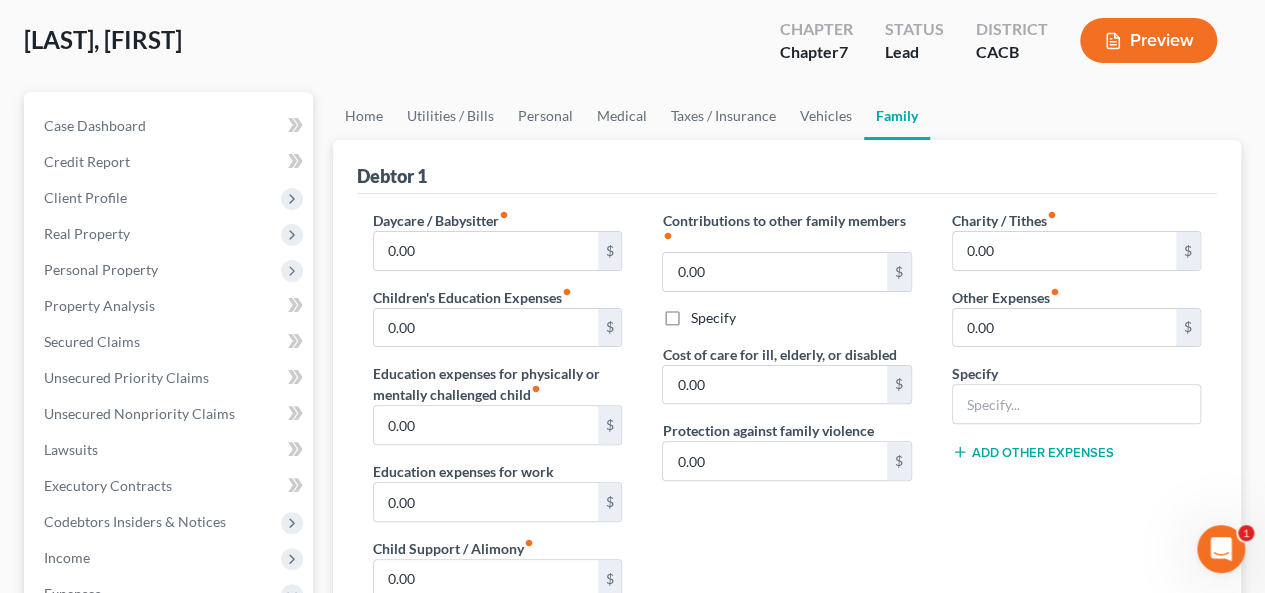 scroll, scrollTop: 59, scrollLeft: 0, axis: vertical 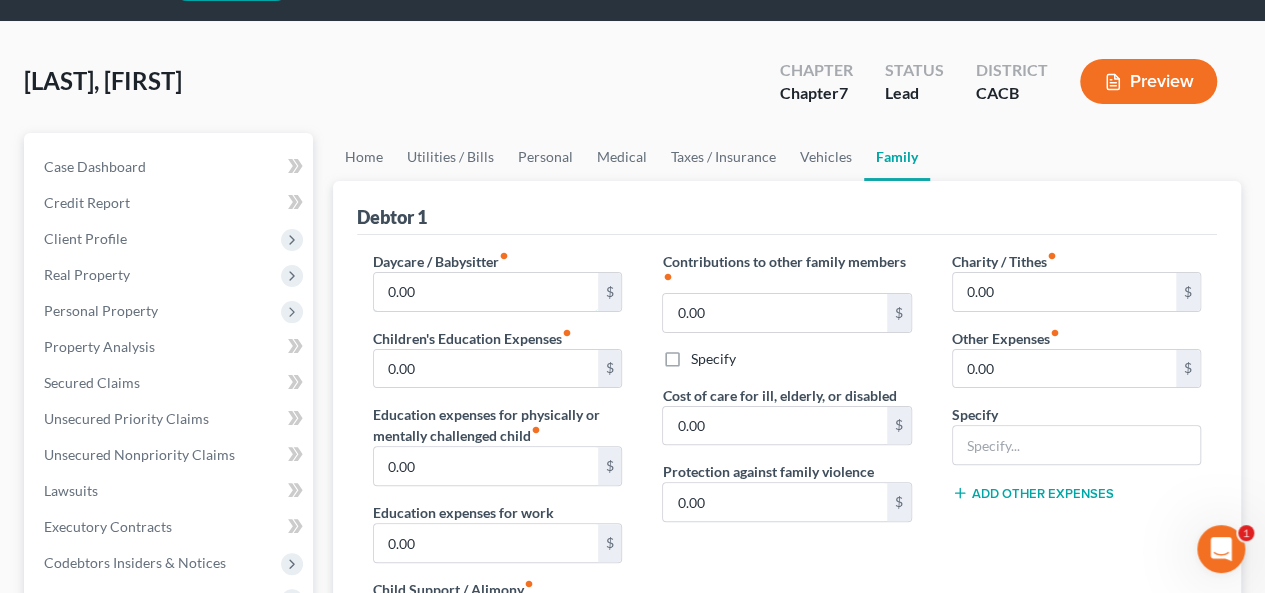drag, startPoint x: 405, startPoint y: 246, endPoint x: 409, endPoint y: 235, distance: 11.7046995 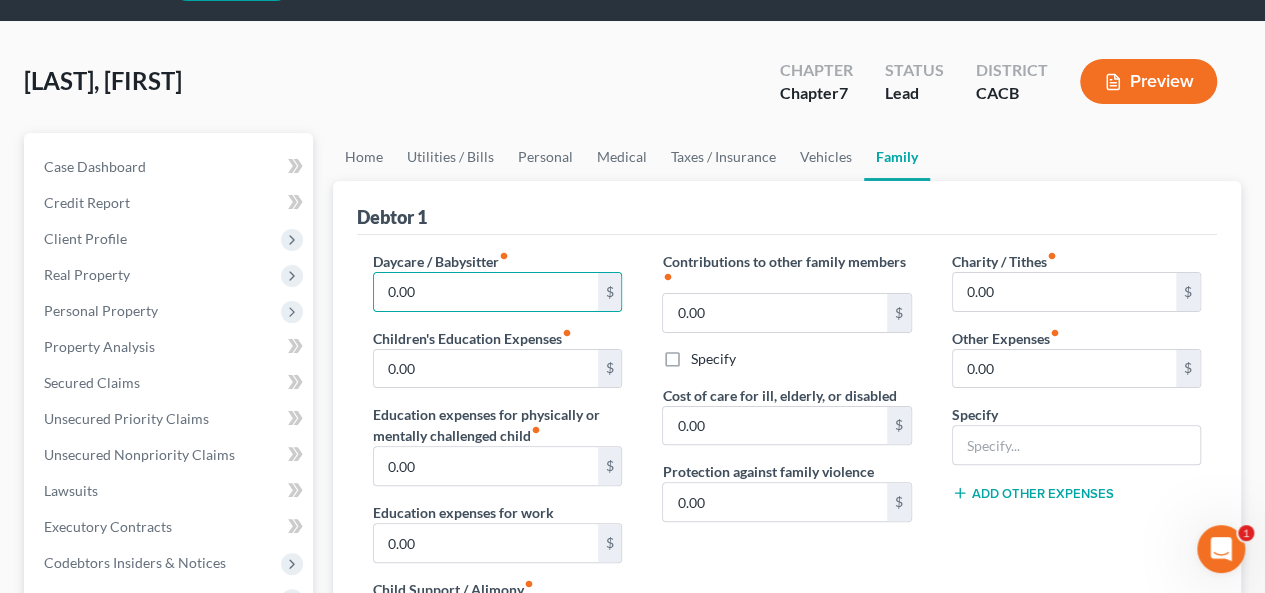 scroll, scrollTop: 0, scrollLeft: 0, axis: both 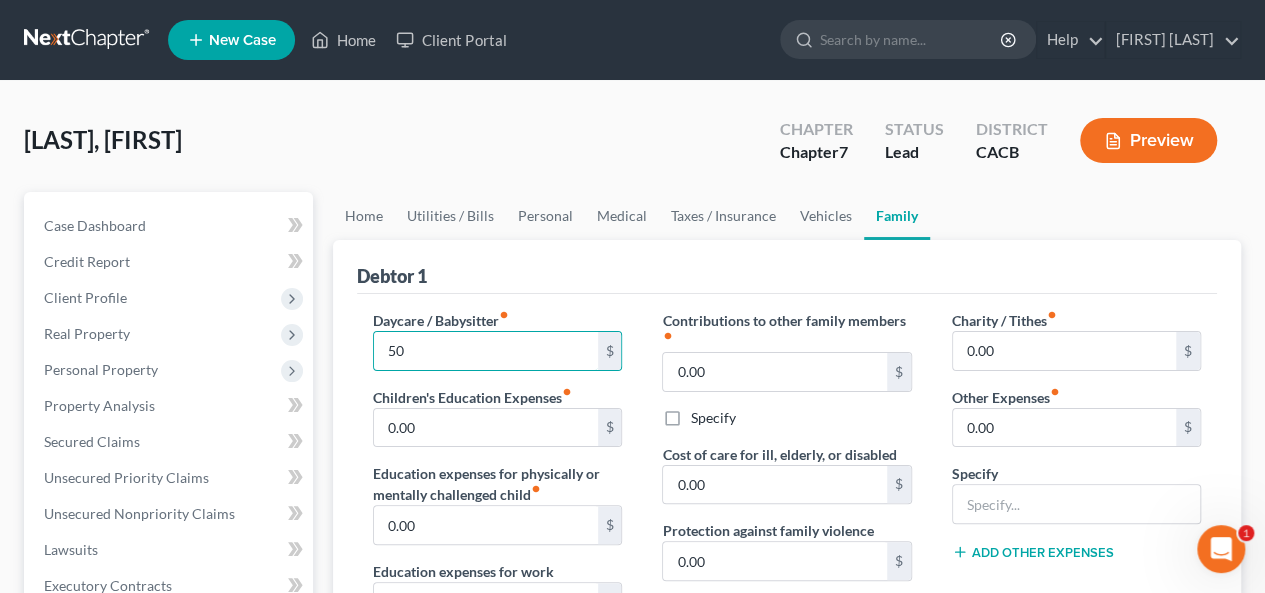 type on "0" 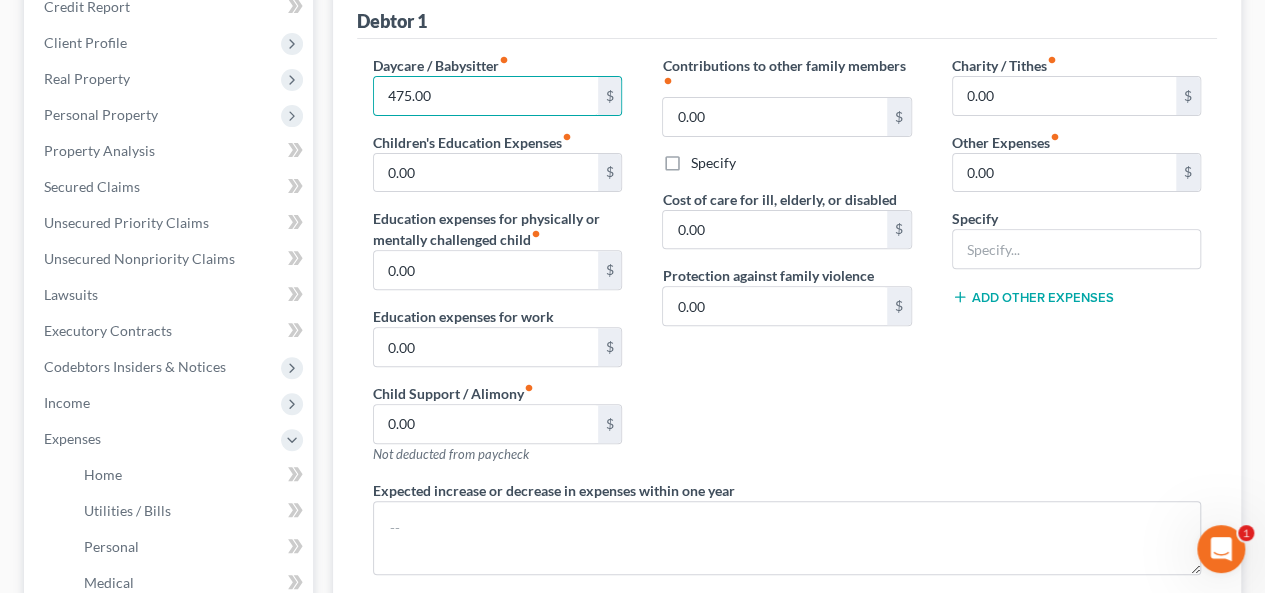 scroll, scrollTop: 200, scrollLeft: 0, axis: vertical 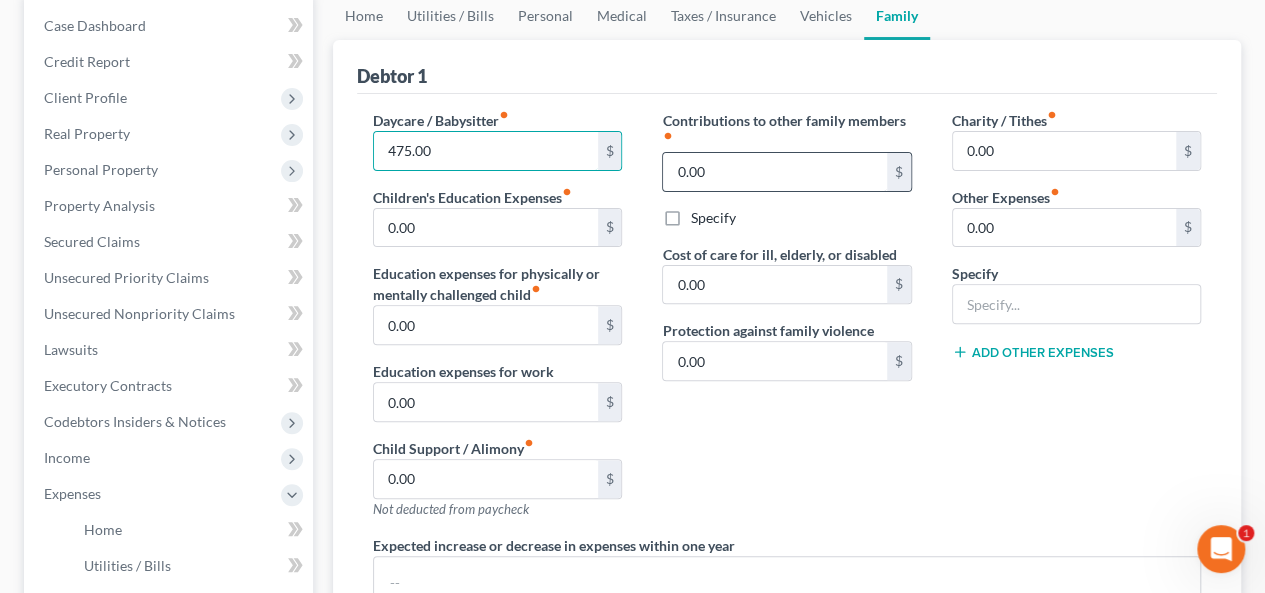 type on "475.00" 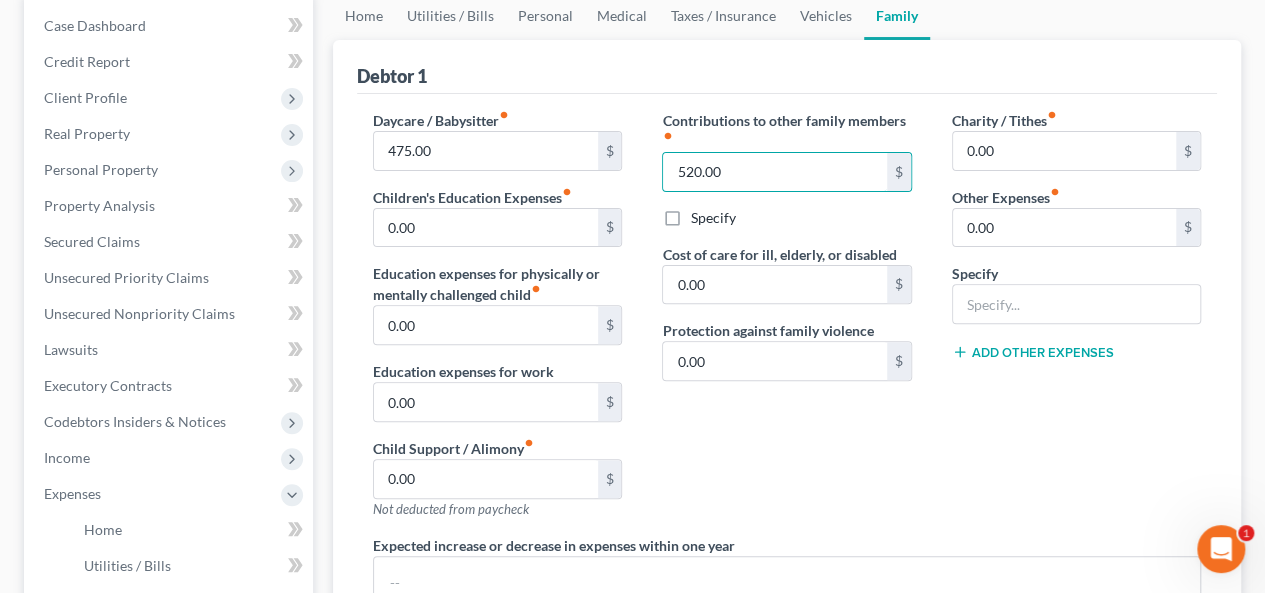 type on "520.00" 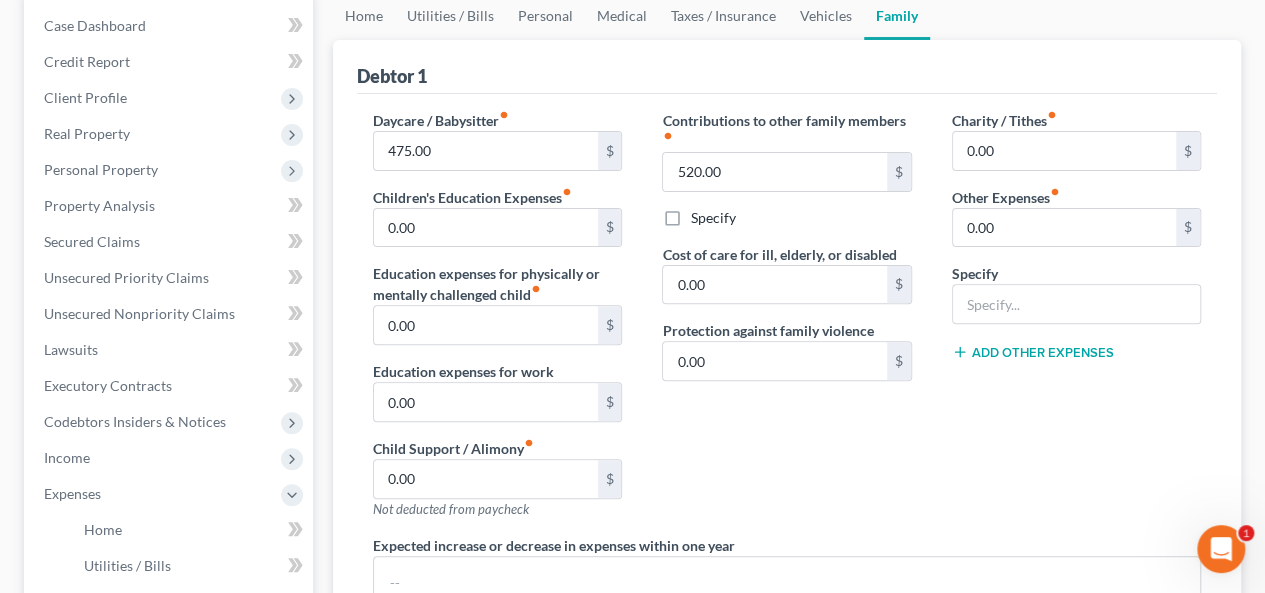 click on "Specify" at bounding box center [712, 218] 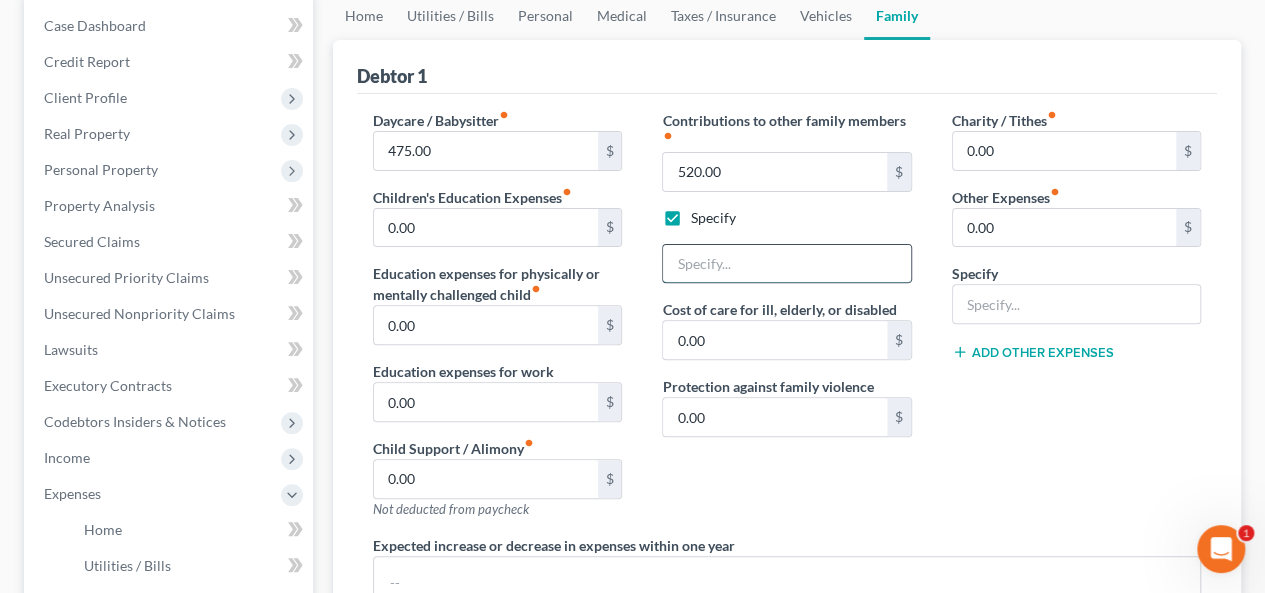 click at bounding box center [786, 264] 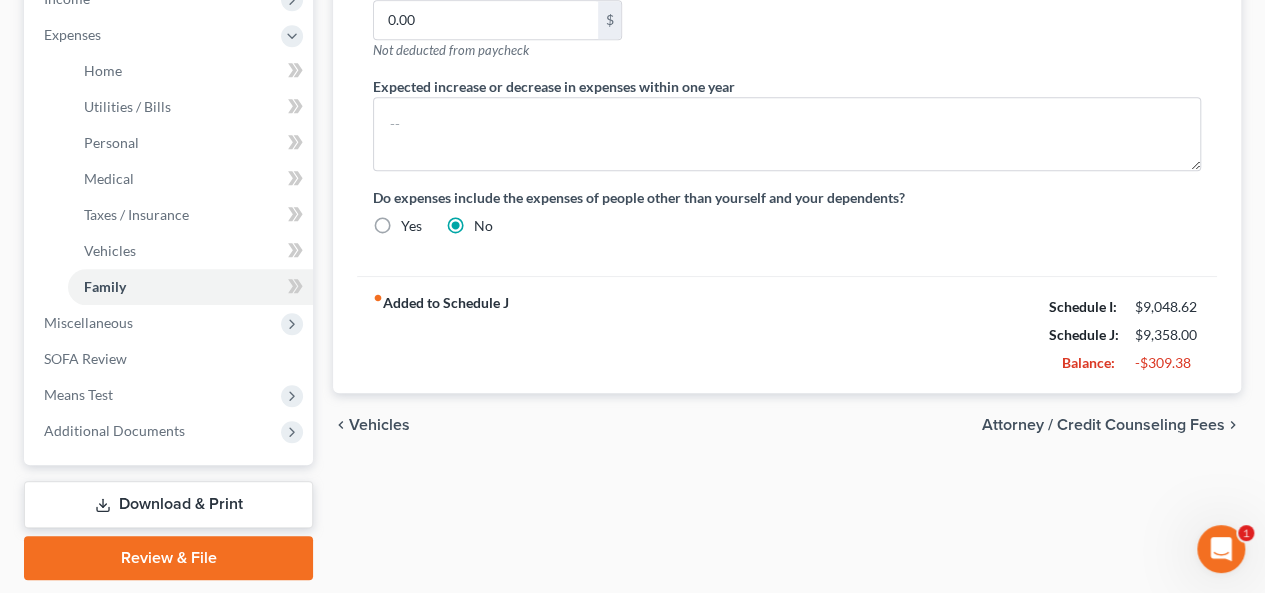 scroll, scrollTop: 719, scrollLeft: 0, axis: vertical 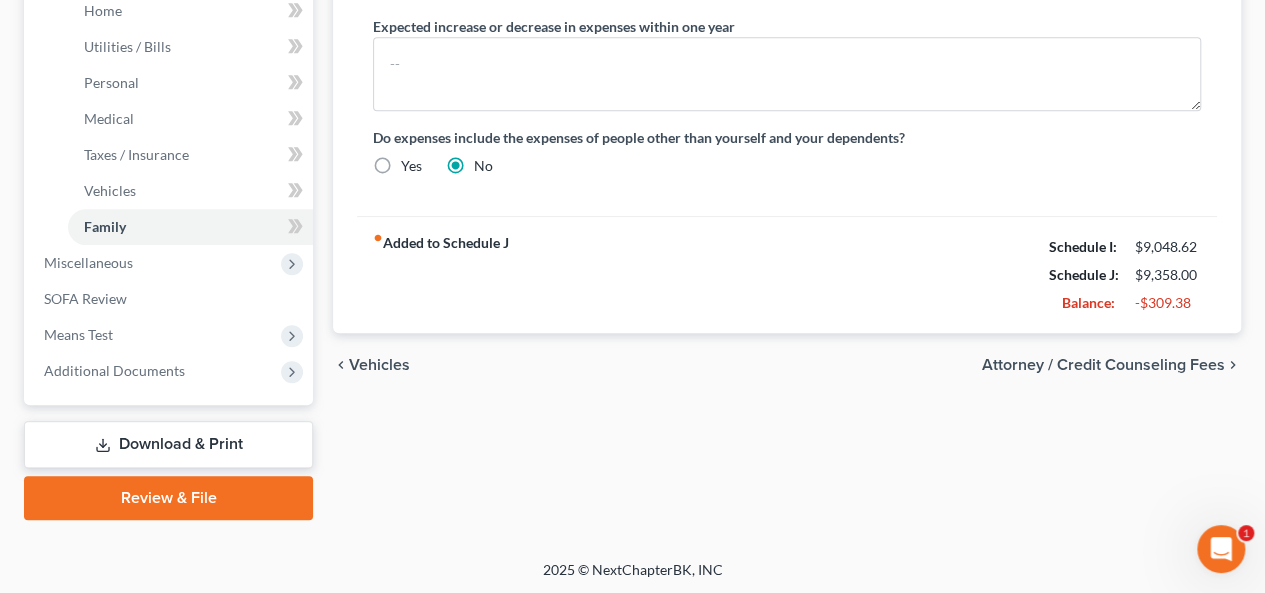type on "Wawanesa - Car for Mom" 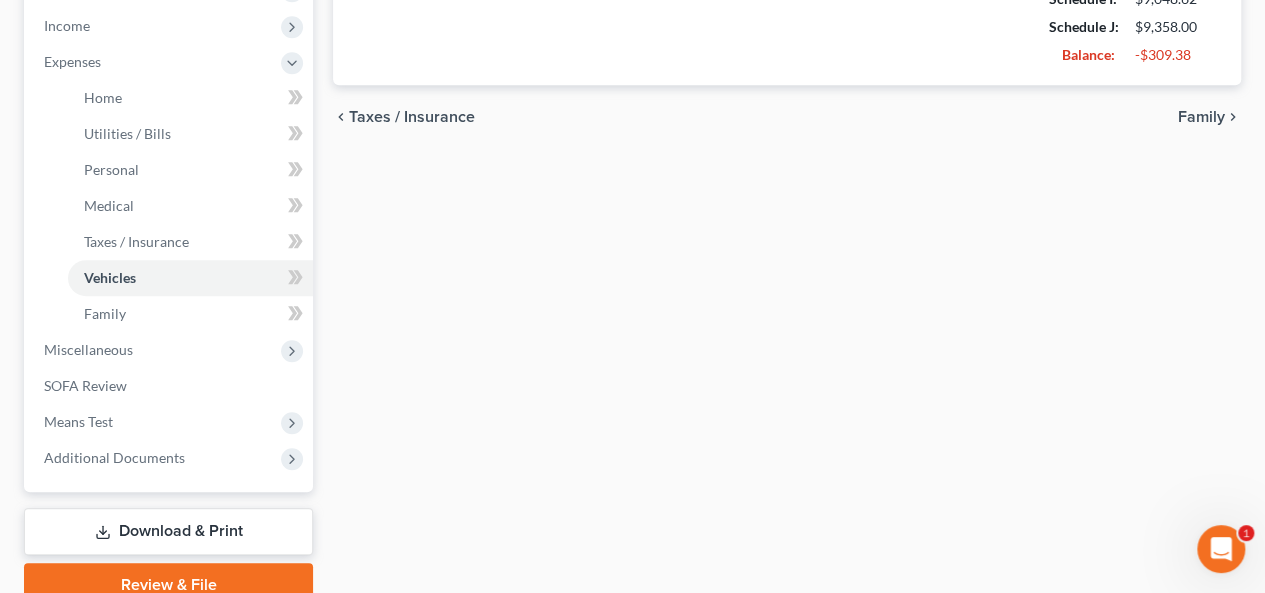 scroll, scrollTop: 700, scrollLeft: 0, axis: vertical 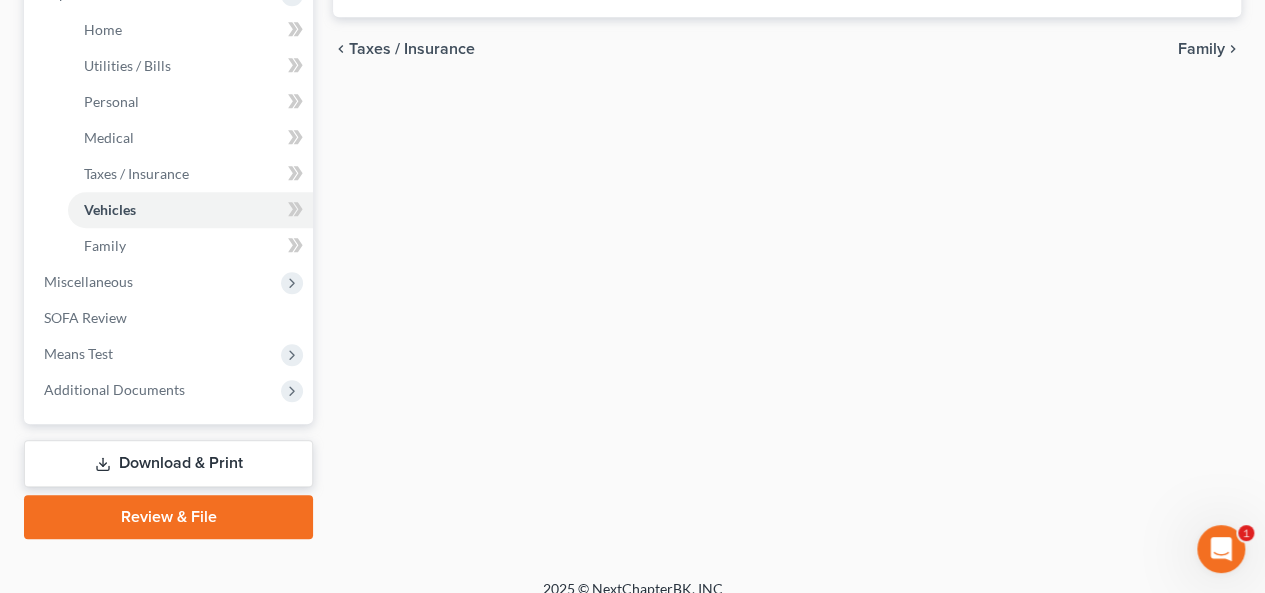 click on "Family" at bounding box center [1201, 49] 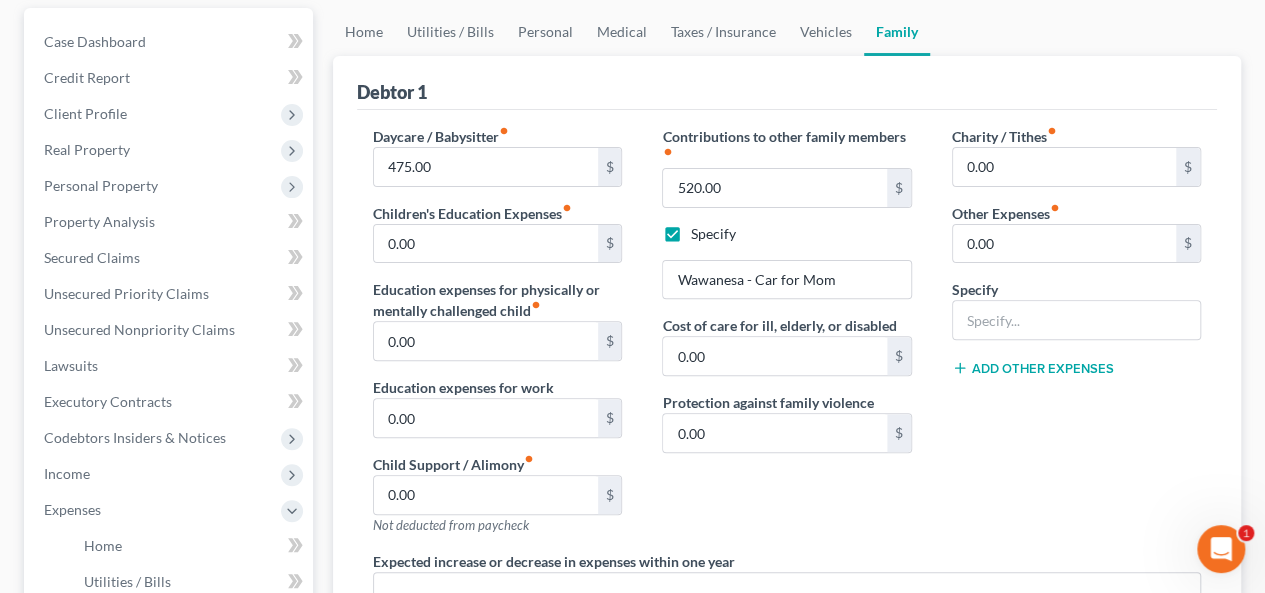 scroll, scrollTop: 200, scrollLeft: 0, axis: vertical 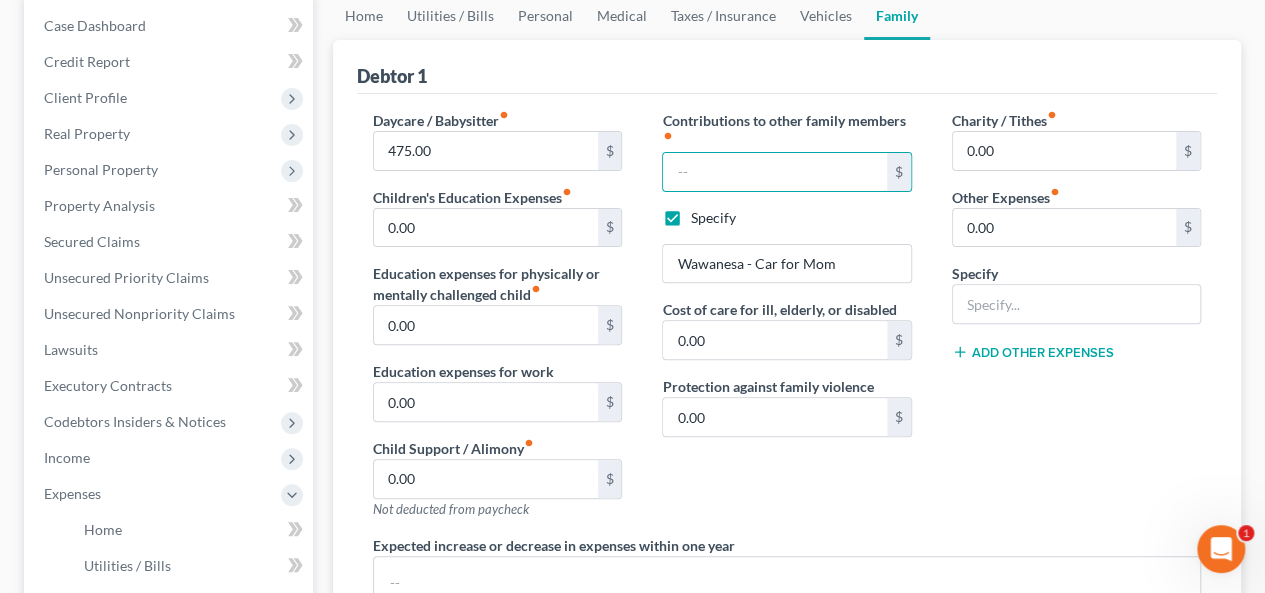 type 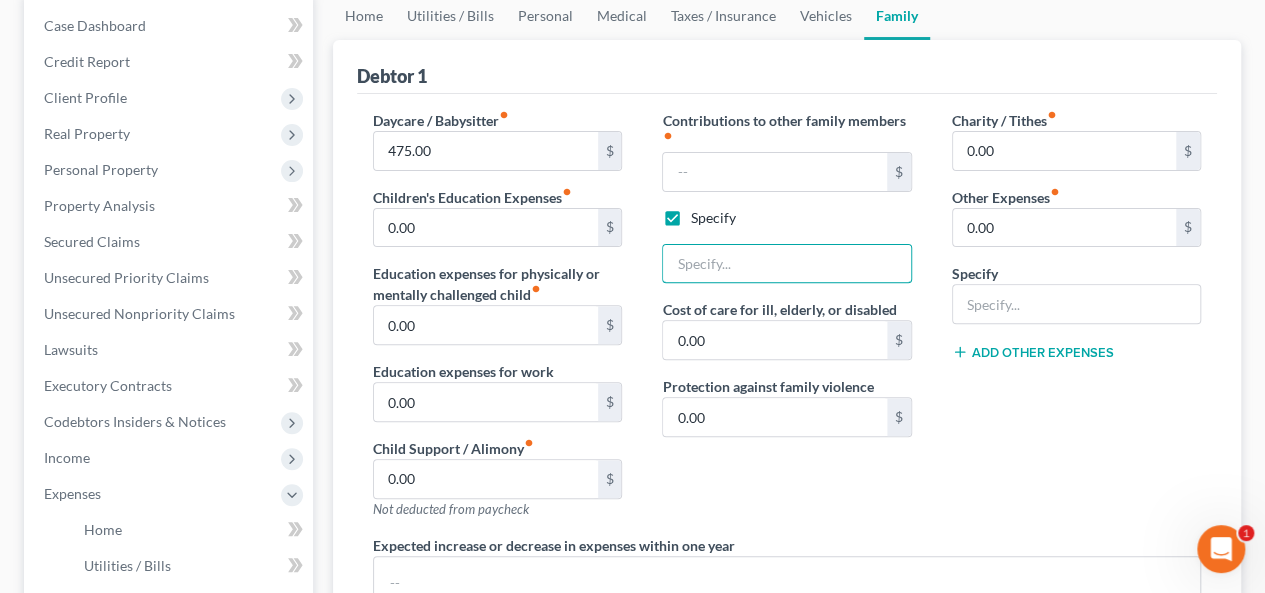 type 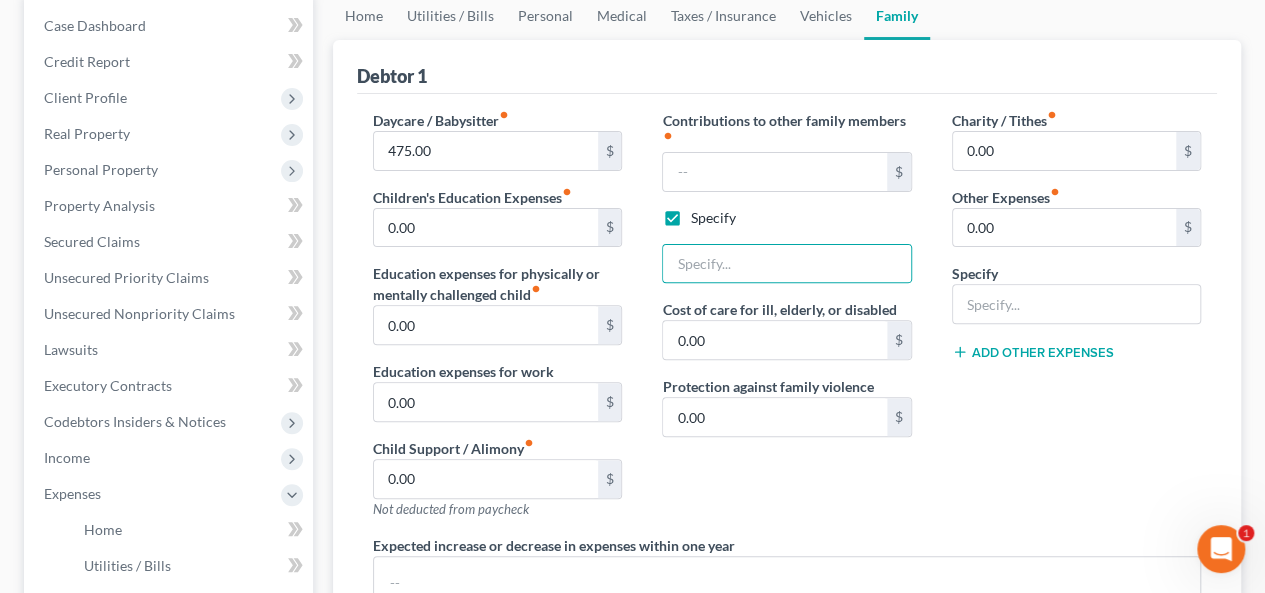 click on "Contributions to other family members  fiber_manual_record $ Specify Cost of care for ill, elderly, or disabled 0.00 $ Protection against family violence 0.00 $" at bounding box center (786, 322) 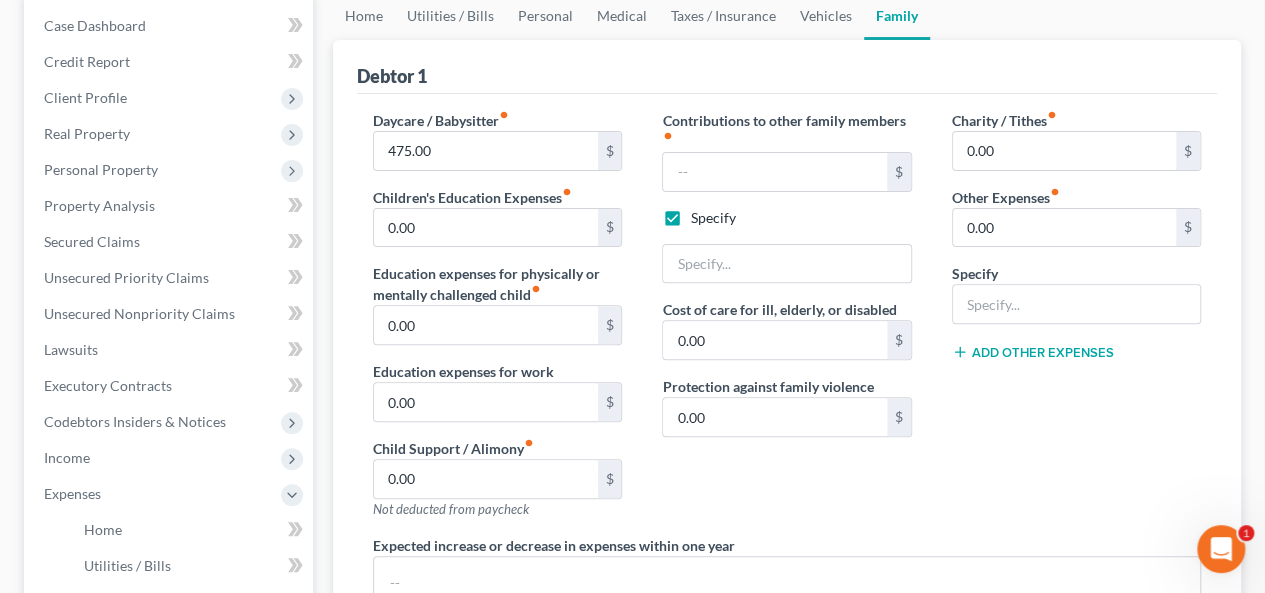 click on "Specify" at bounding box center [712, 218] 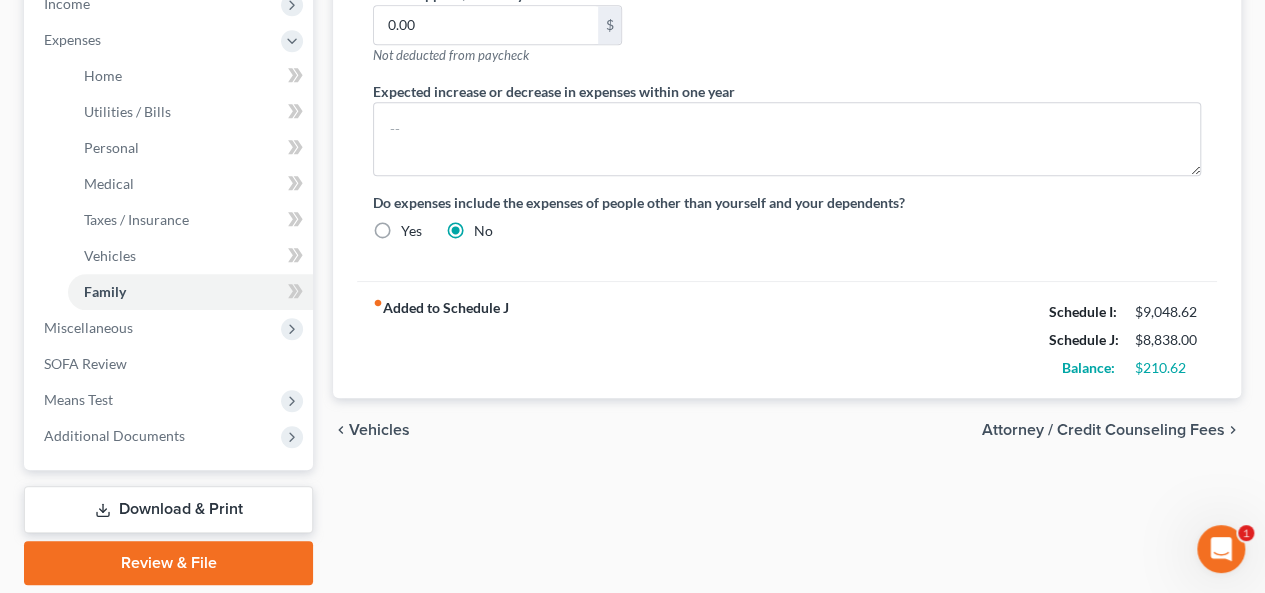 scroll, scrollTop: 719, scrollLeft: 0, axis: vertical 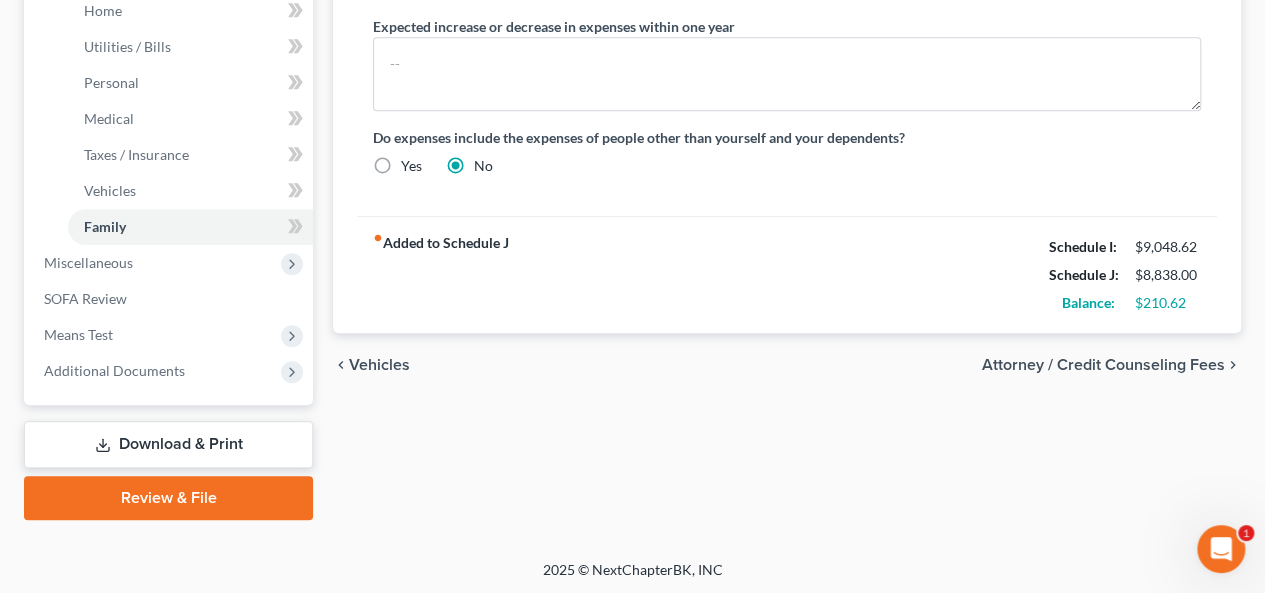 click on "chevron_left
Vehicles
Attorney / Credit Counseling Fees
chevron_right" at bounding box center [787, 365] 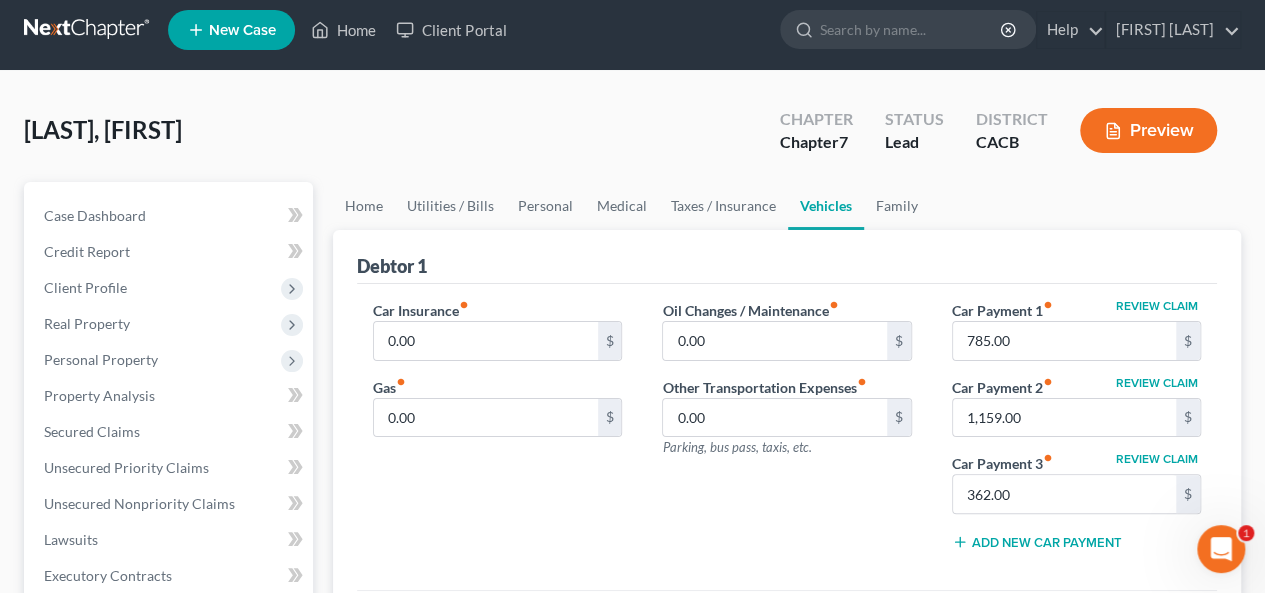 scroll, scrollTop: 0, scrollLeft: 0, axis: both 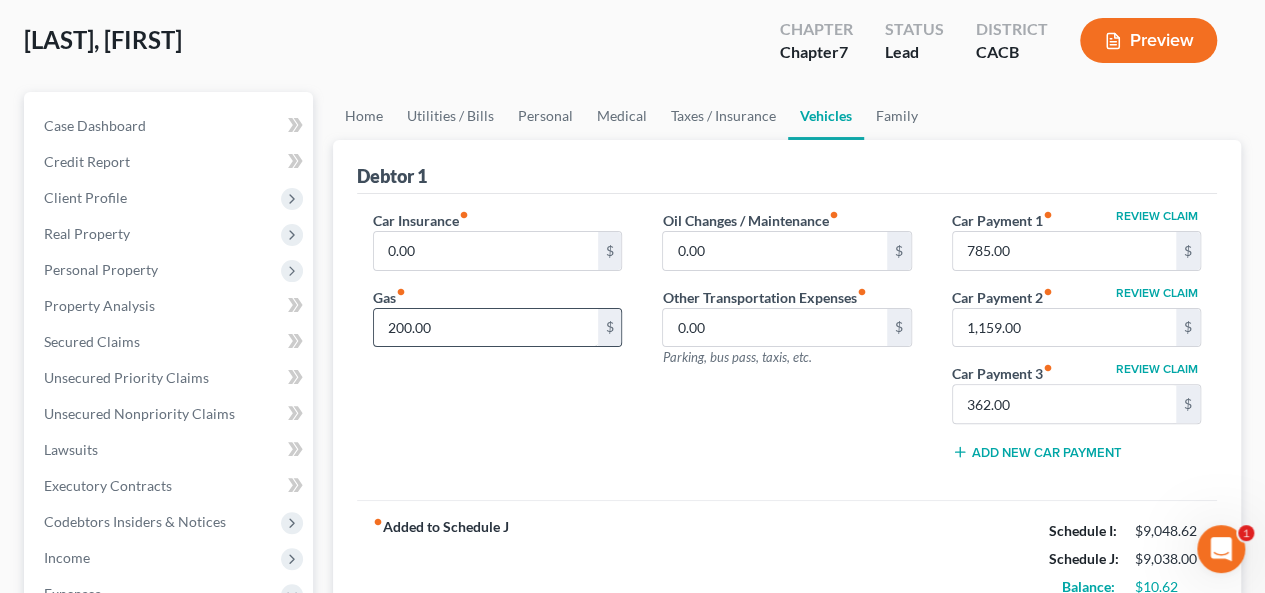 click on "Gas  fiber_manual_record 200.00 $" at bounding box center (497, 317) 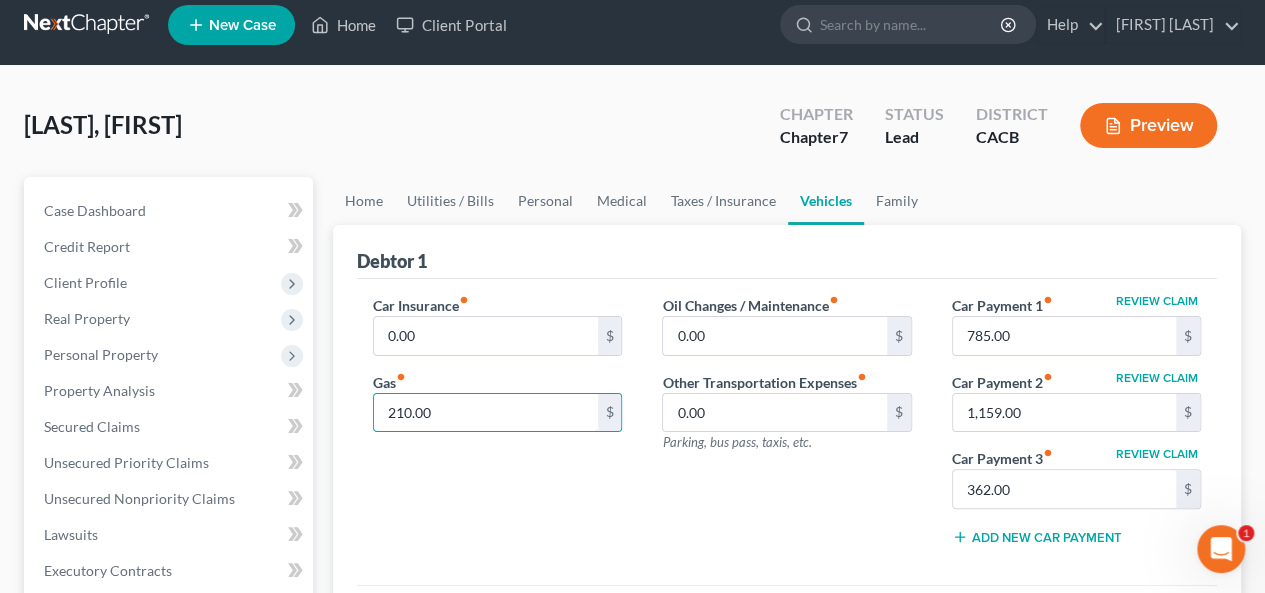 scroll, scrollTop: 0, scrollLeft: 0, axis: both 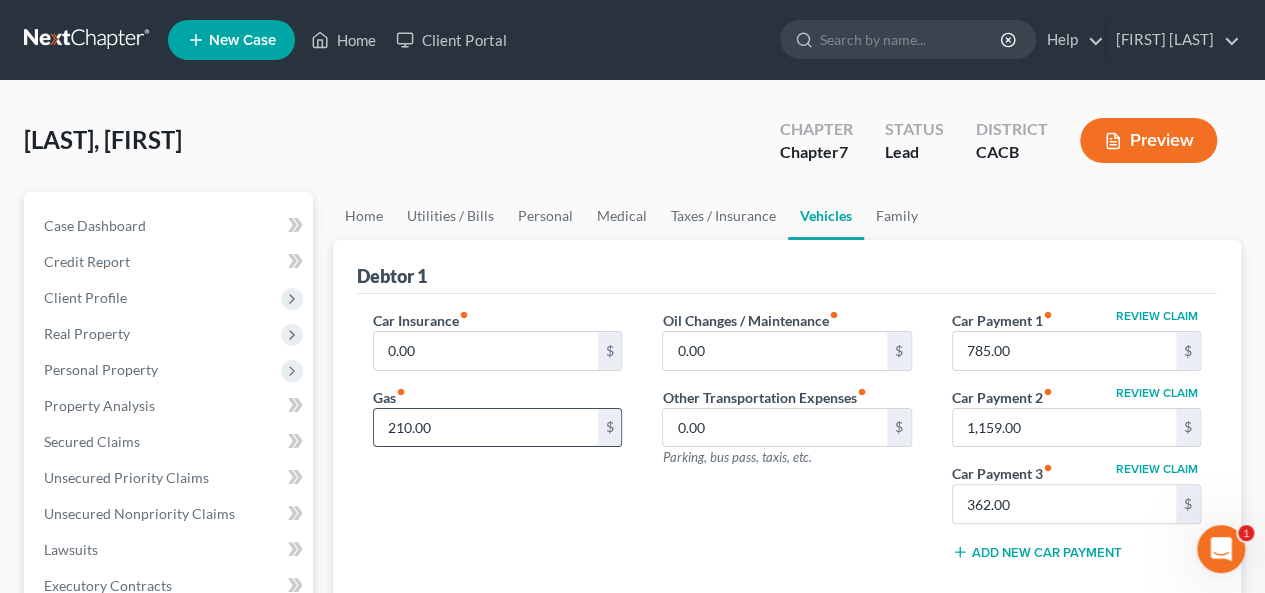 click on "210.00" at bounding box center (485, 428) 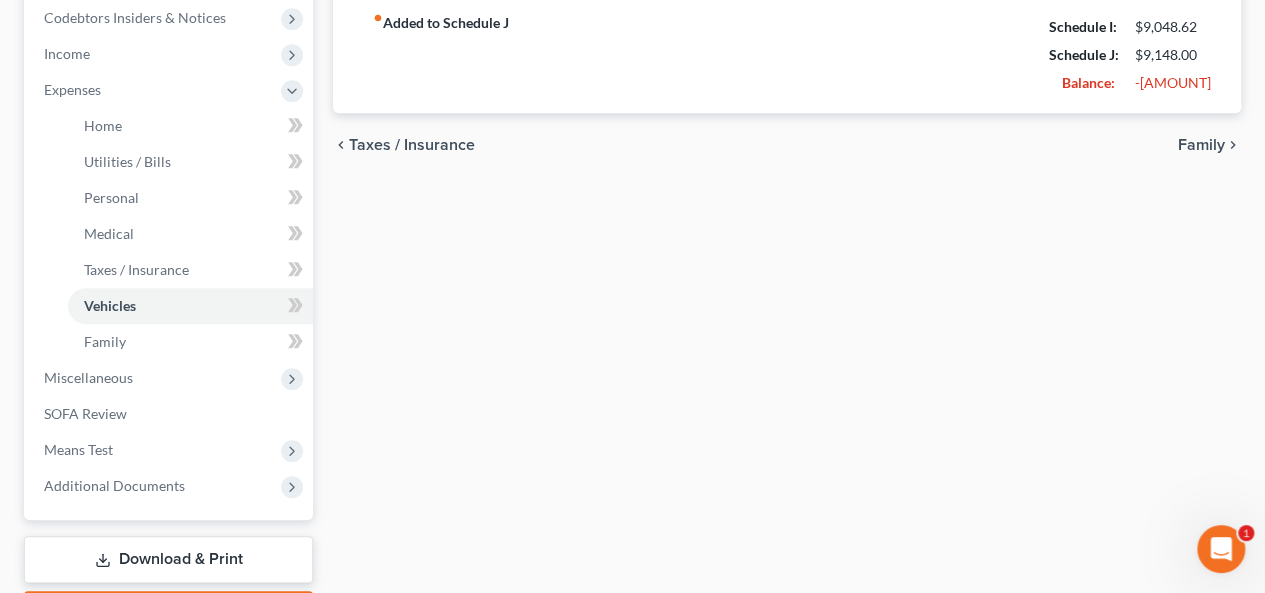 scroll, scrollTop: 400, scrollLeft: 0, axis: vertical 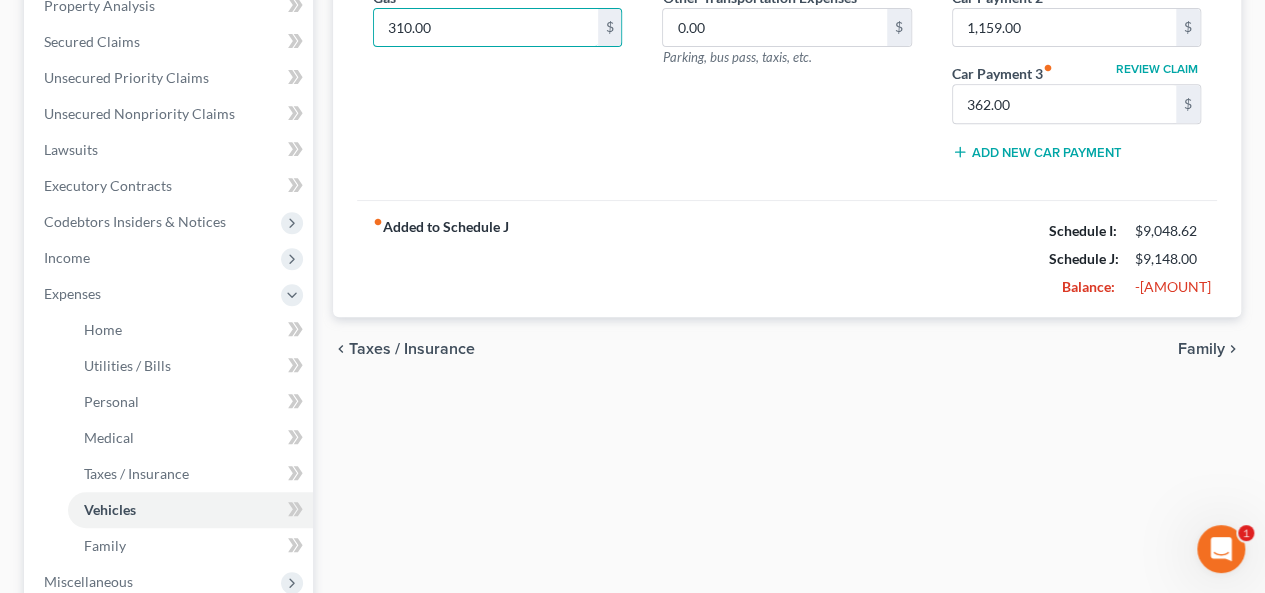 type on "310.00" 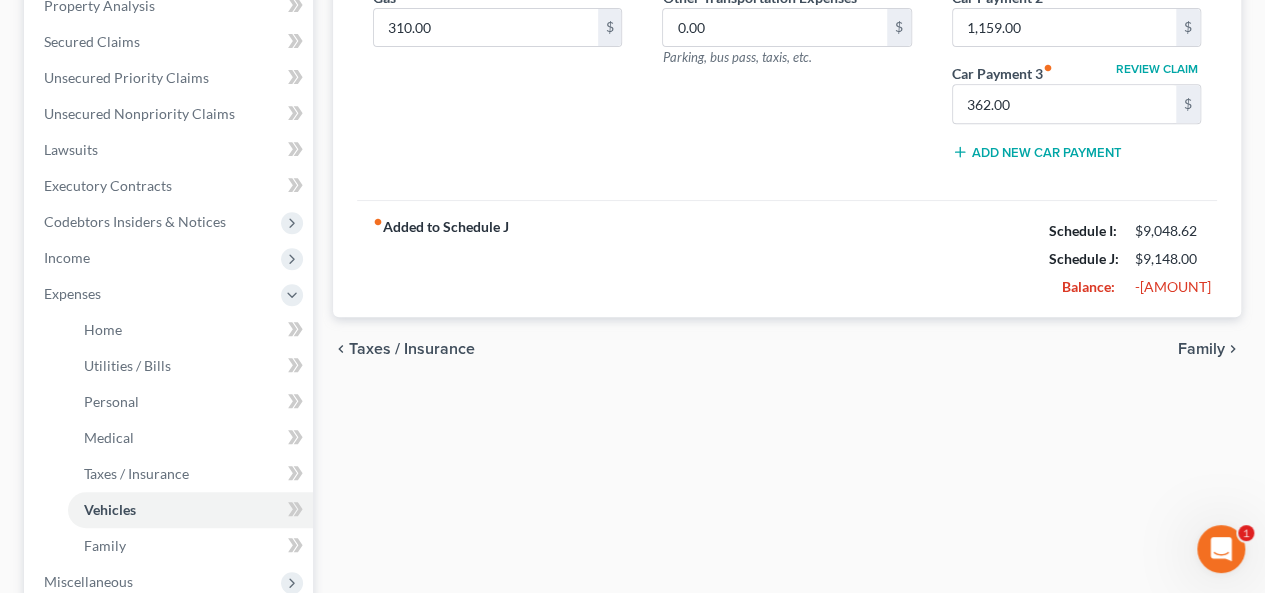 click on "Taxes / Insurance" at bounding box center [412, 349] 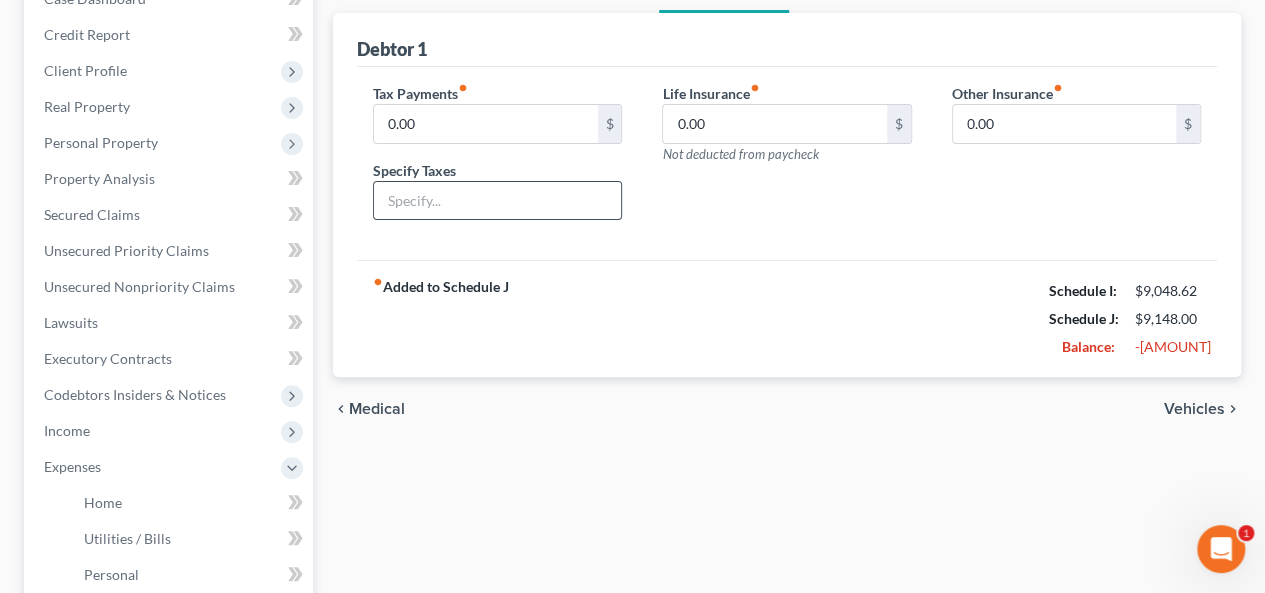 scroll, scrollTop: 400, scrollLeft: 0, axis: vertical 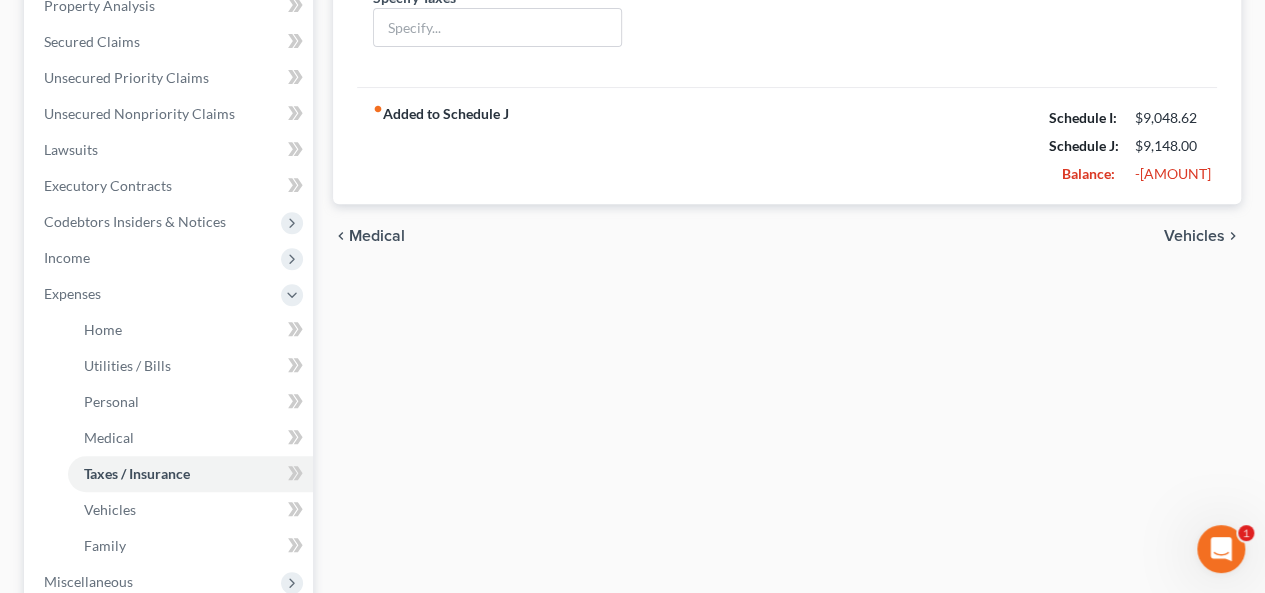 click on "Medical" at bounding box center (377, 236) 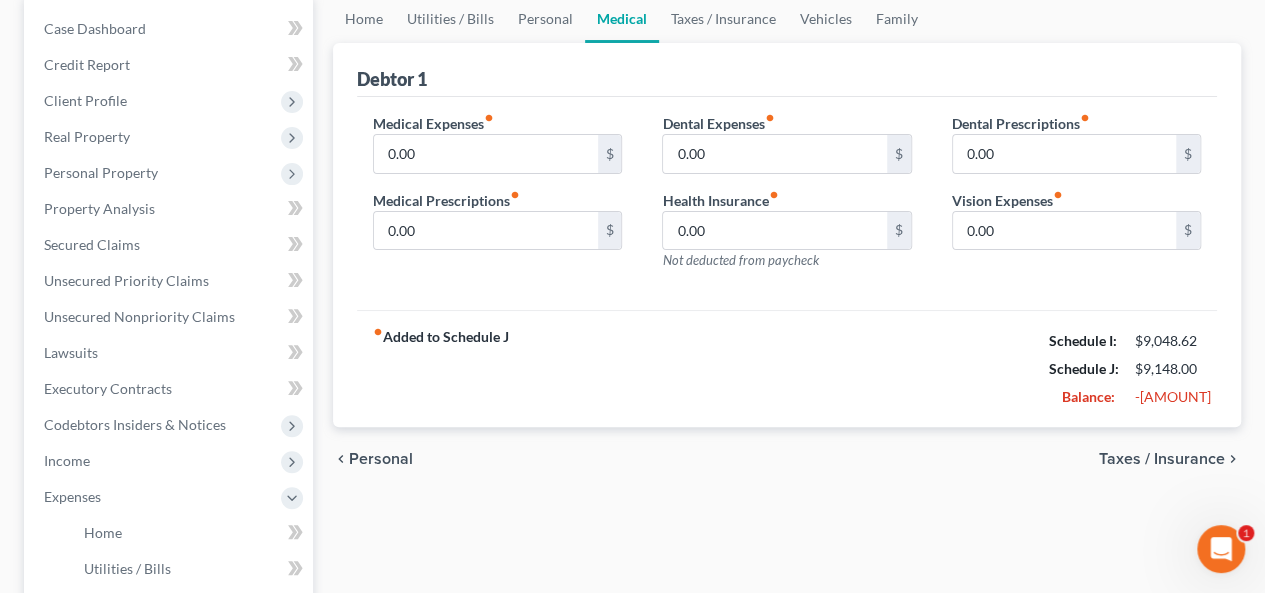 scroll, scrollTop: 400, scrollLeft: 0, axis: vertical 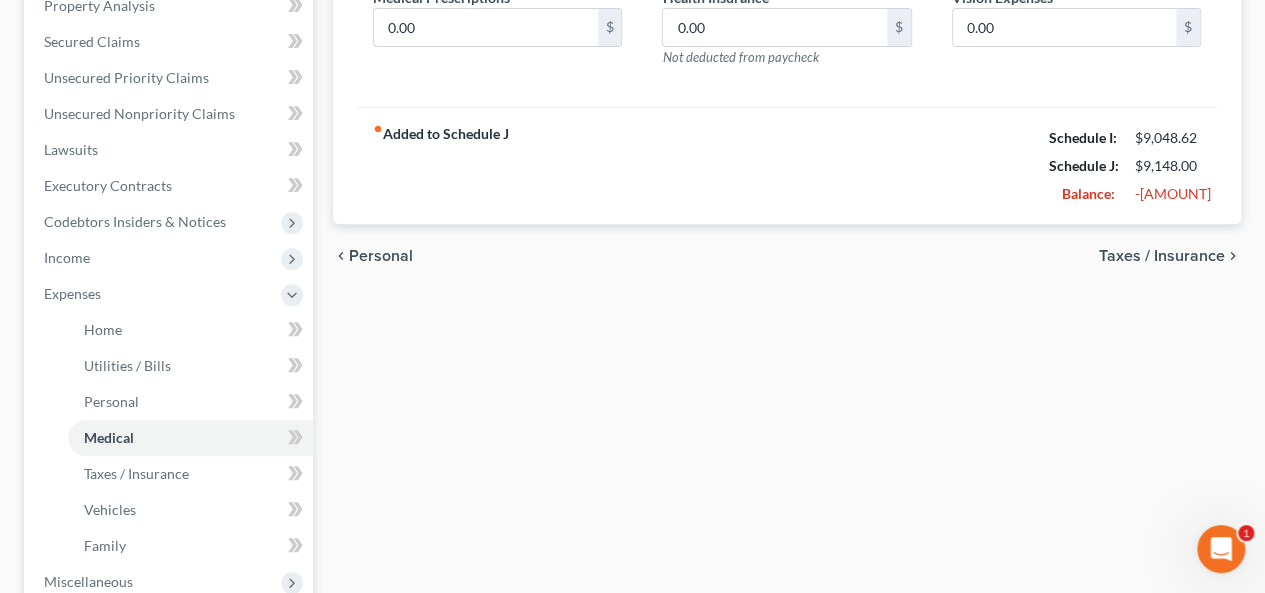 drag, startPoint x: 388, startPoint y: 257, endPoint x: 365, endPoint y: 237, distance: 30.479502 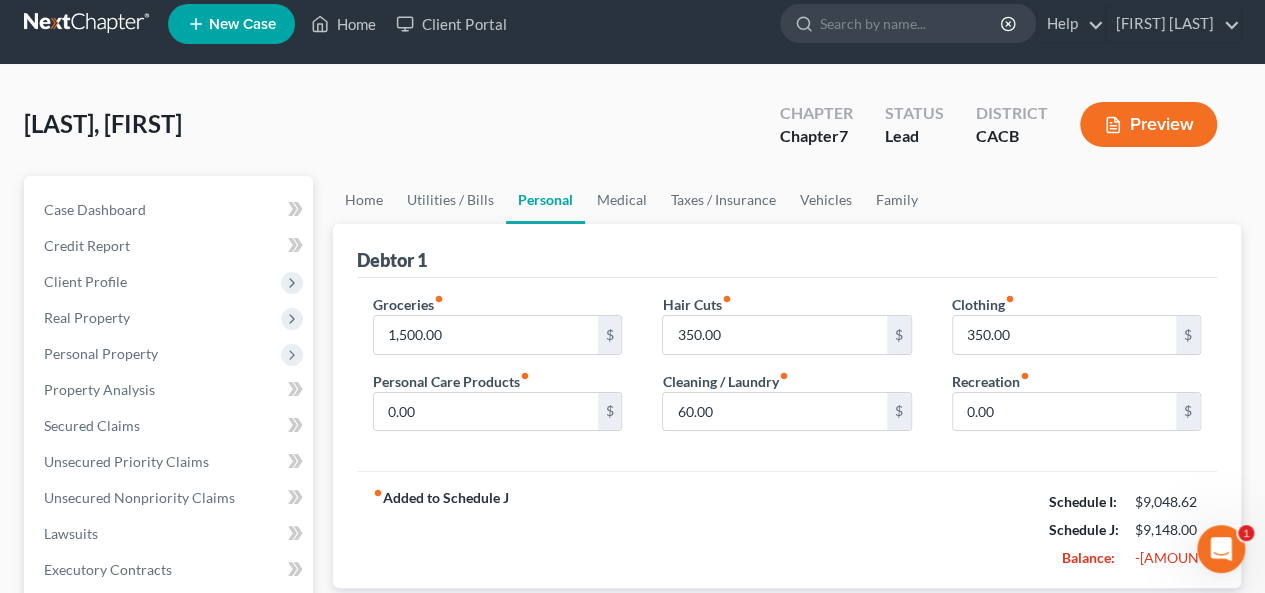 scroll, scrollTop: 0, scrollLeft: 0, axis: both 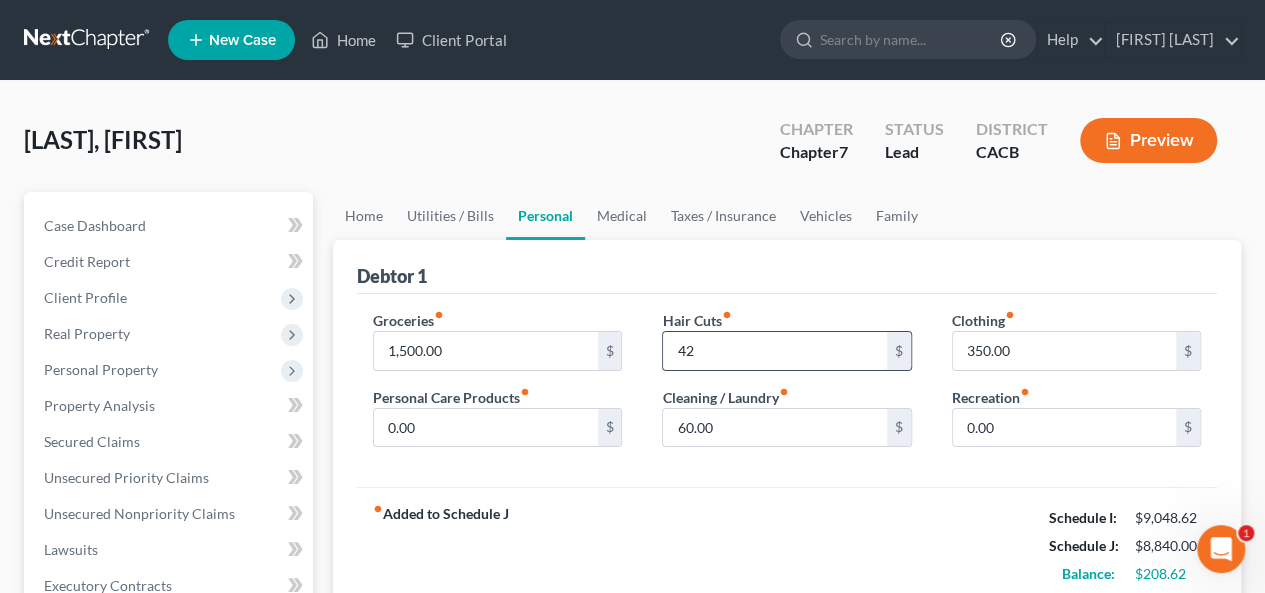 type on "2" 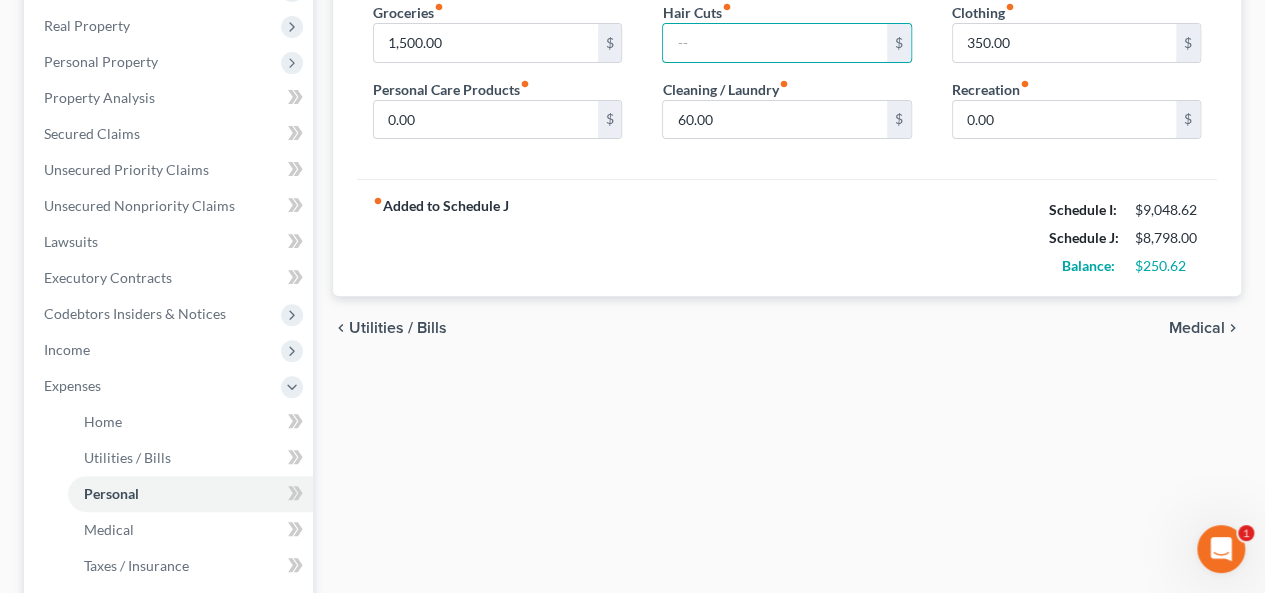 scroll, scrollTop: 400, scrollLeft: 0, axis: vertical 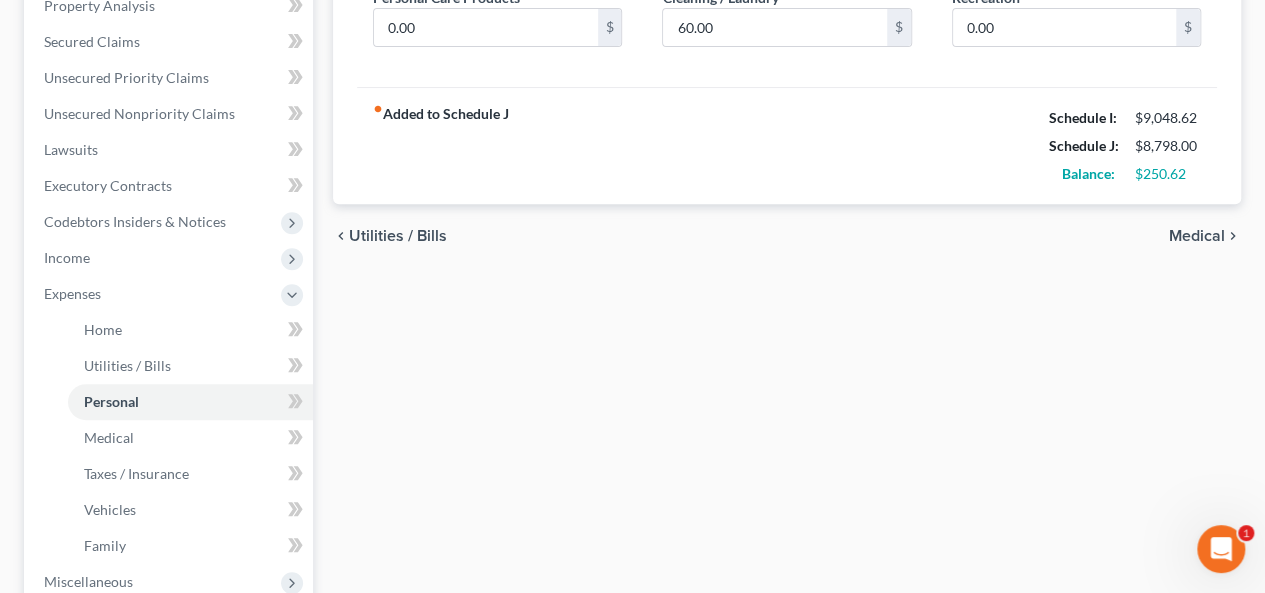 type 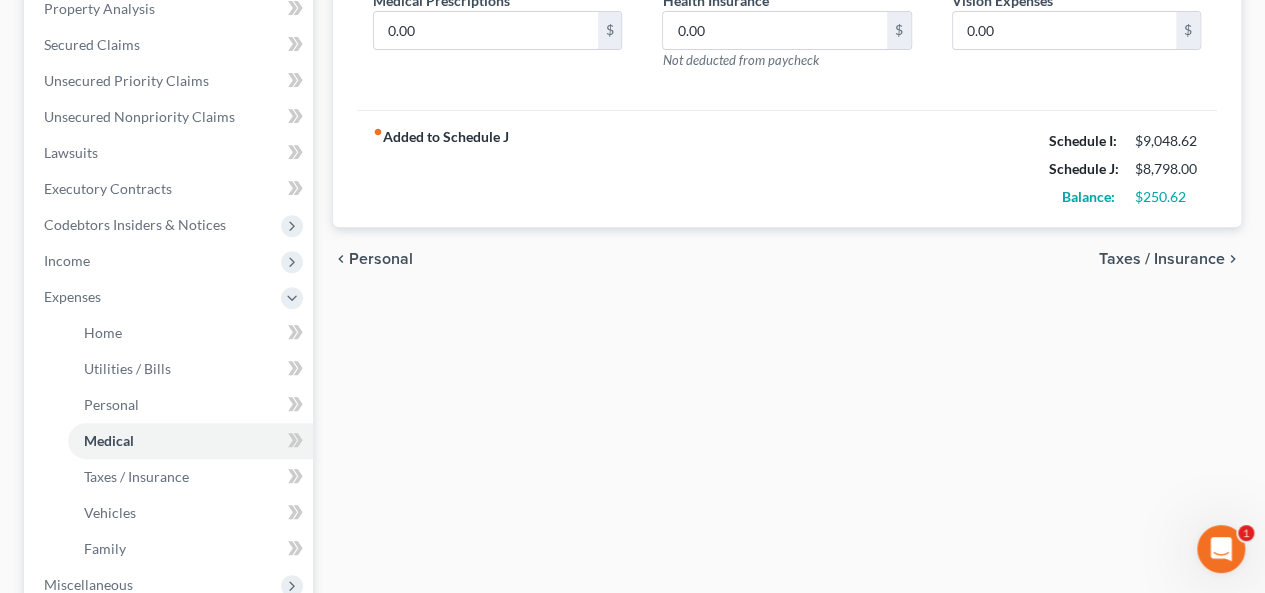 scroll, scrollTop: 400, scrollLeft: 0, axis: vertical 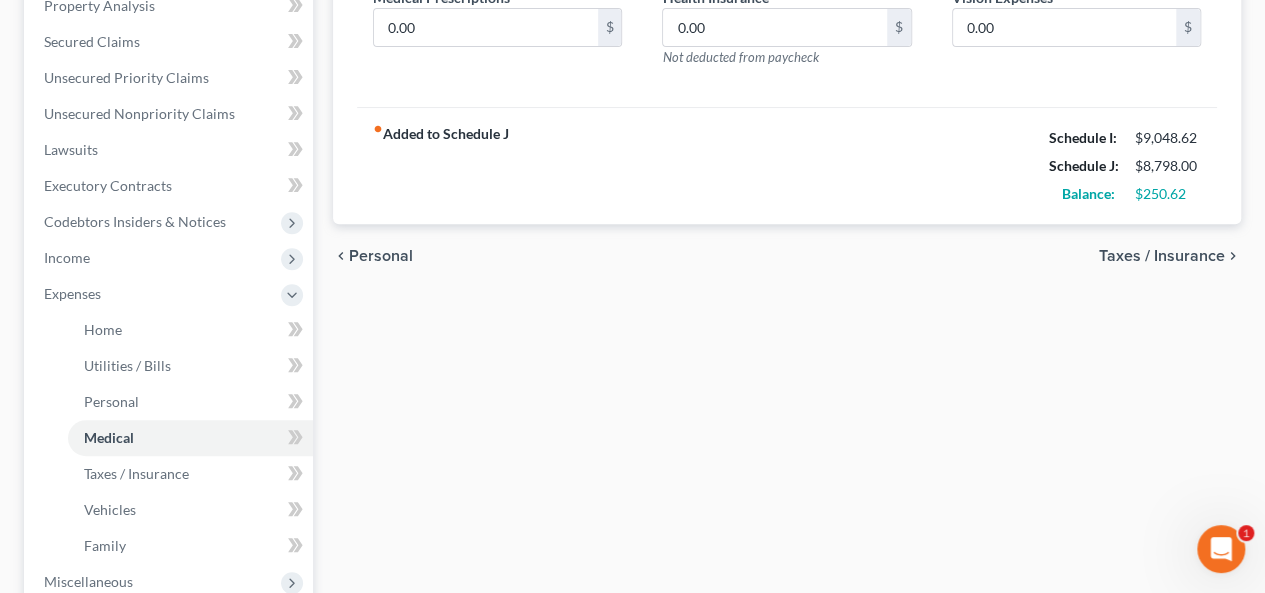 click on "Taxes / Insurance" at bounding box center (1162, 256) 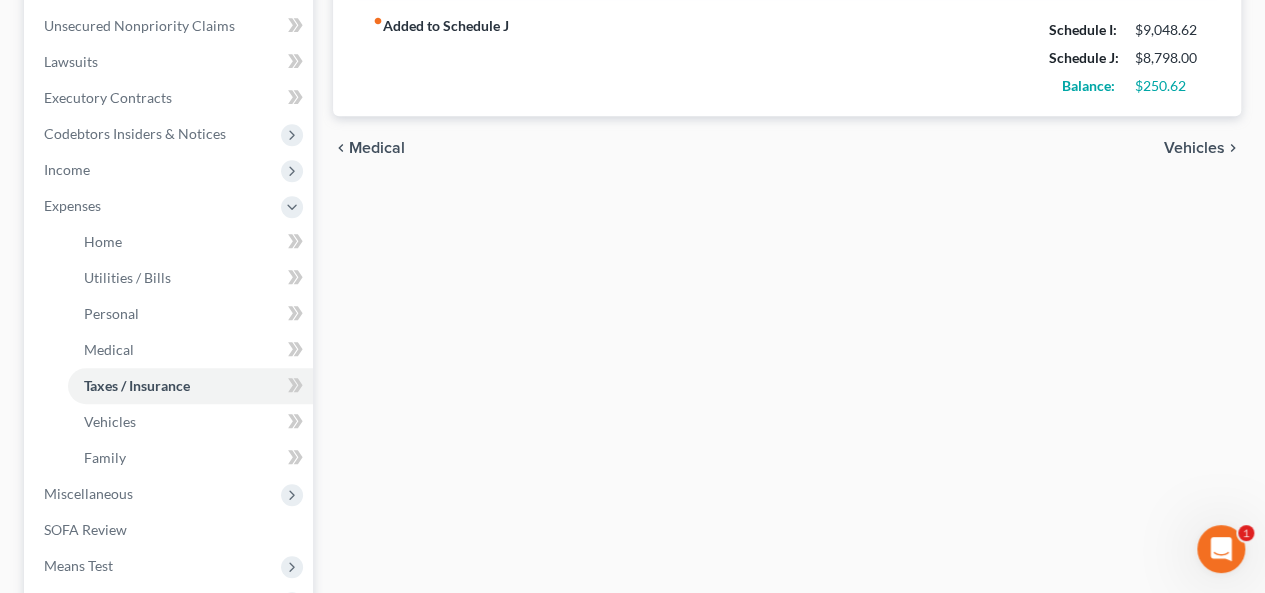 scroll, scrollTop: 500, scrollLeft: 0, axis: vertical 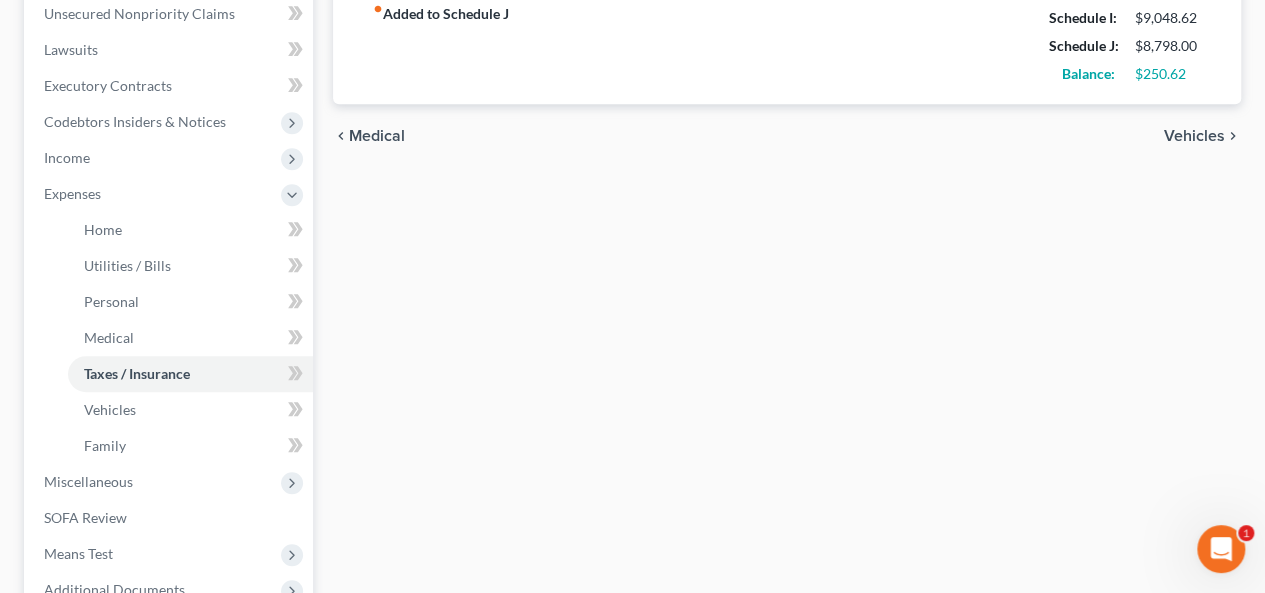 click on "Vehicles" at bounding box center [1194, 136] 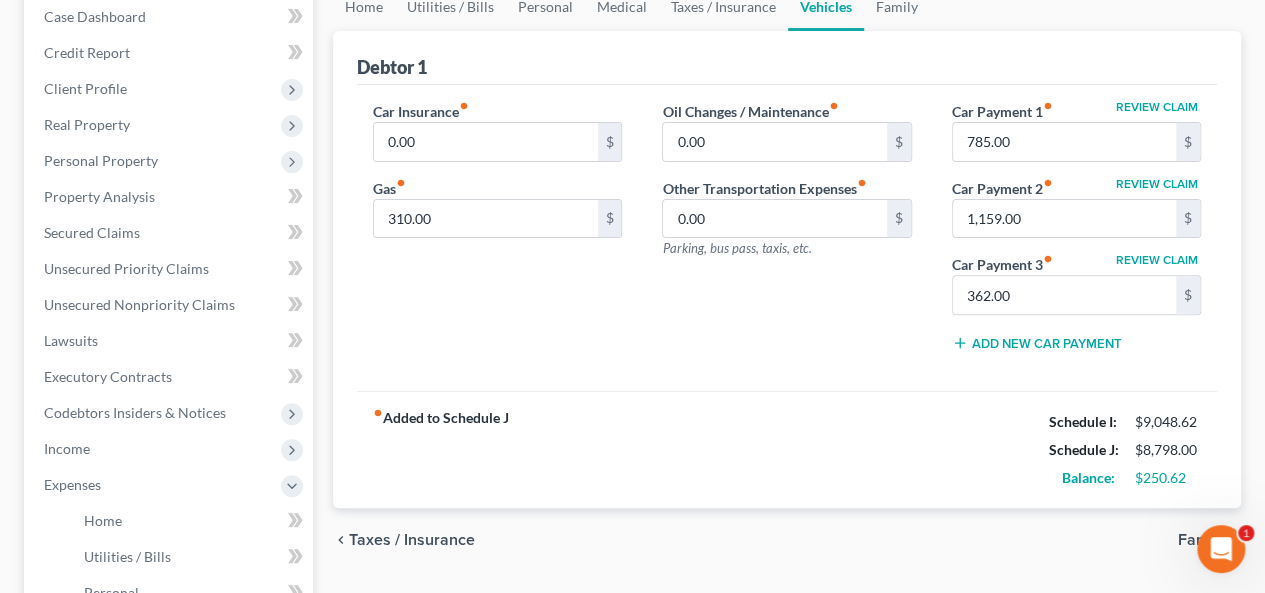 scroll, scrollTop: 0, scrollLeft: 0, axis: both 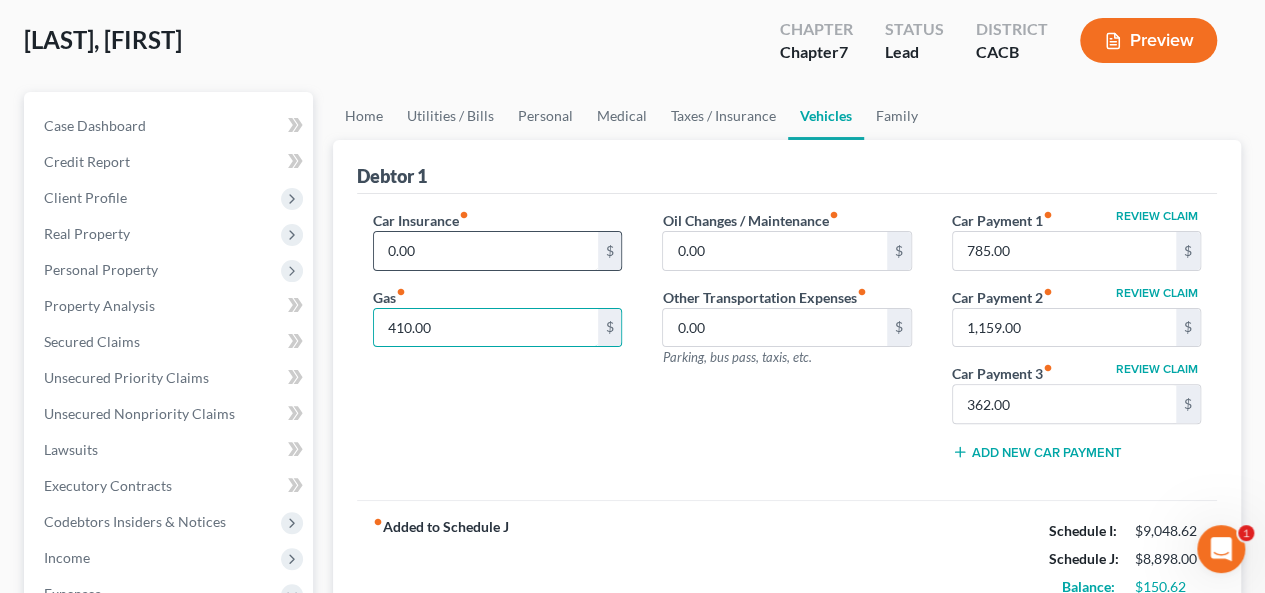type on "410.00" 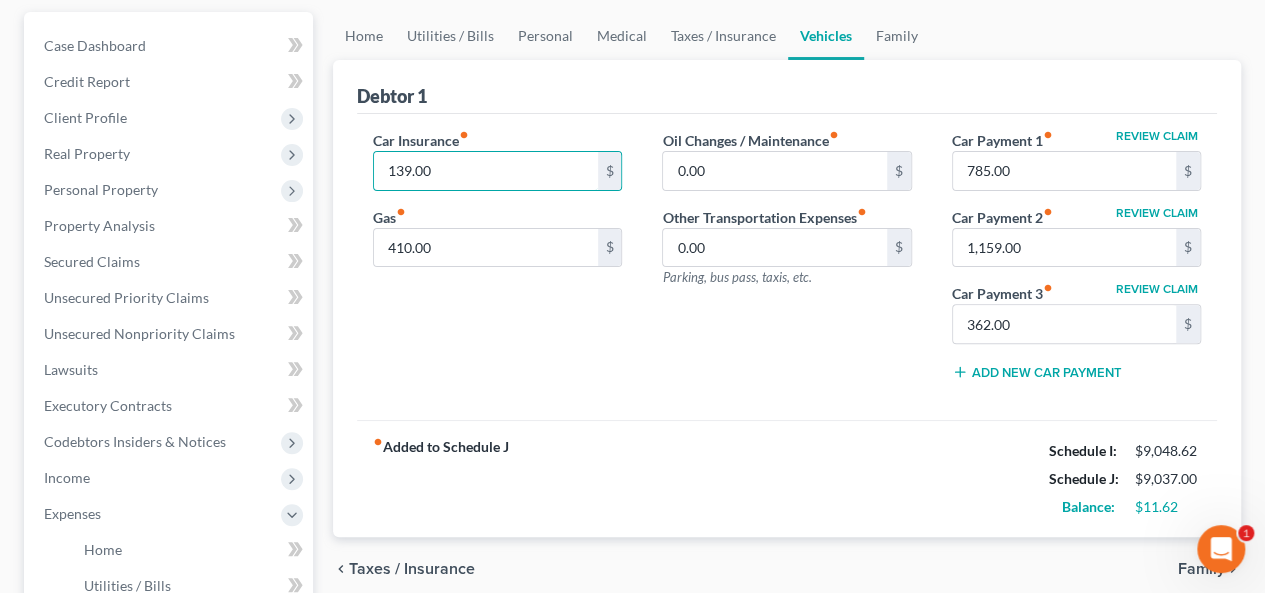 scroll, scrollTop: 0, scrollLeft: 0, axis: both 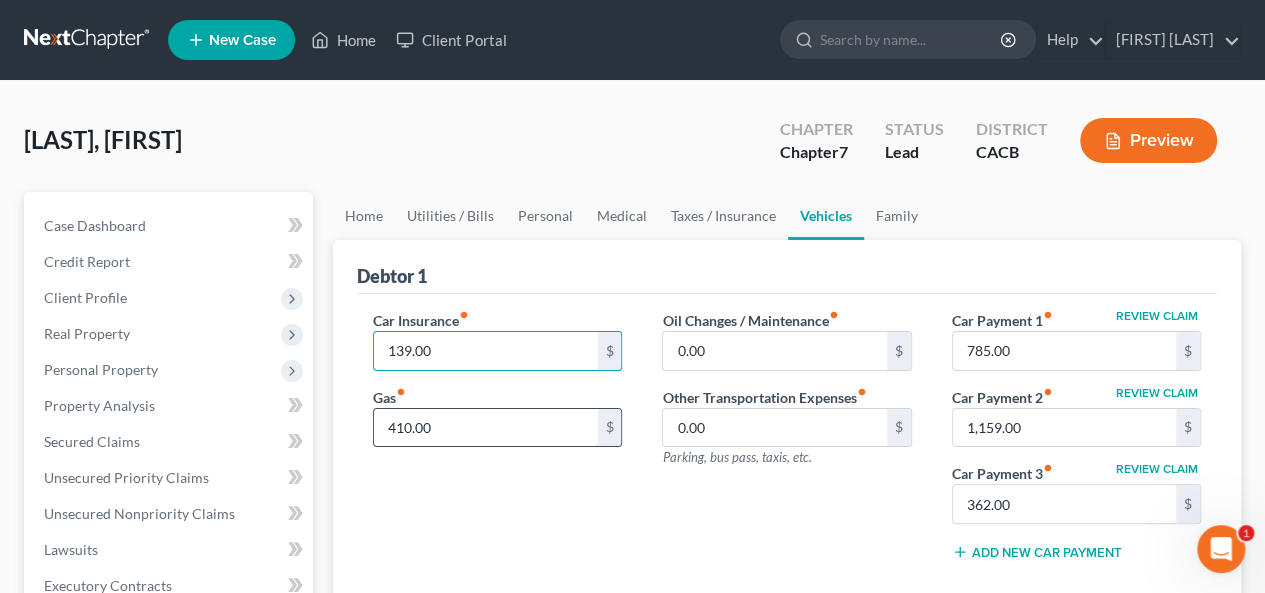 type on "139.00" 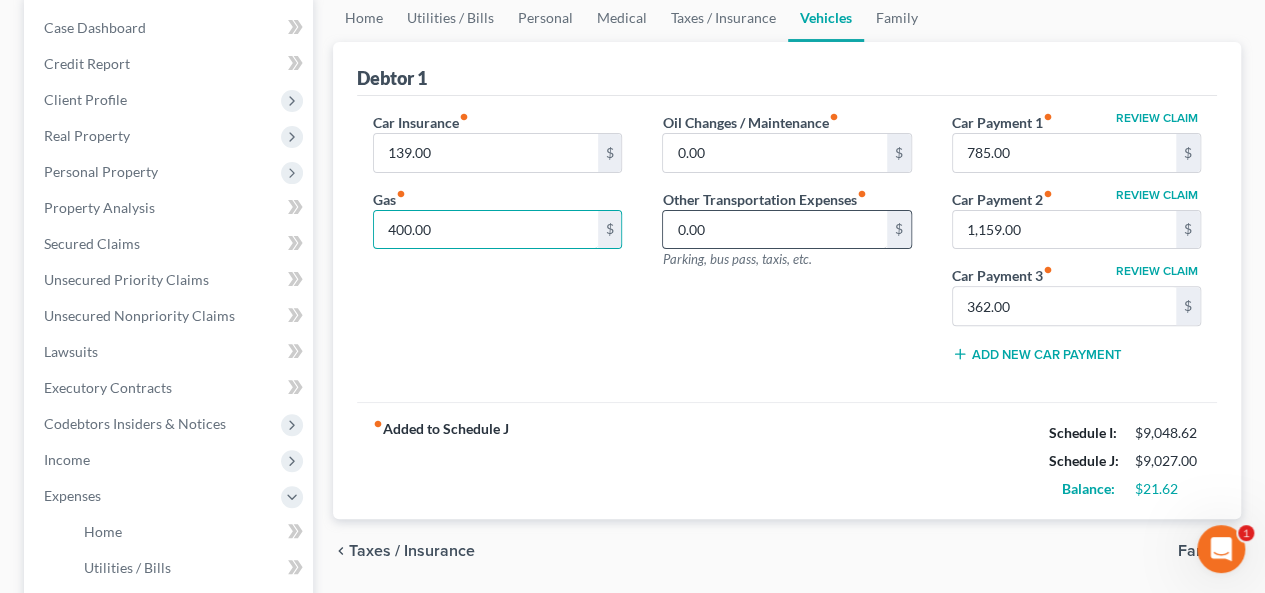 scroll, scrollTop: 200, scrollLeft: 0, axis: vertical 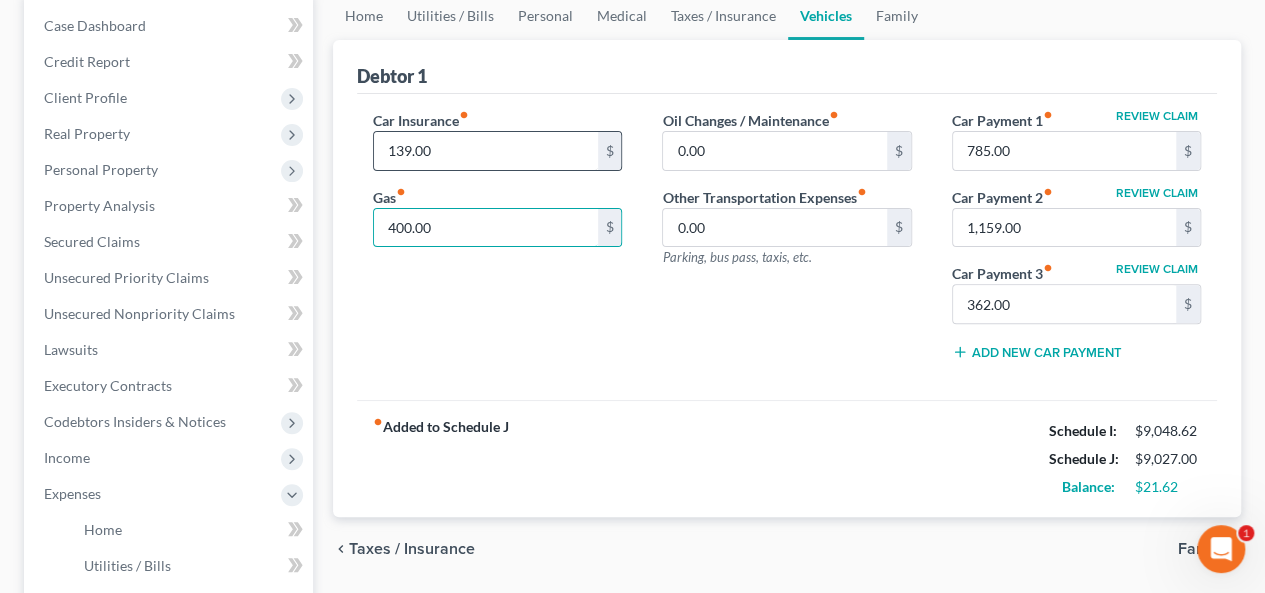 type on "400.00" 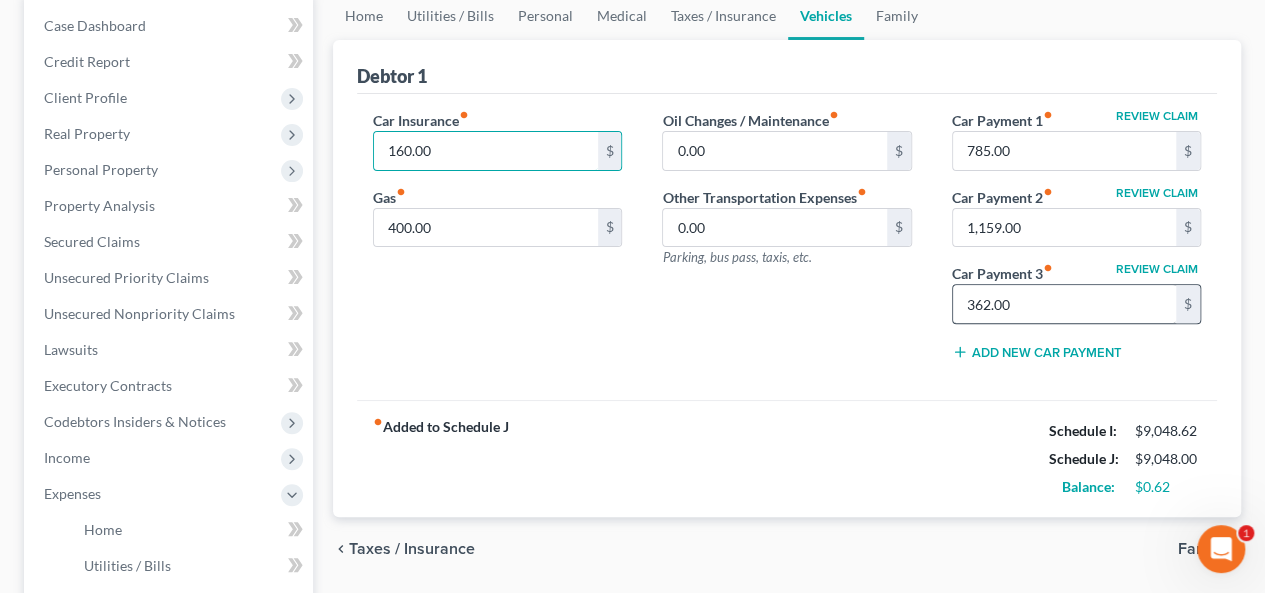 type on "160.00" 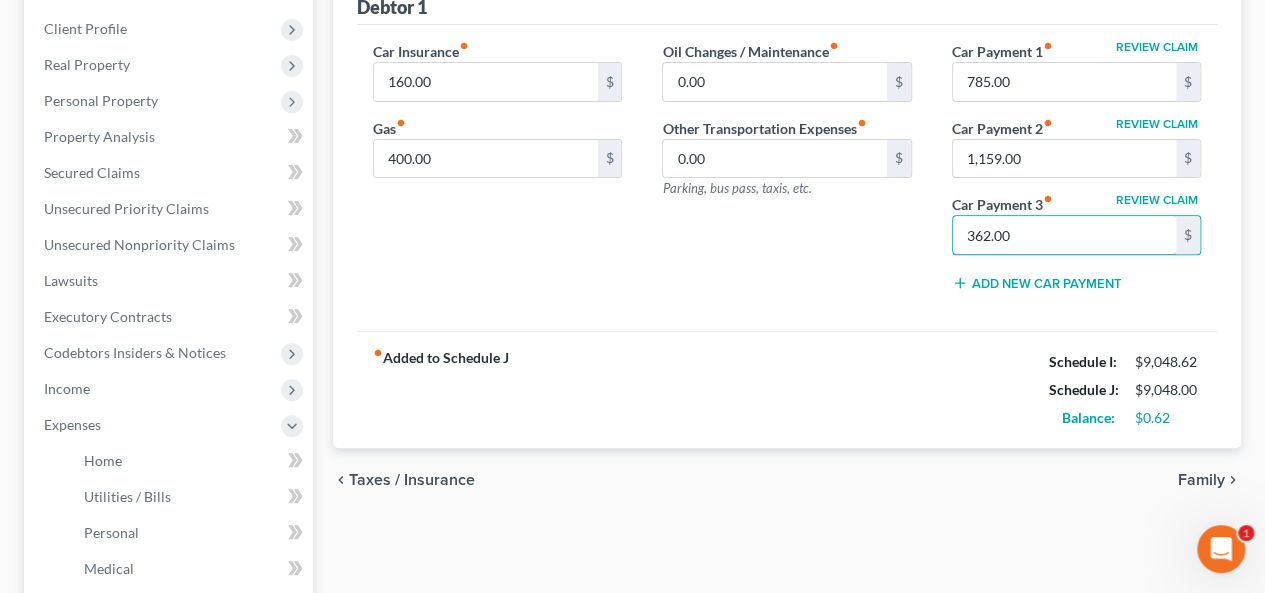 scroll, scrollTop: 300, scrollLeft: 0, axis: vertical 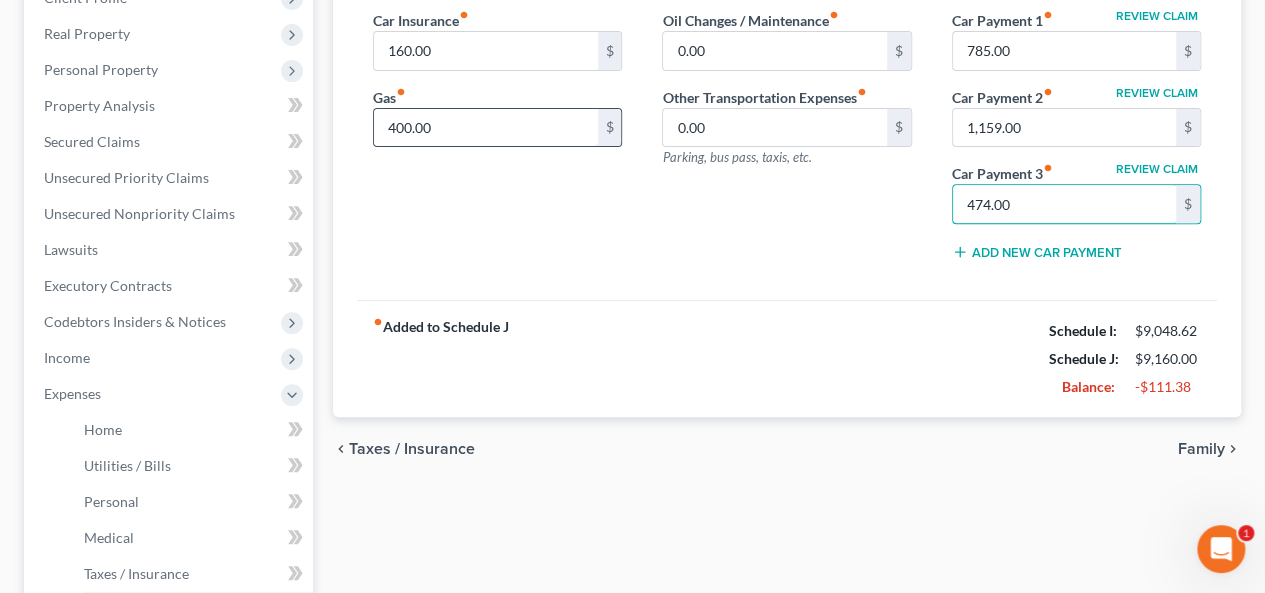 type on "474.00" 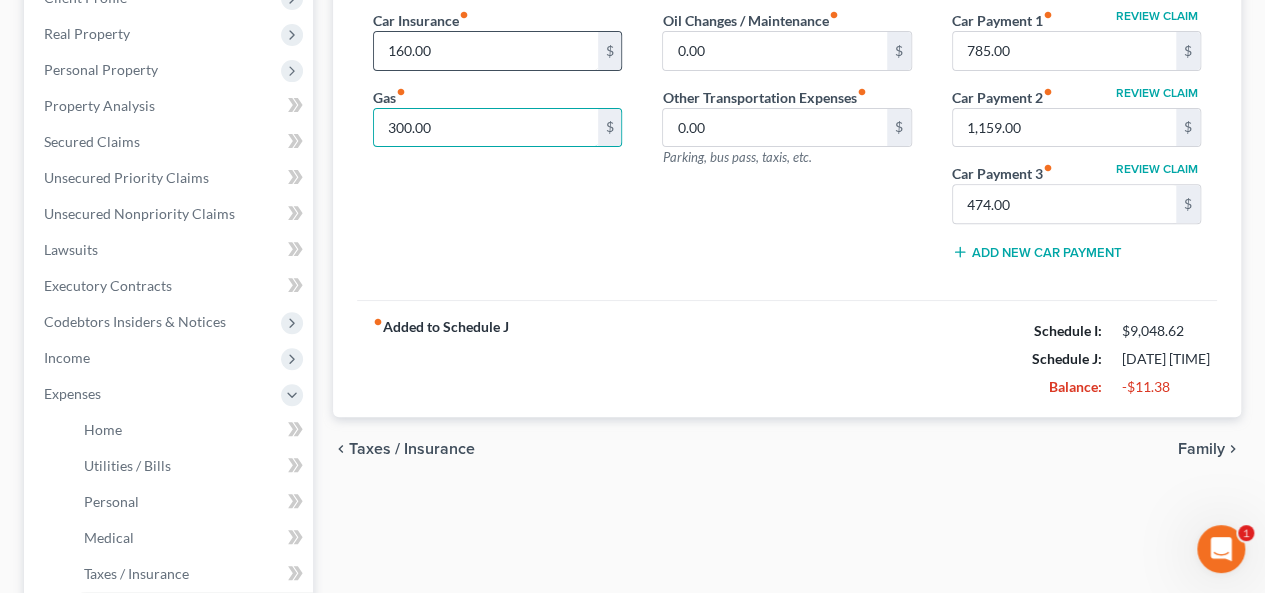 type on "300.00" 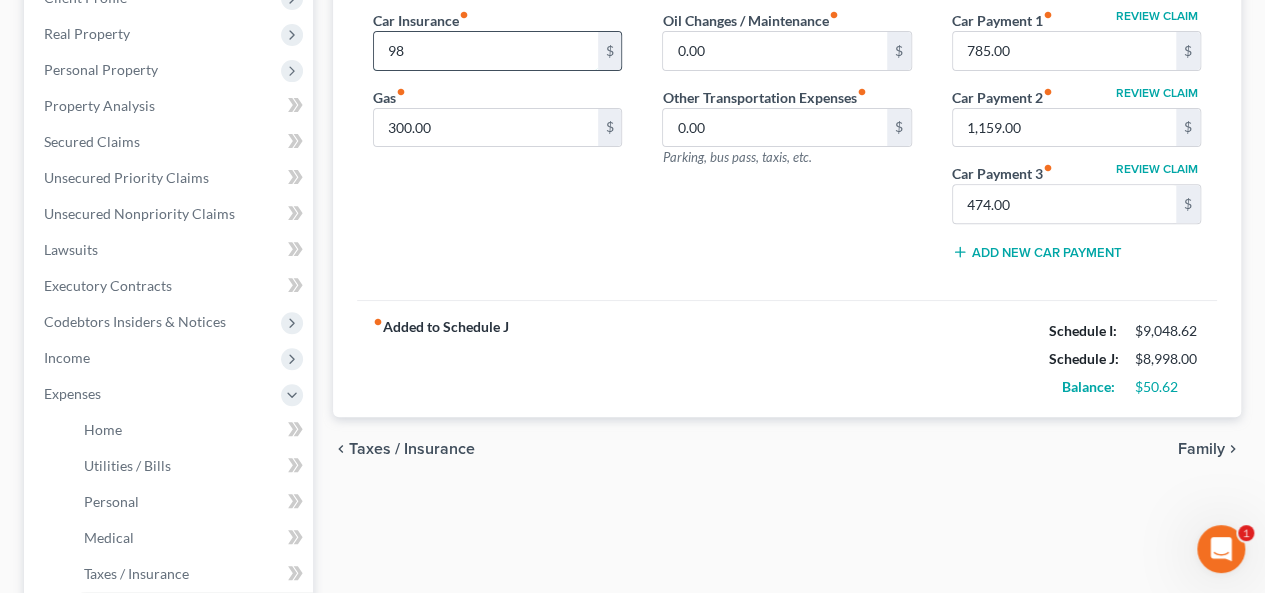 type on "8" 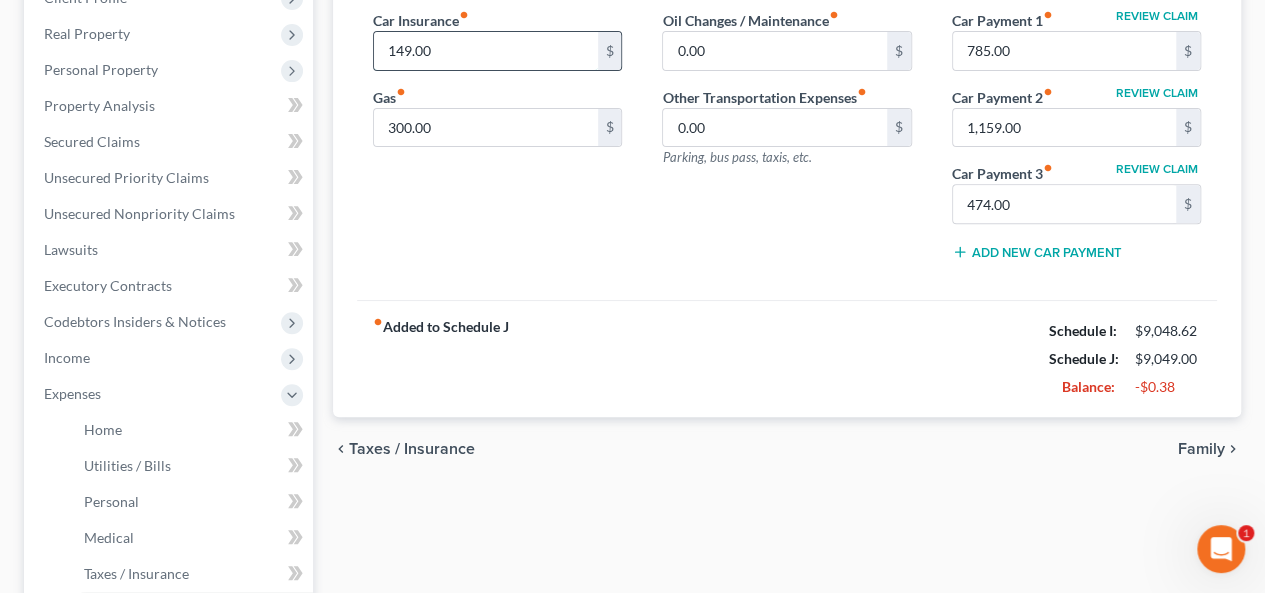 click on "149.00" at bounding box center [485, 51] 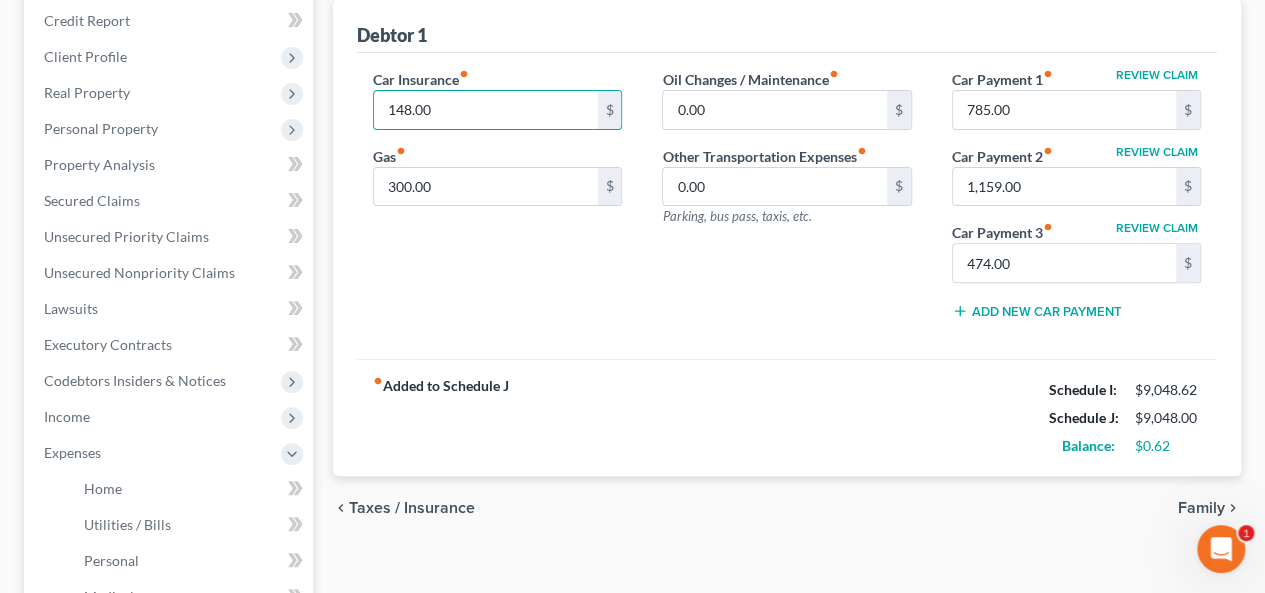 scroll, scrollTop: 200, scrollLeft: 0, axis: vertical 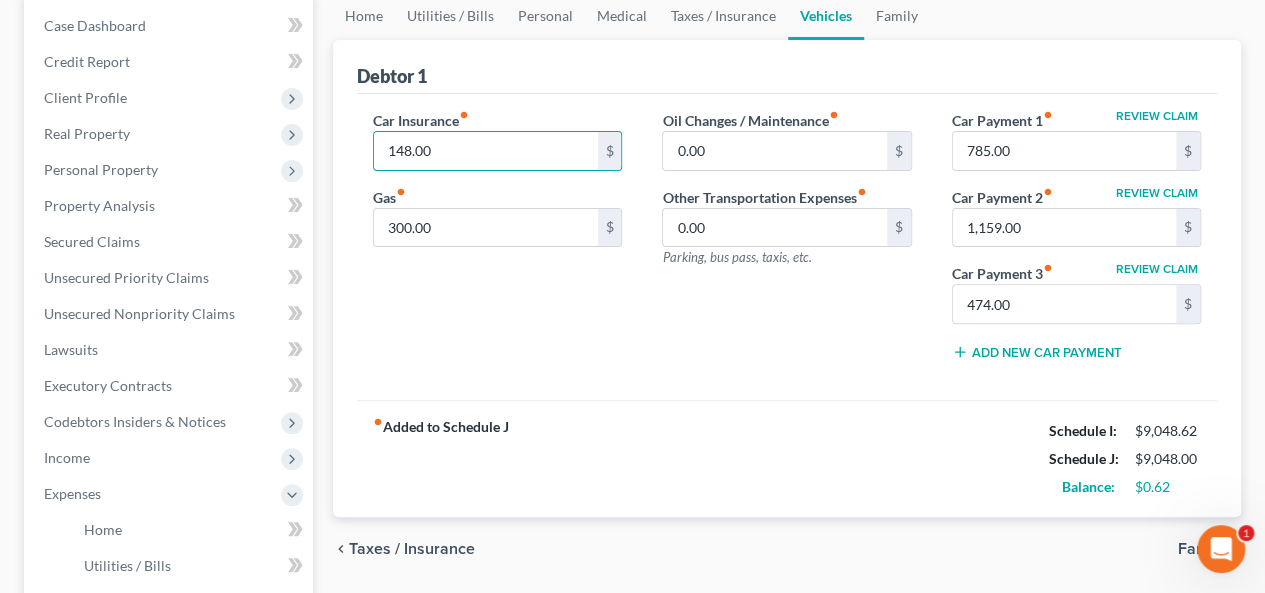 type on "148.00" 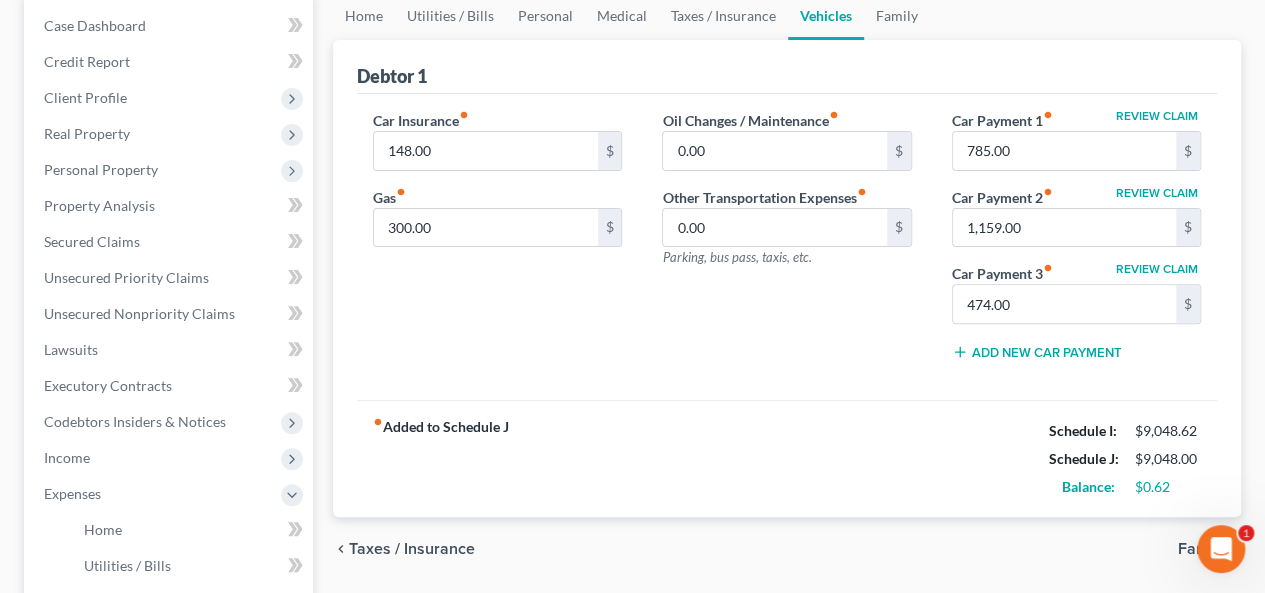 click on "Taxes / Insurance" at bounding box center [412, 549] 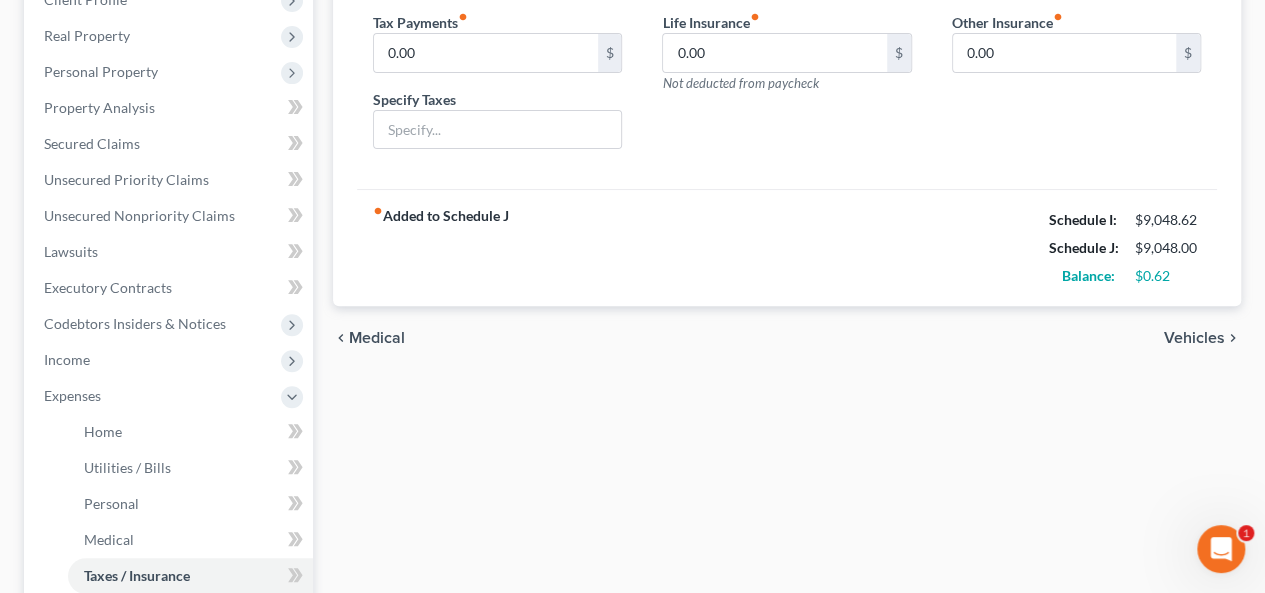 scroll, scrollTop: 300, scrollLeft: 0, axis: vertical 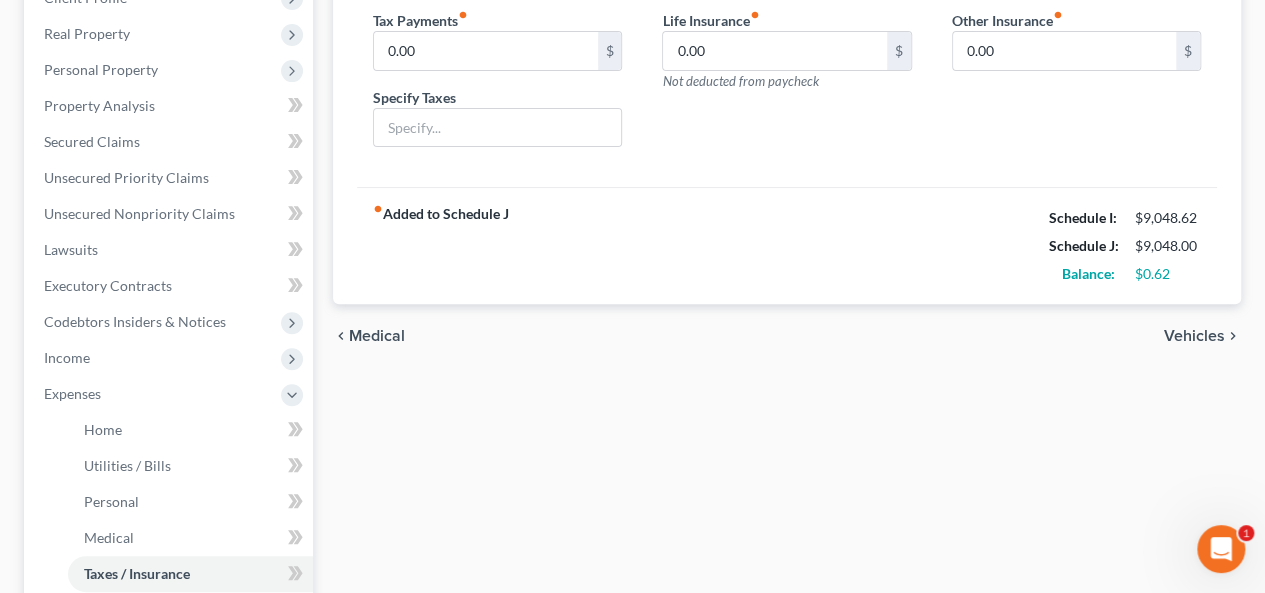 click on "Medical" at bounding box center [377, 336] 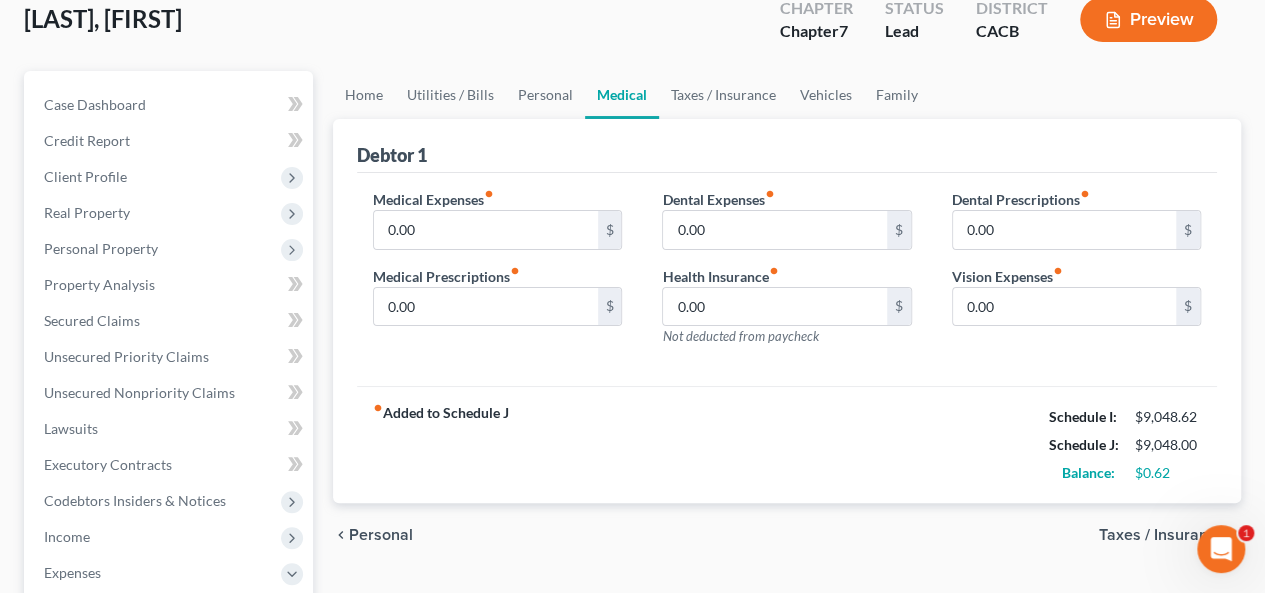 scroll, scrollTop: 400, scrollLeft: 0, axis: vertical 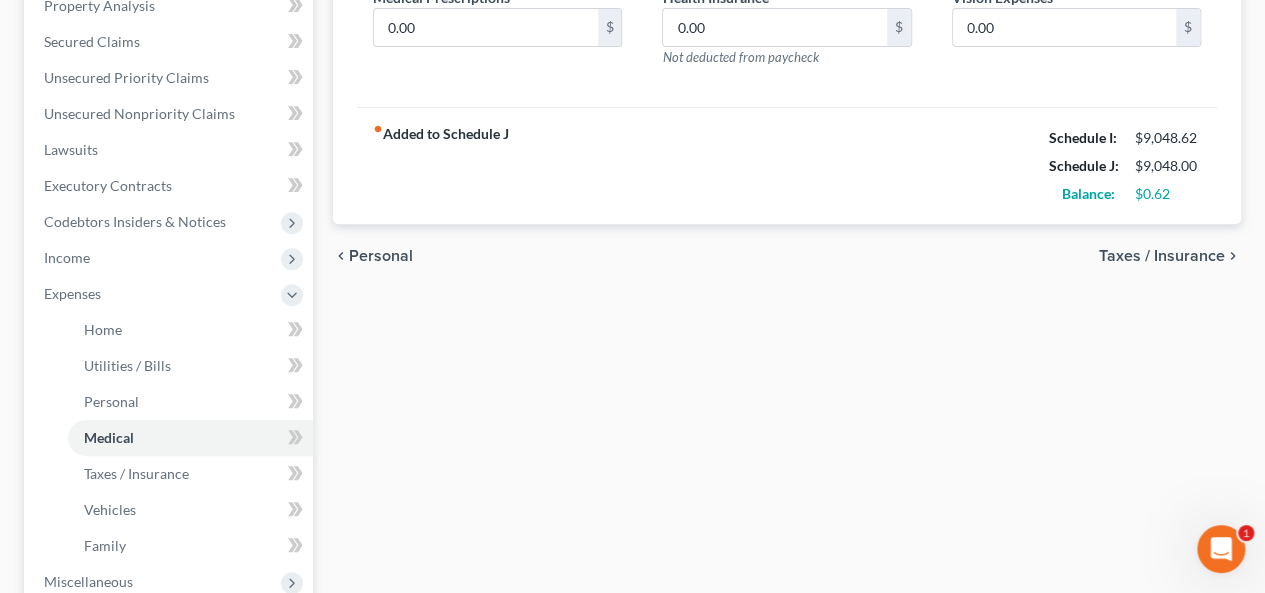 click on "Personal" at bounding box center [381, 256] 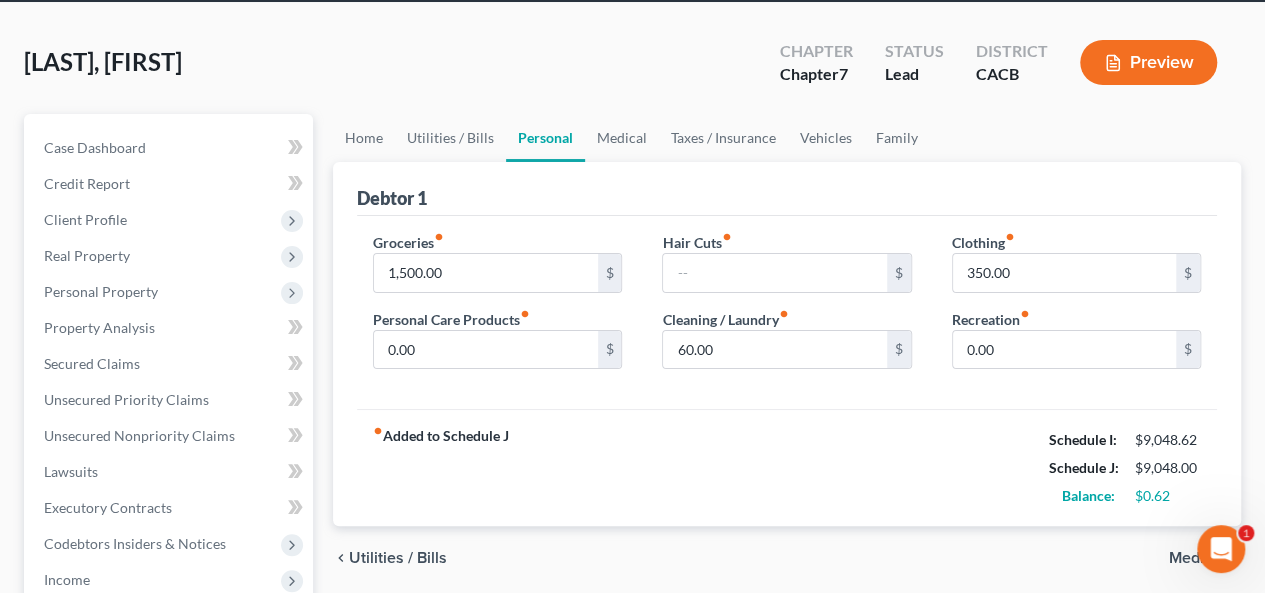 scroll, scrollTop: 0, scrollLeft: 0, axis: both 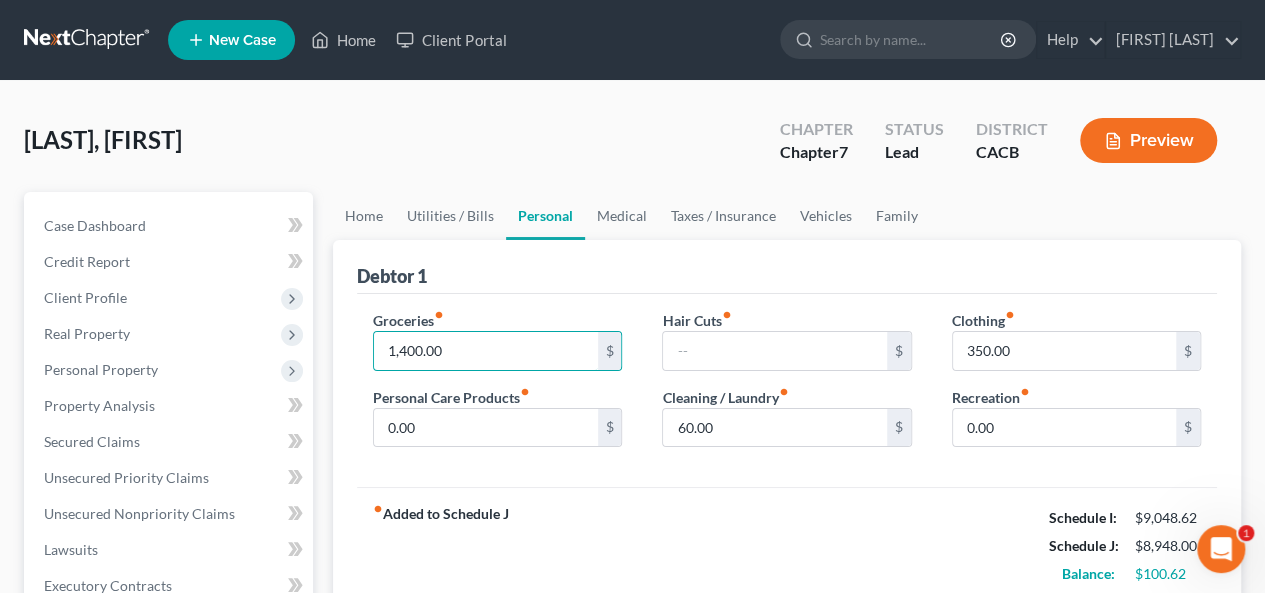 type on "1,400.00" 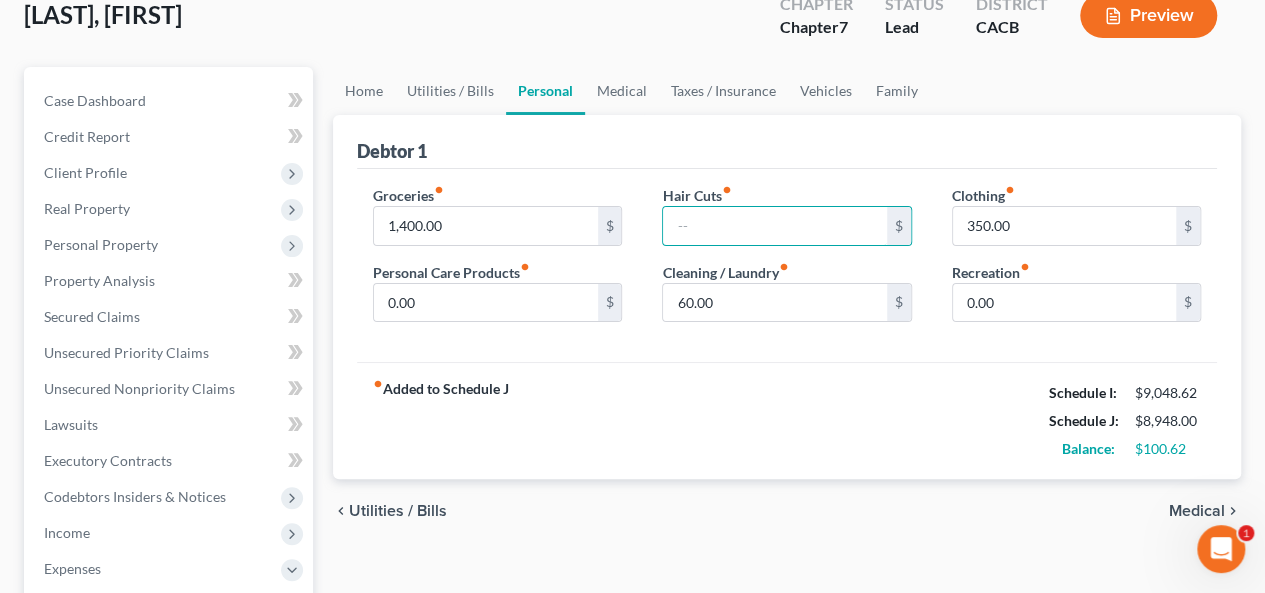 scroll, scrollTop: 119, scrollLeft: 0, axis: vertical 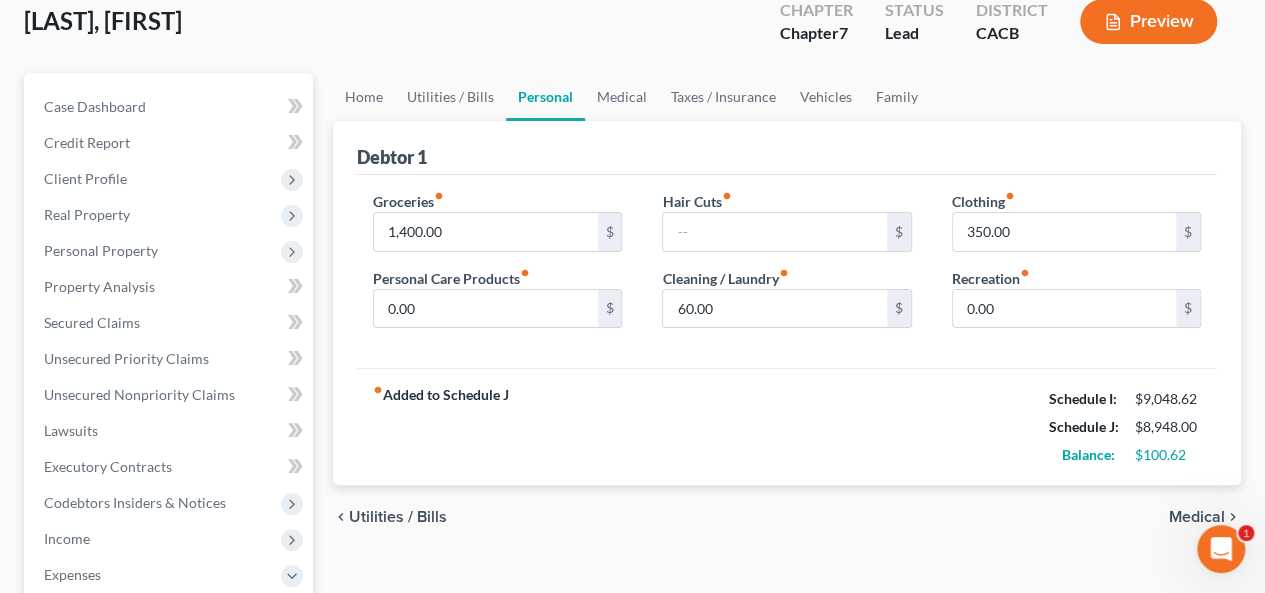 click on "Medical" at bounding box center [1197, 517] 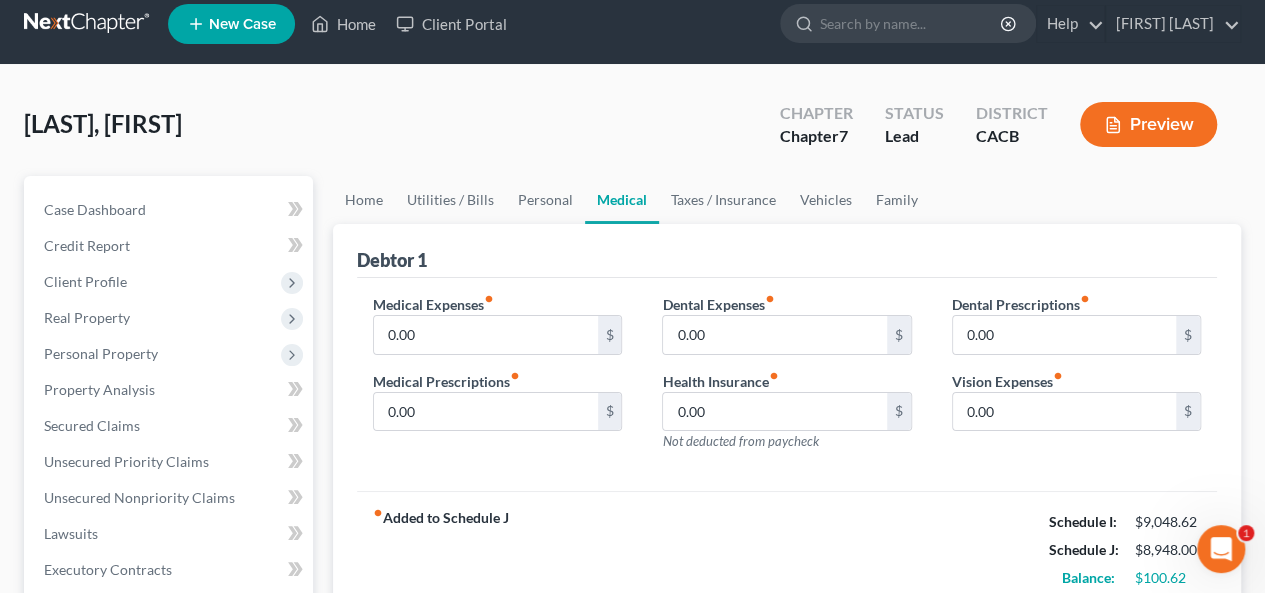 scroll, scrollTop: 0, scrollLeft: 0, axis: both 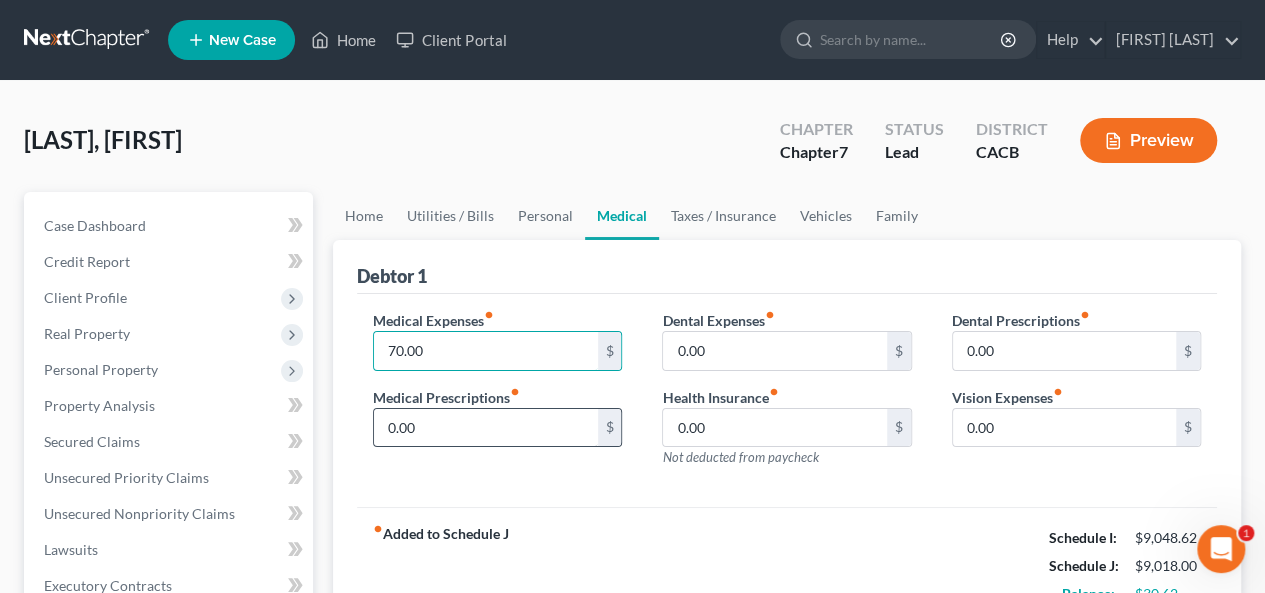 type on "70.00" 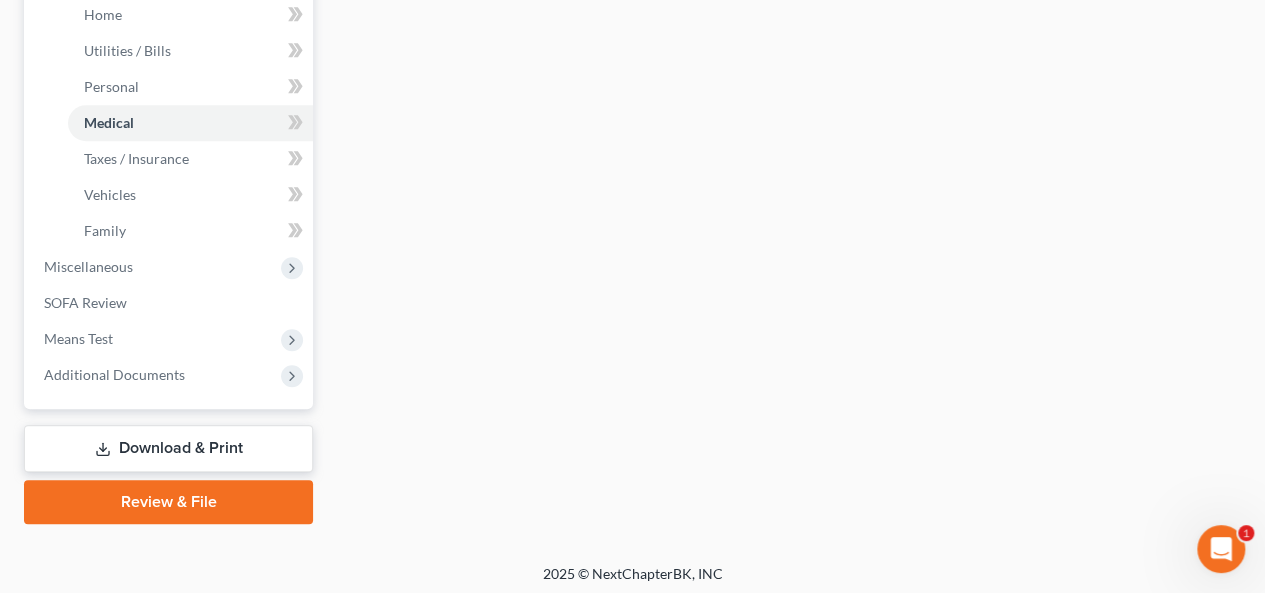 scroll, scrollTop: 719, scrollLeft: 0, axis: vertical 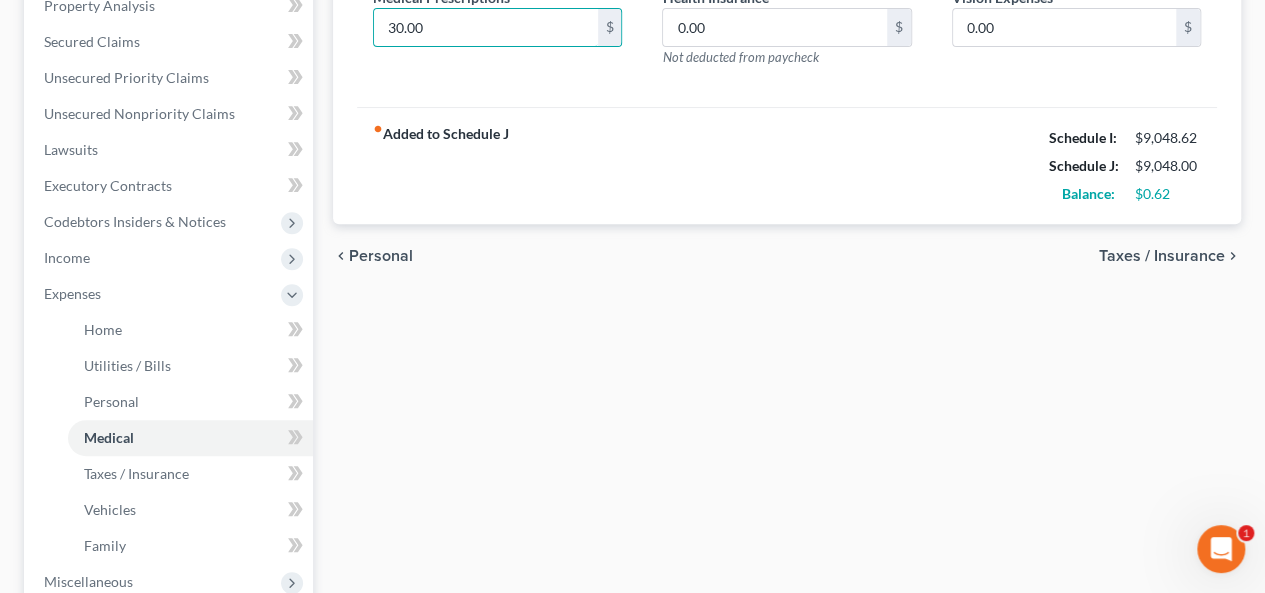 type on "30.00" 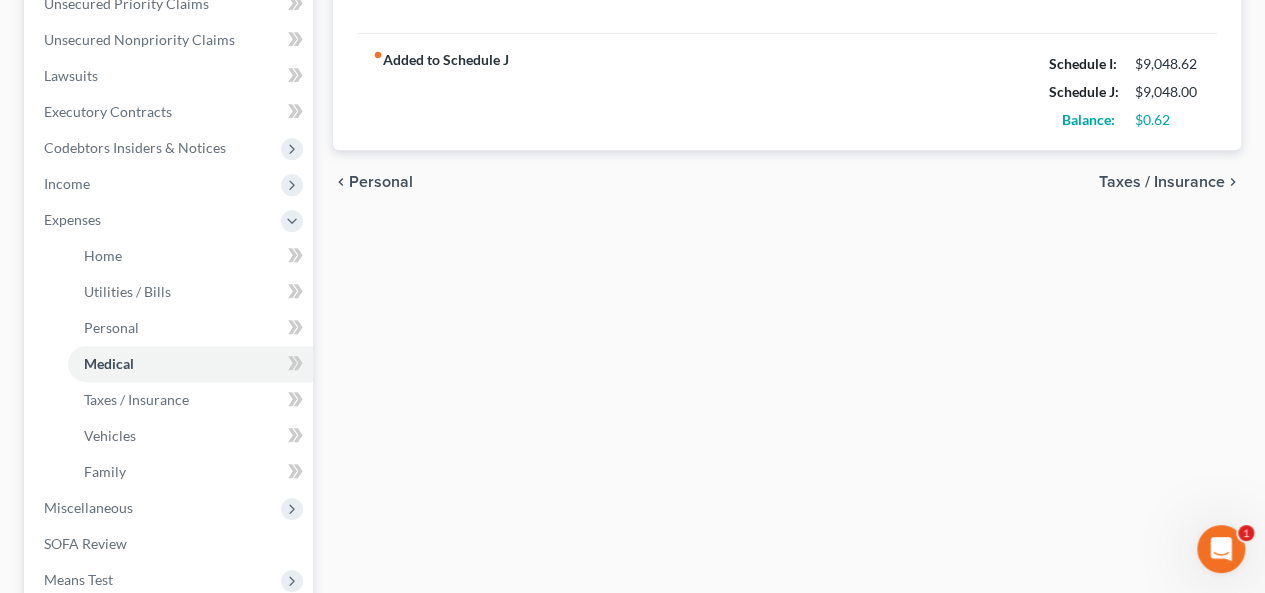 scroll, scrollTop: 419, scrollLeft: 0, axis: vertical 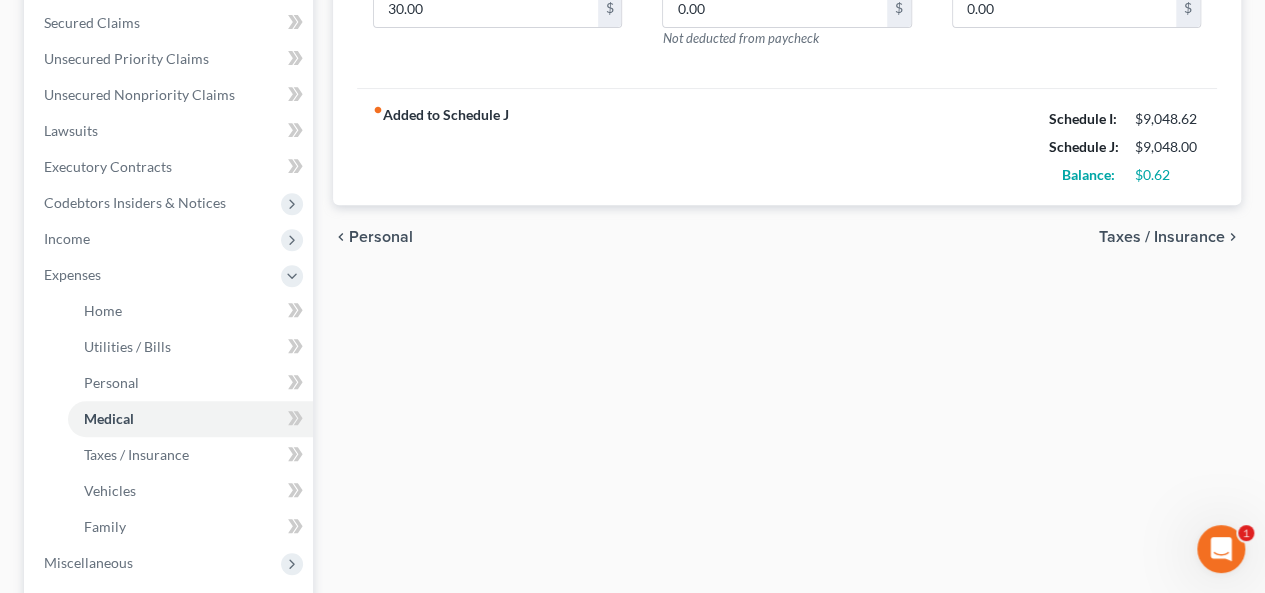 click on "Taxes / Insurance" at bounding box center (1162, 237) 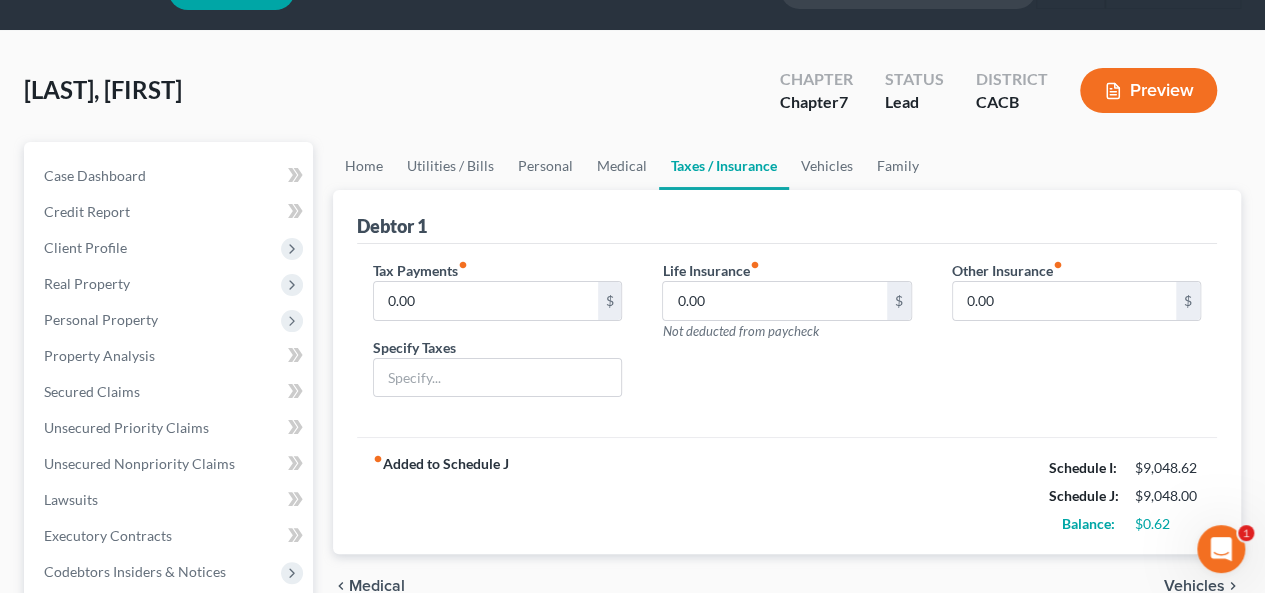 scroll, scrollTop: 0, scrollLeft: 0, axis: both 